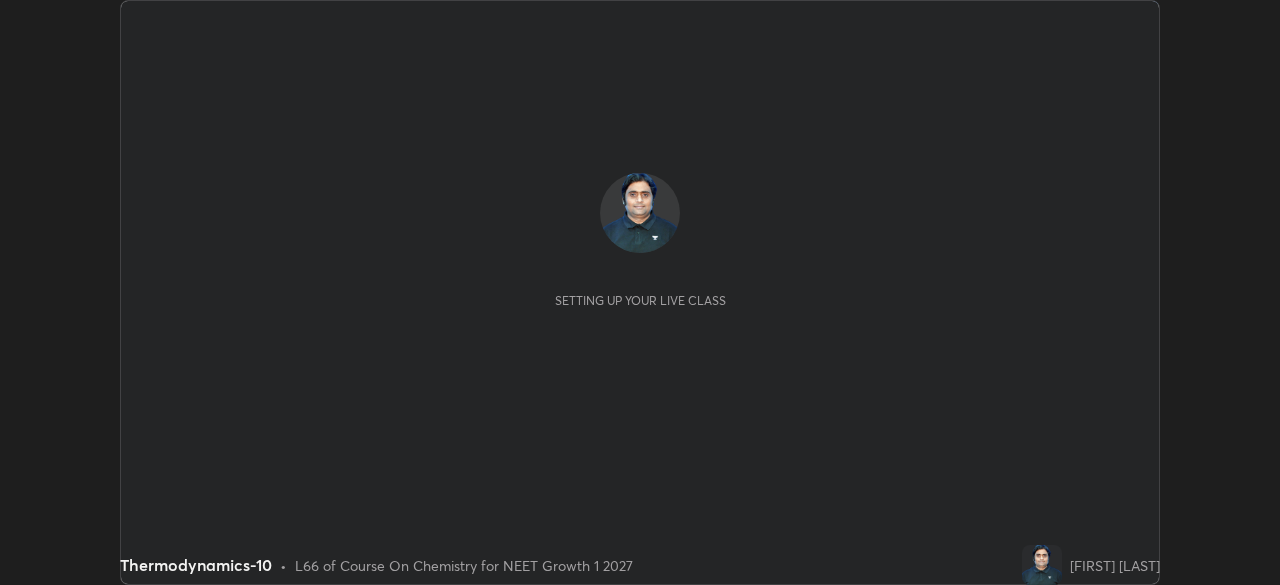 scroll, scrollTop: 0, scrollLeft: 0, axis: both 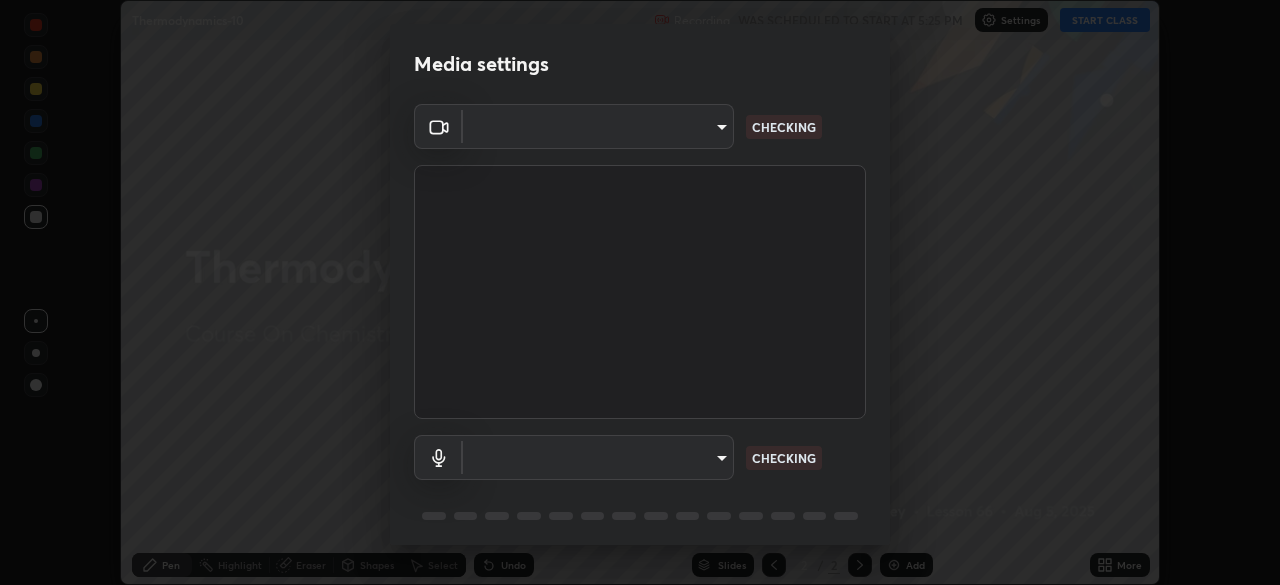 type on "8a74efeab2e4f09bf44349e7dfcafaaeb107e84d122f1606cf7d741cc266b630" 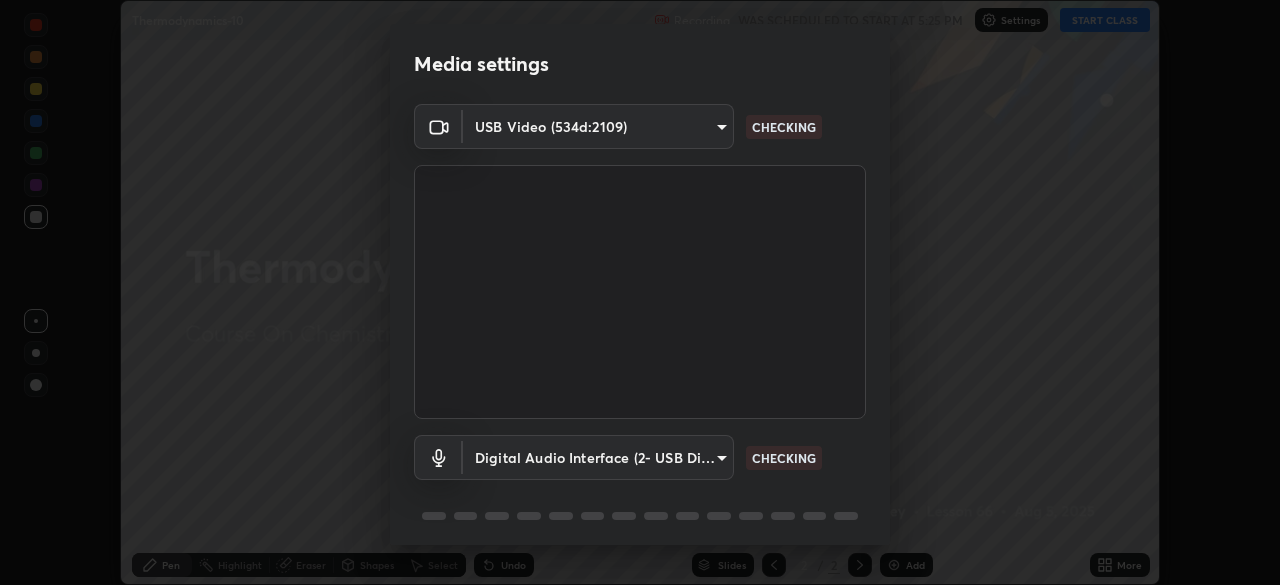 click on "Erase all Thermodynamics-10 Recording WAS SCHEDULED TO START AT  [TIME] Settings START CLASS Setting up your live class Thermodynamics-10 • L66 of Course On Chemistry for NEET Growth 1 2027 [FIRST] [LAST] Pen Highlight Eraser Shapes Select Undo Slides 2 / 2 Add More No doubts shared Encourage your learners to ask a doubt for better clarity Report an issue Reason for reporting Buffering Chat not working Audio - Video sync issue Educator video quality low ​ Attach an image Report Media settings USB Video ([HEX] : [HEX]) [HASH] CHECKING Digital Audio Interface (2- USB Digital Audio) [HASH] CHECKING 1 / 5 Next" at bounding box center (640, 292) 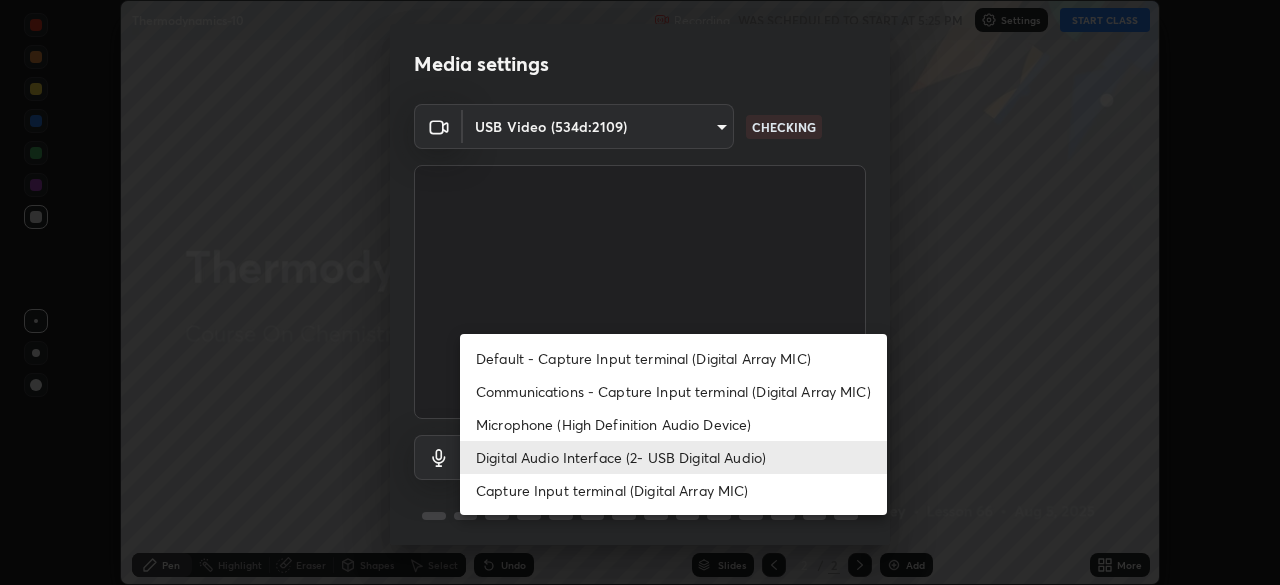 click on "Microphone (High Definition Audio Device)" at bounding box center (673, 424) 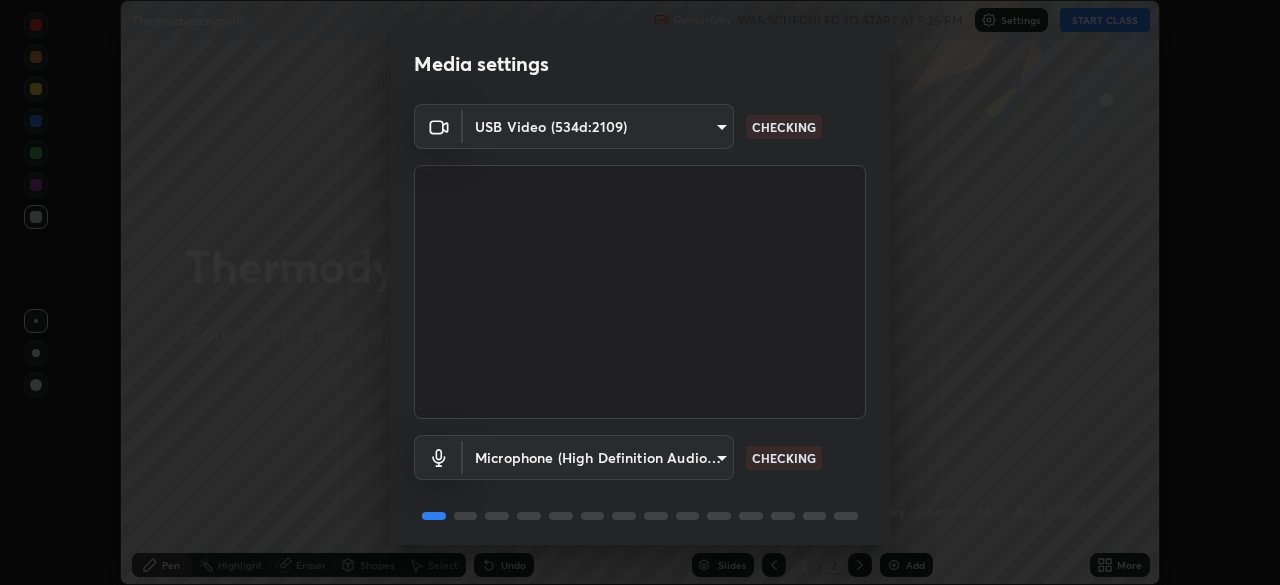 click on "Erase all Thermodynamics-10 Recording WAS SCHEDULED TO START AT  [TIME] Settings START CLASS Setting up your live class Thermodynamics-10 • L66 of Course On Chemistry for NEET Growth 1 2027 [FIRST] [LAST] Pen Highlight Eraser Shapes Select Undo Slides 2 / 2 Add More No doubts shared Encourage your learners to ask a doubt for better clarity Report an issue Reason for reporting Buffering Chat not working Audio - Video sync issue Educator video quality low ​ Attach an image Report Media settings USB Video ([HEX] : [HEX]) [HASH] CHECKING Microphone (High Definition Audio Device) [HASH] CHECKING 1 / 5 Next" at bounding box center [640, 292] 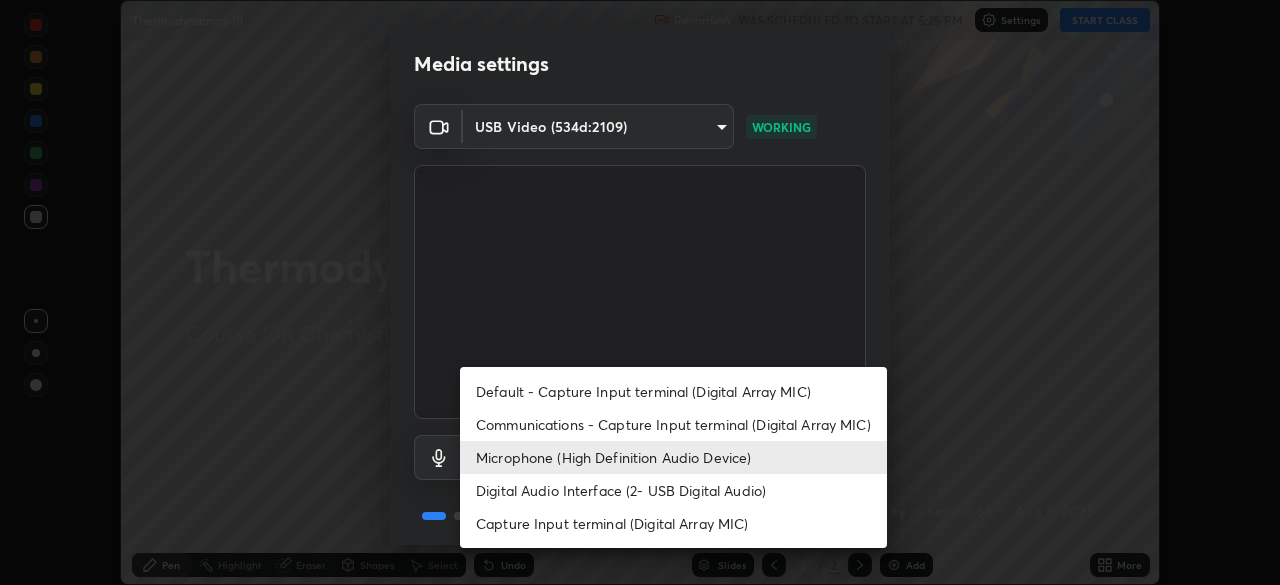 click on "Digital Audio Interface (2- USB Digital Audio)" at bounding box center (673, 490) 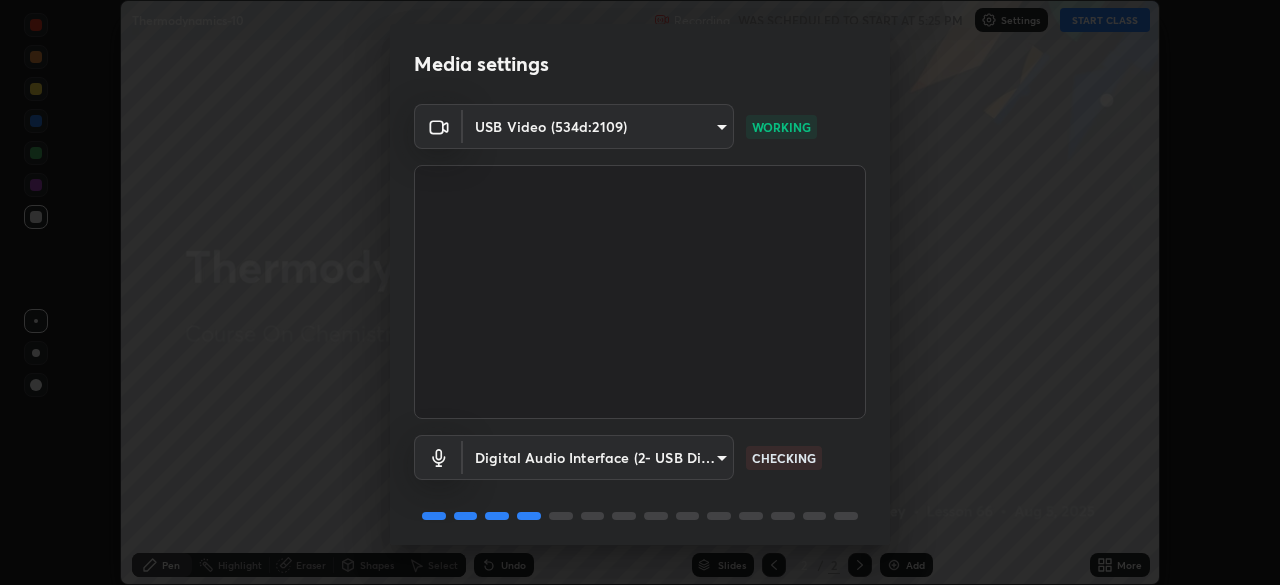 scroll, scrollTop: 71, scrollLeft: 0, axis: vertical 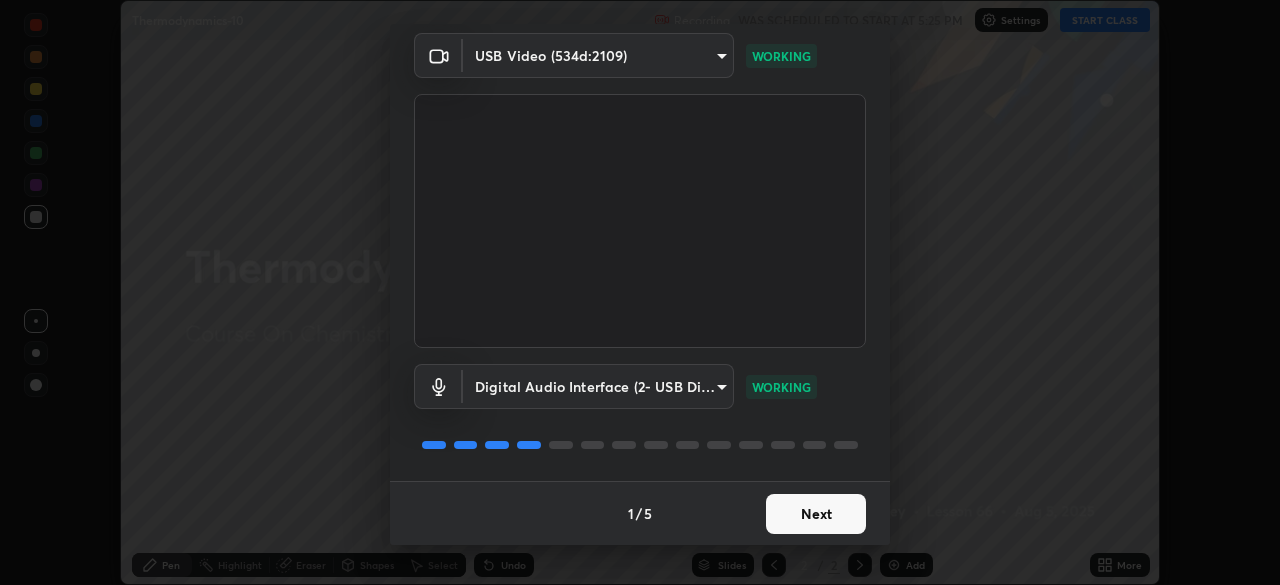 click on "Next" at bounding box center (816, 514) 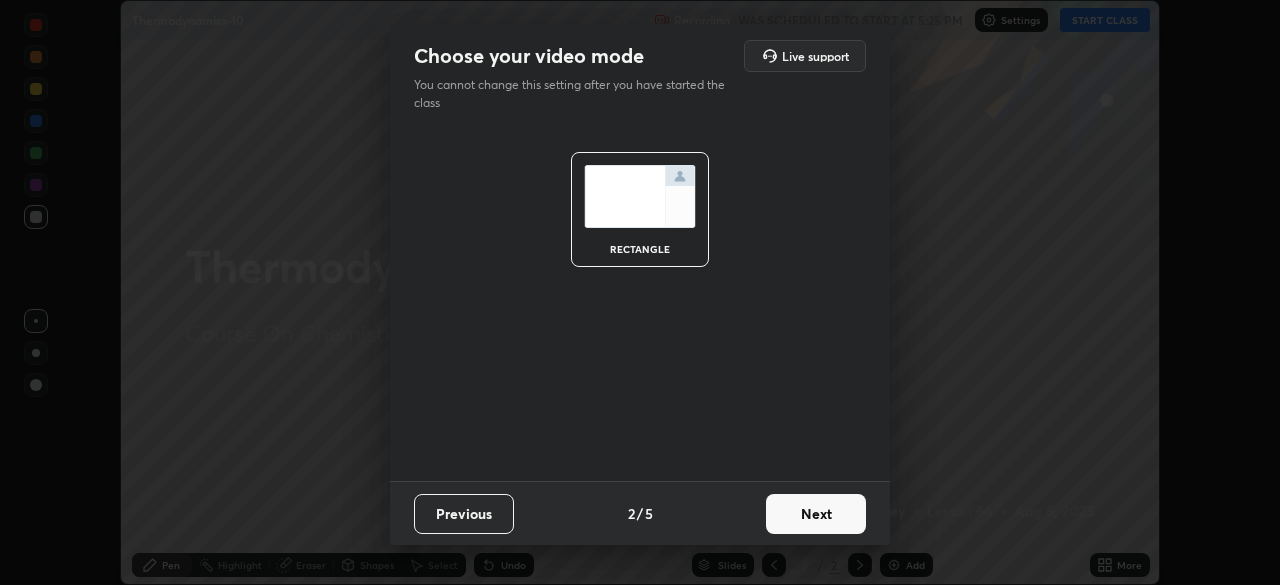 click on "Next" at bounding box center [816, 514] 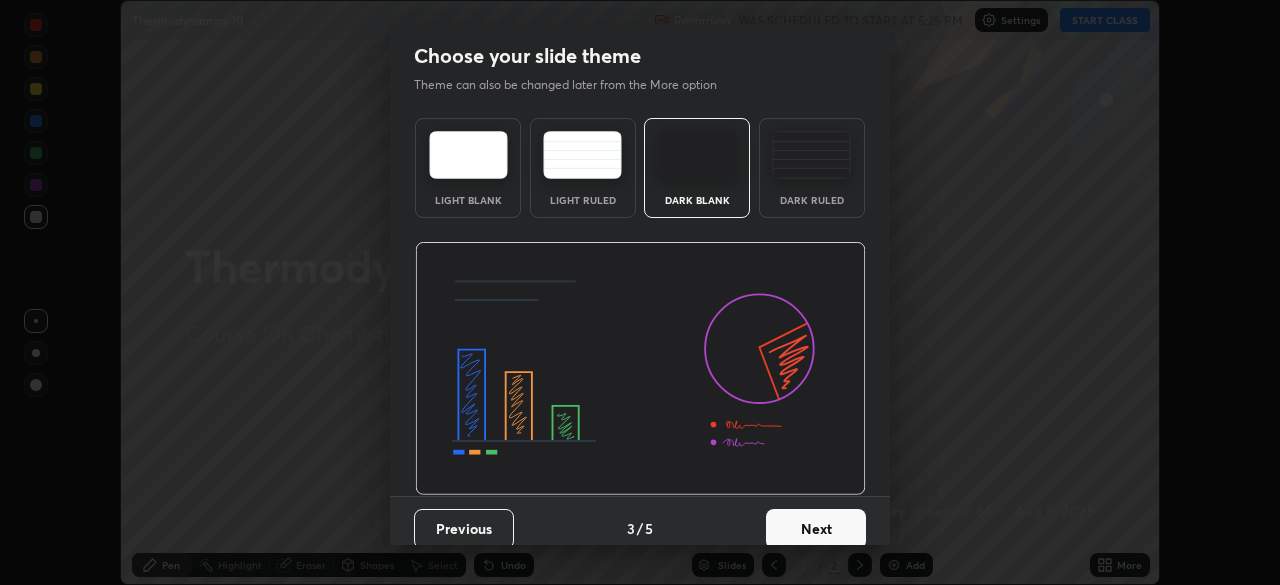click on "Next" at bounding box center (816, 529) 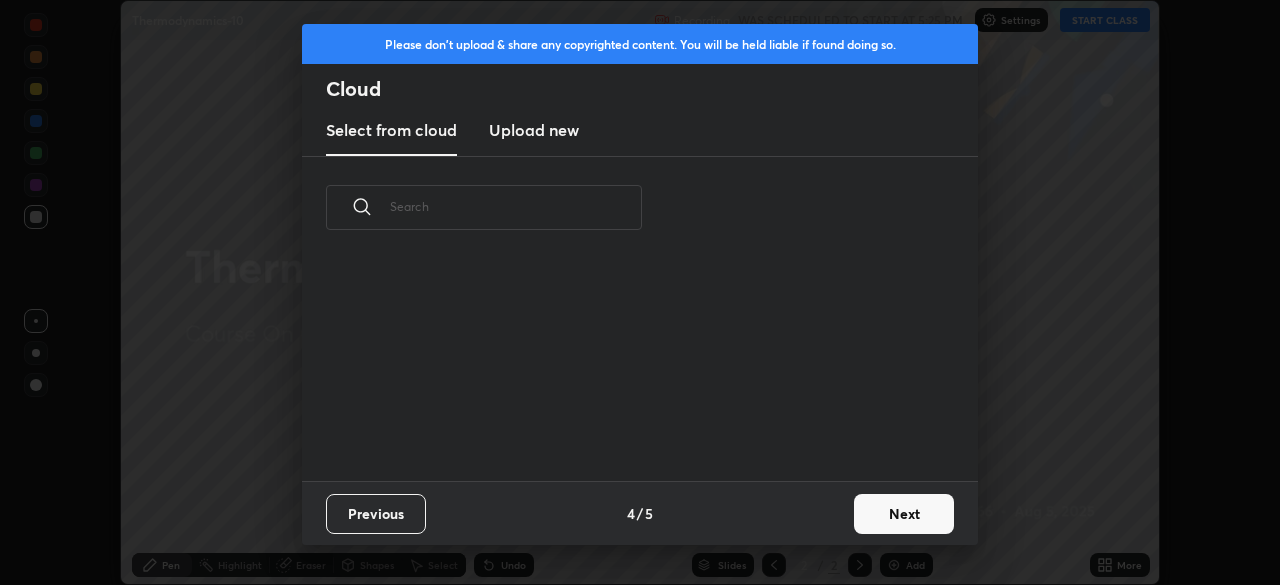 click on "Next" at bounding box center (904, 514) 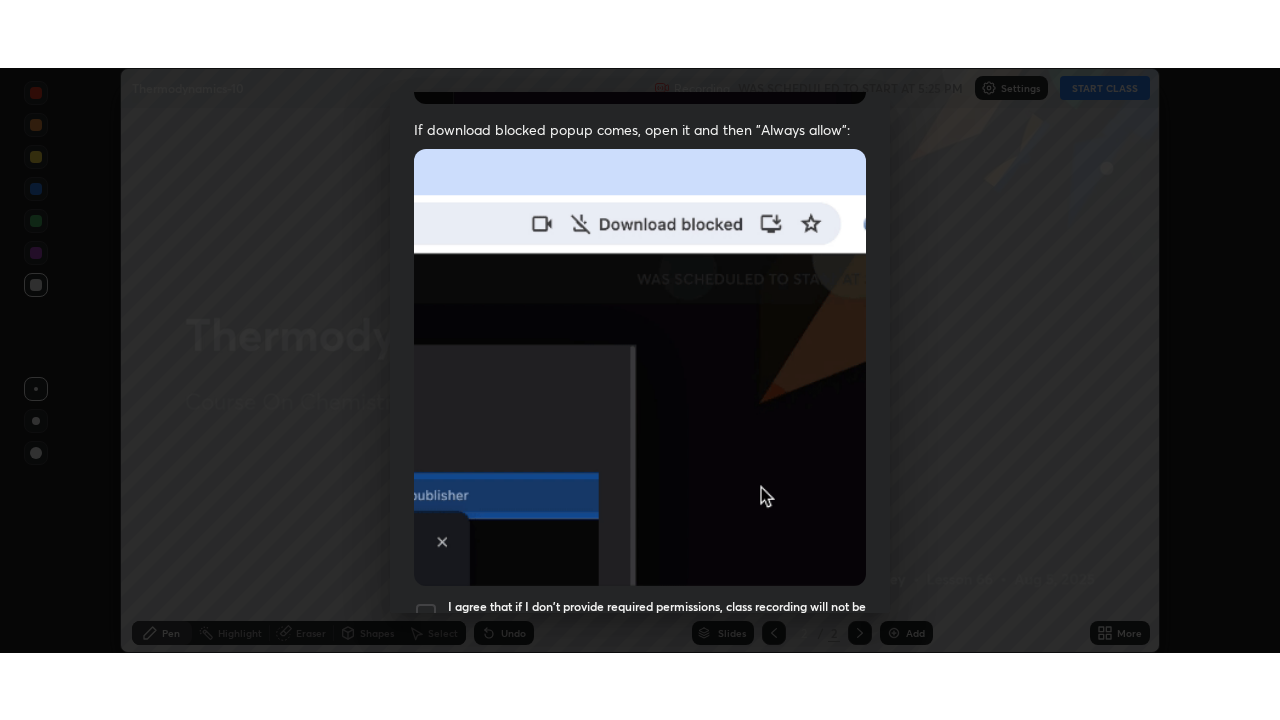scroll, scrollTop: 479, scrollLeft: 0, axis: vertical 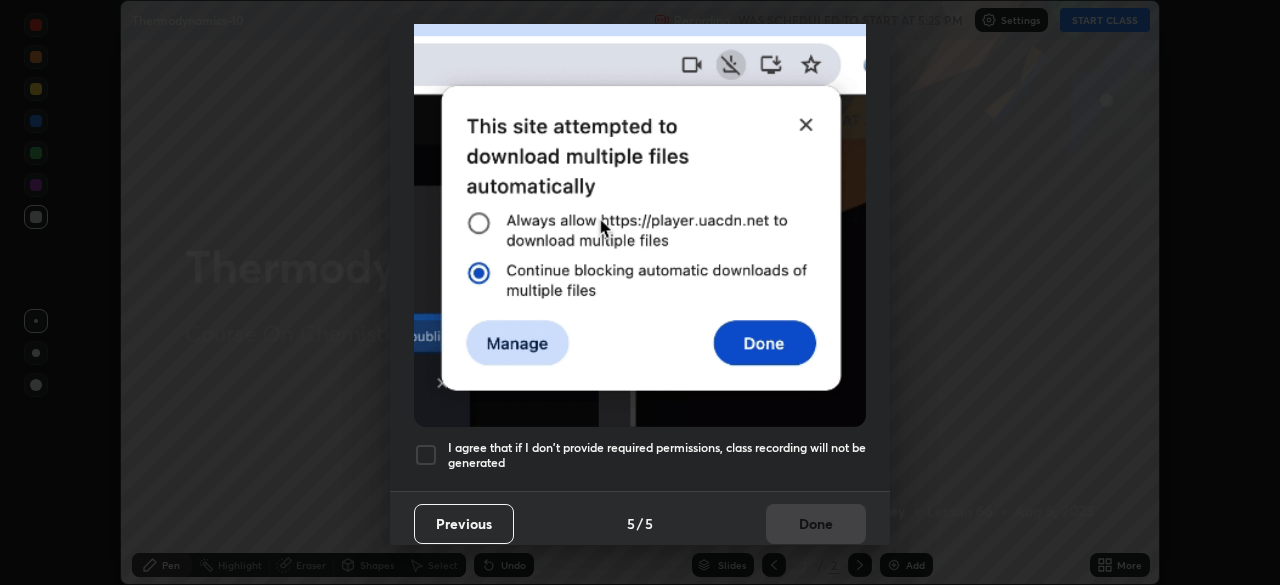 click on "I agree that if I don't provide required permissions, class recording will not be generated" at bounding box center (657, 455) 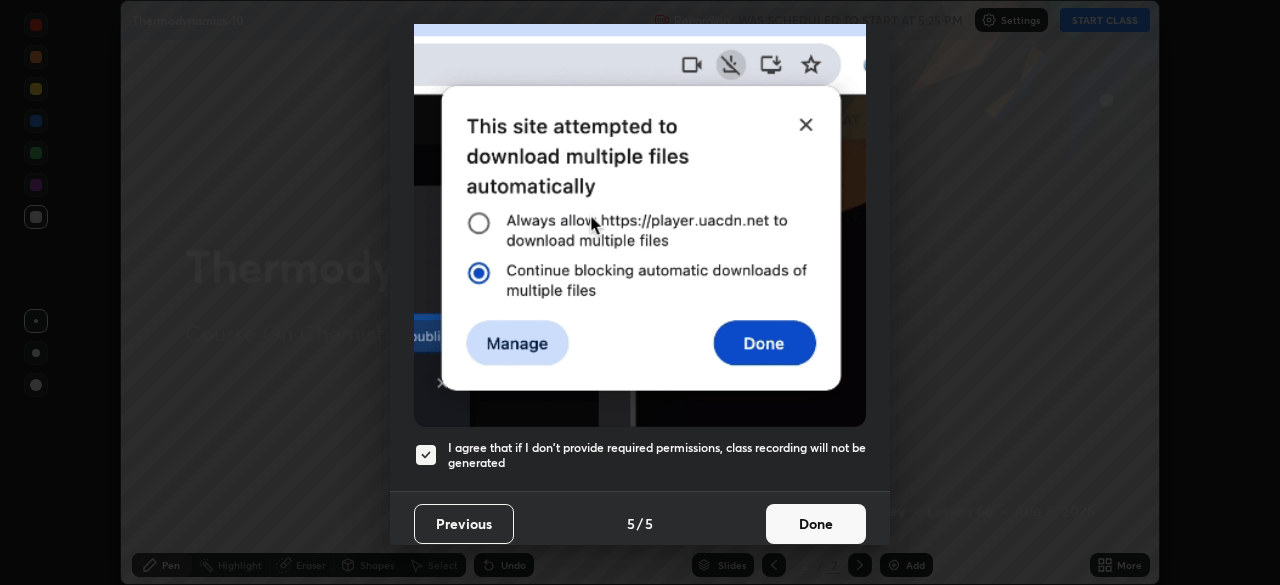 click on "Done" at bounding box center [816, 524] 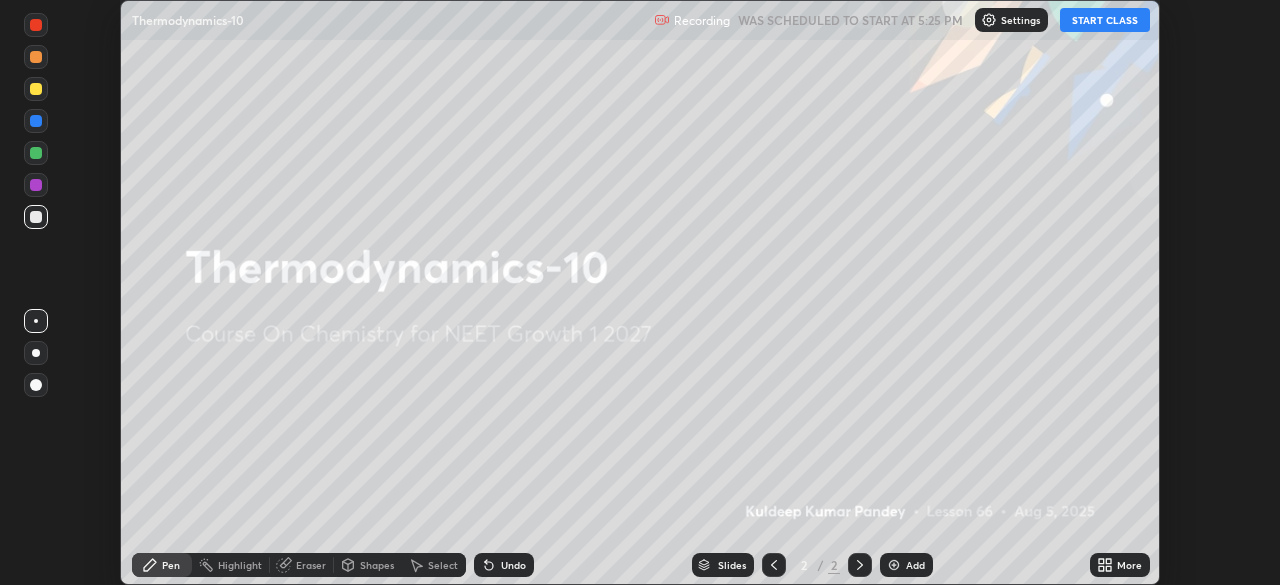 click on "START CLASS" at bounding box center [1105, 20] 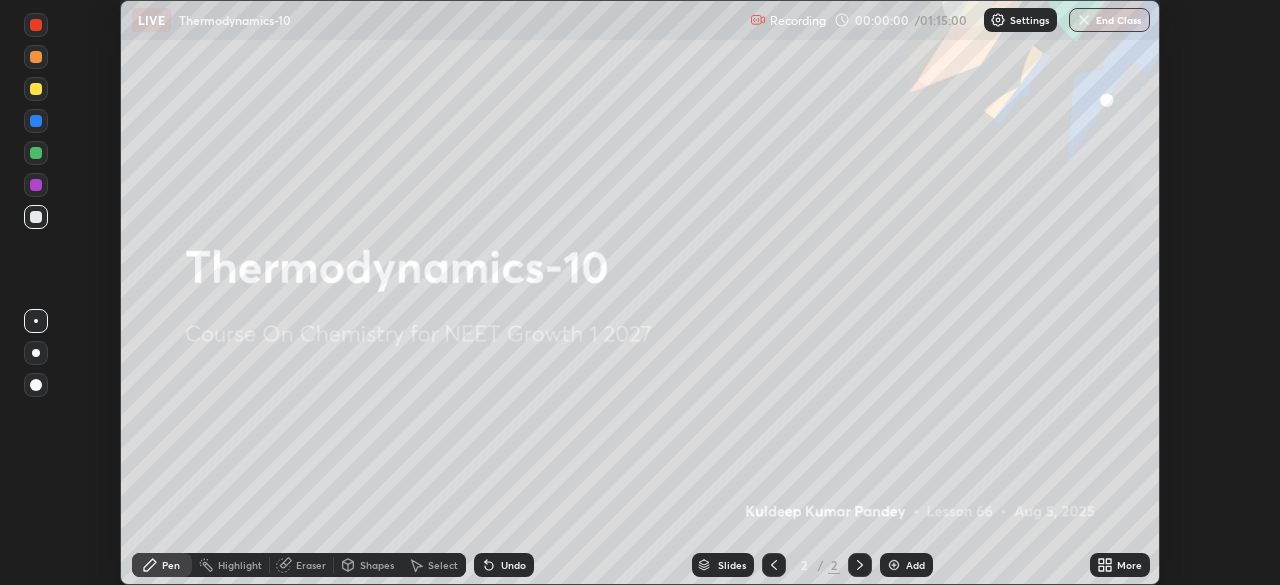 click on "More" at bounding box center [1129, 565] 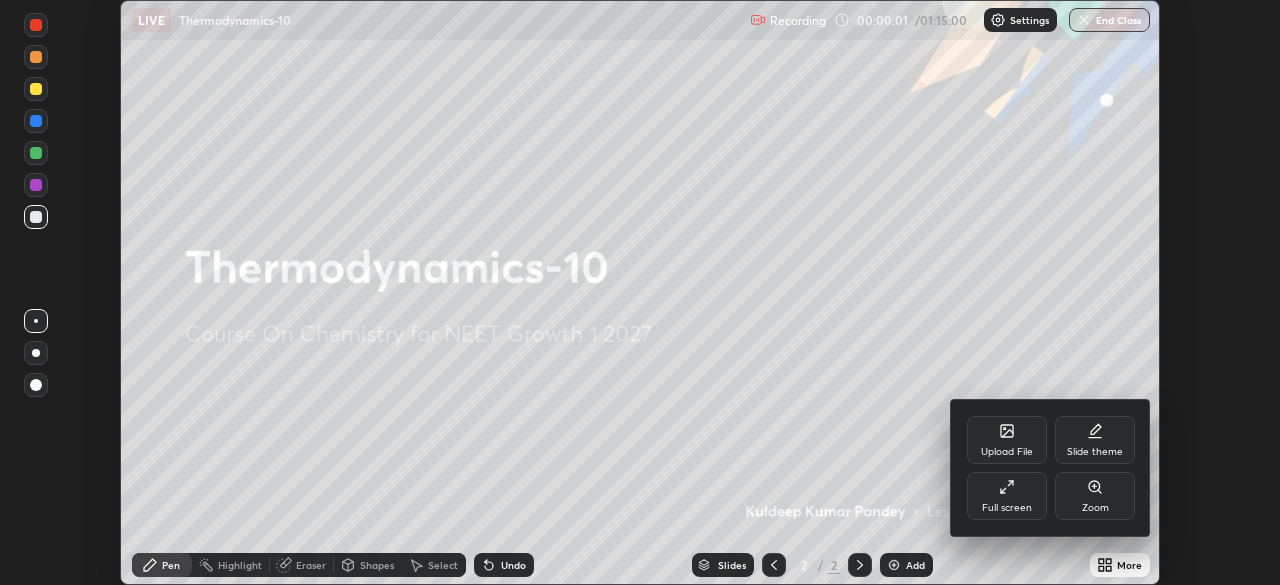 click on "Full screen" at bounding box center [1007, 496] 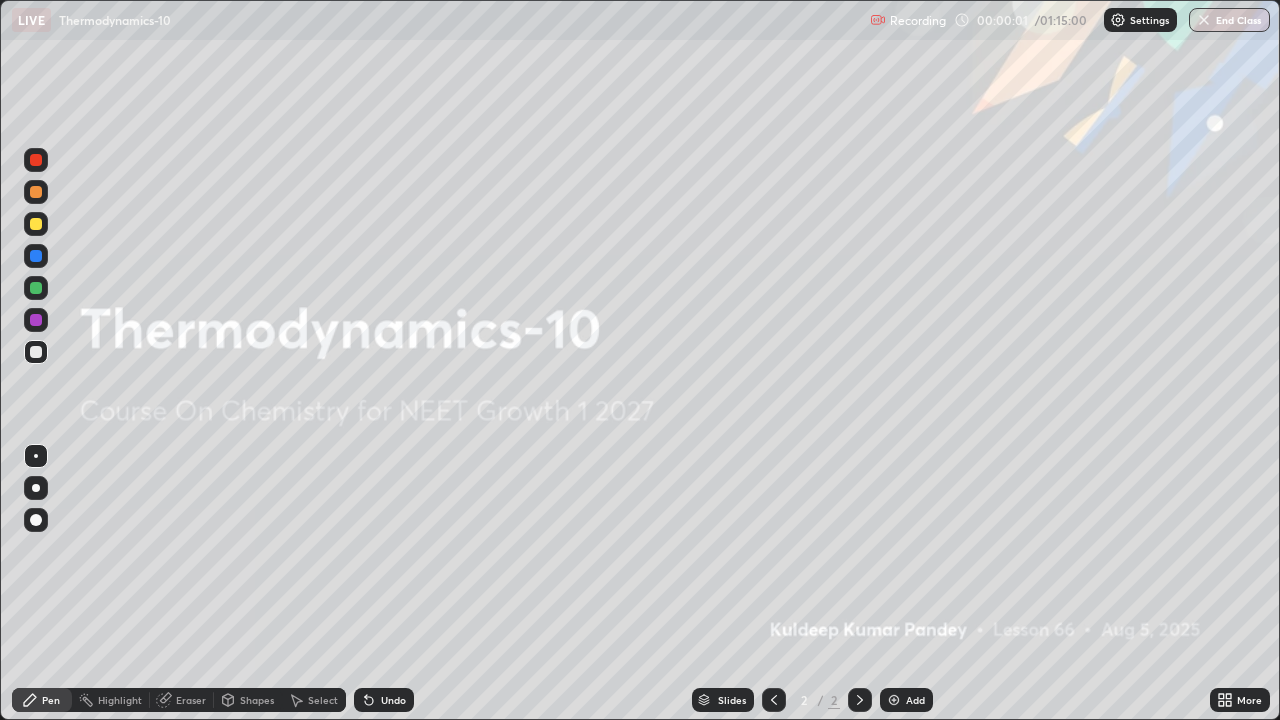 scroll, scrollTop: 99280, scrollLeft: 98720, axis: both 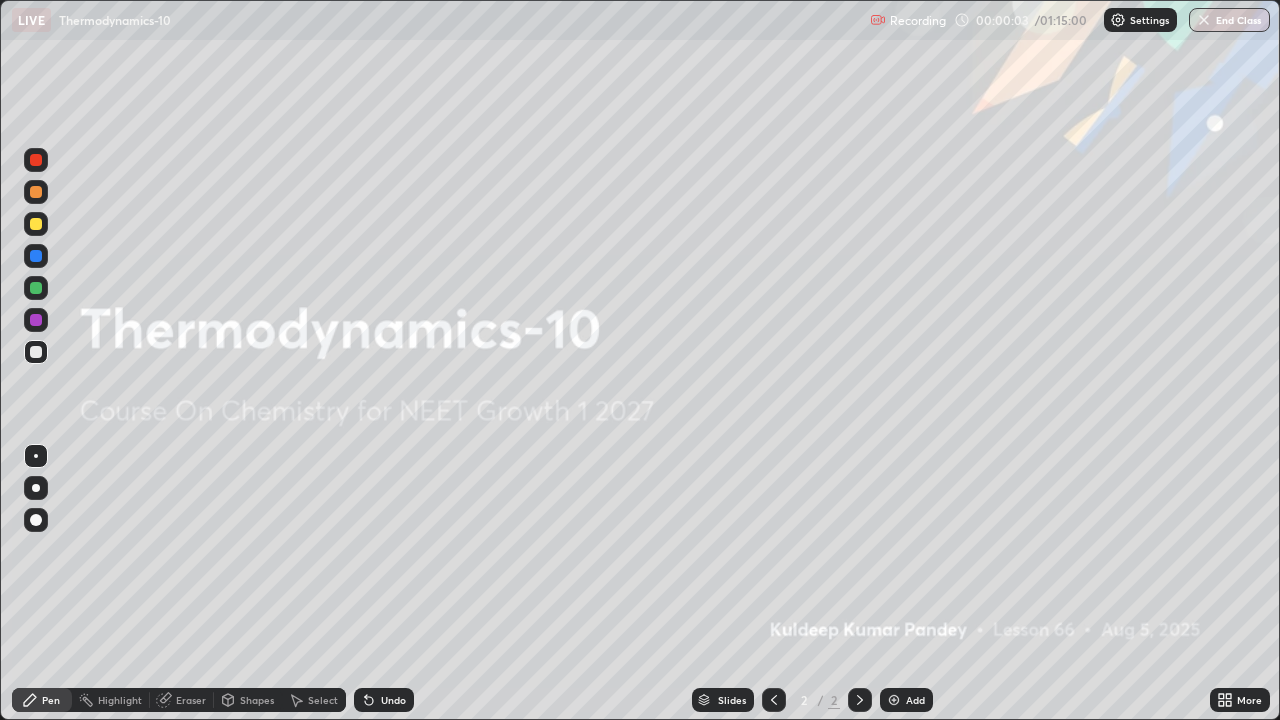 click at bounding box center [894, 700] 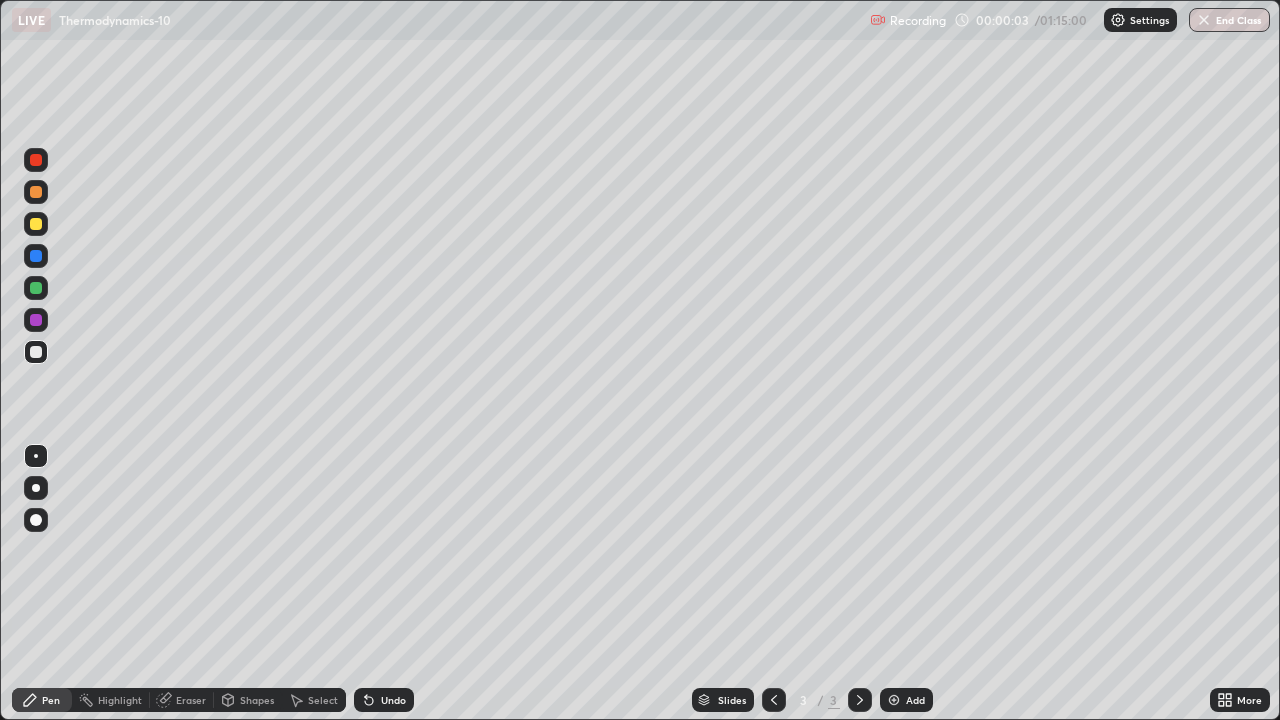 click at bounding box center (894, 700) 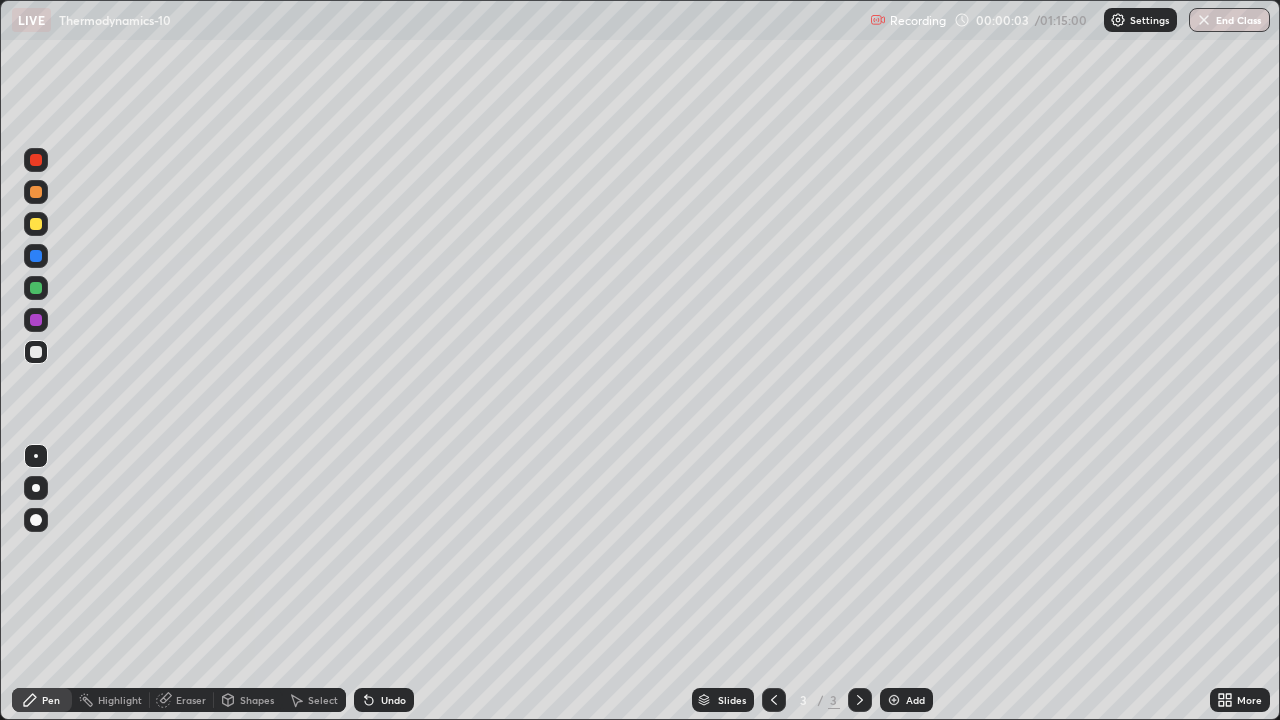 click at bounding box center (894, 700) 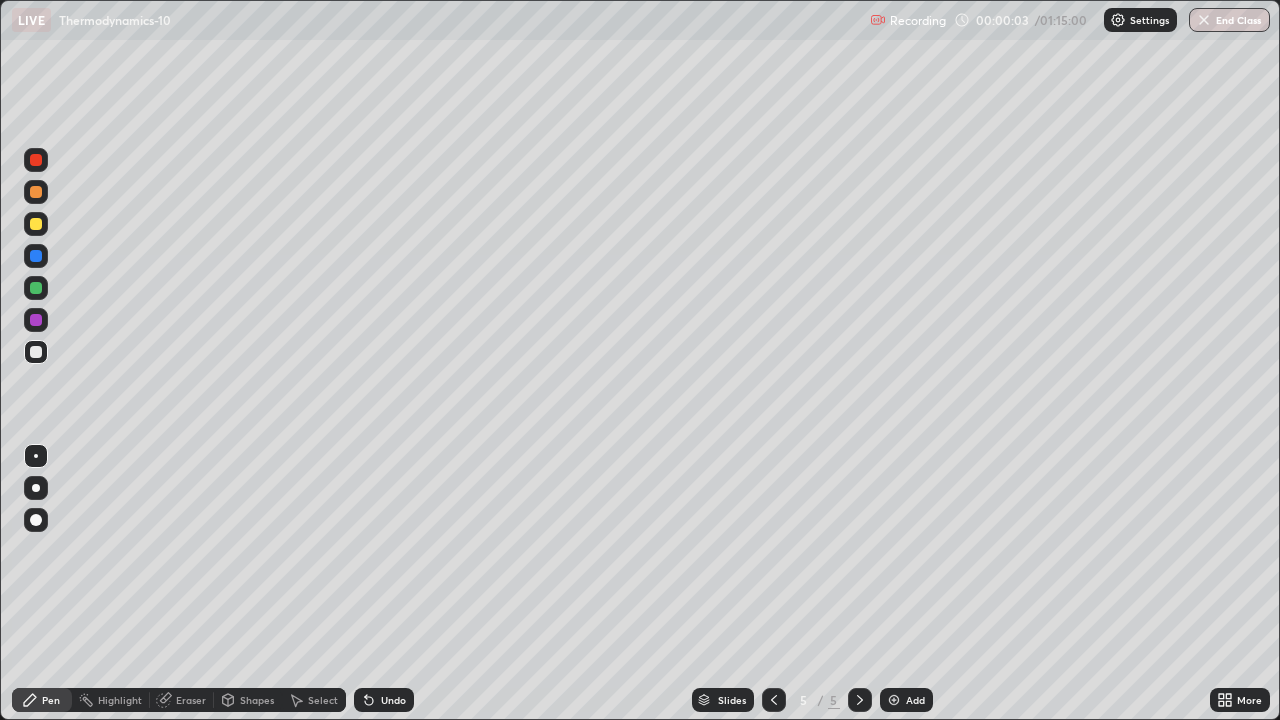 click at bounding box center (894, 700) 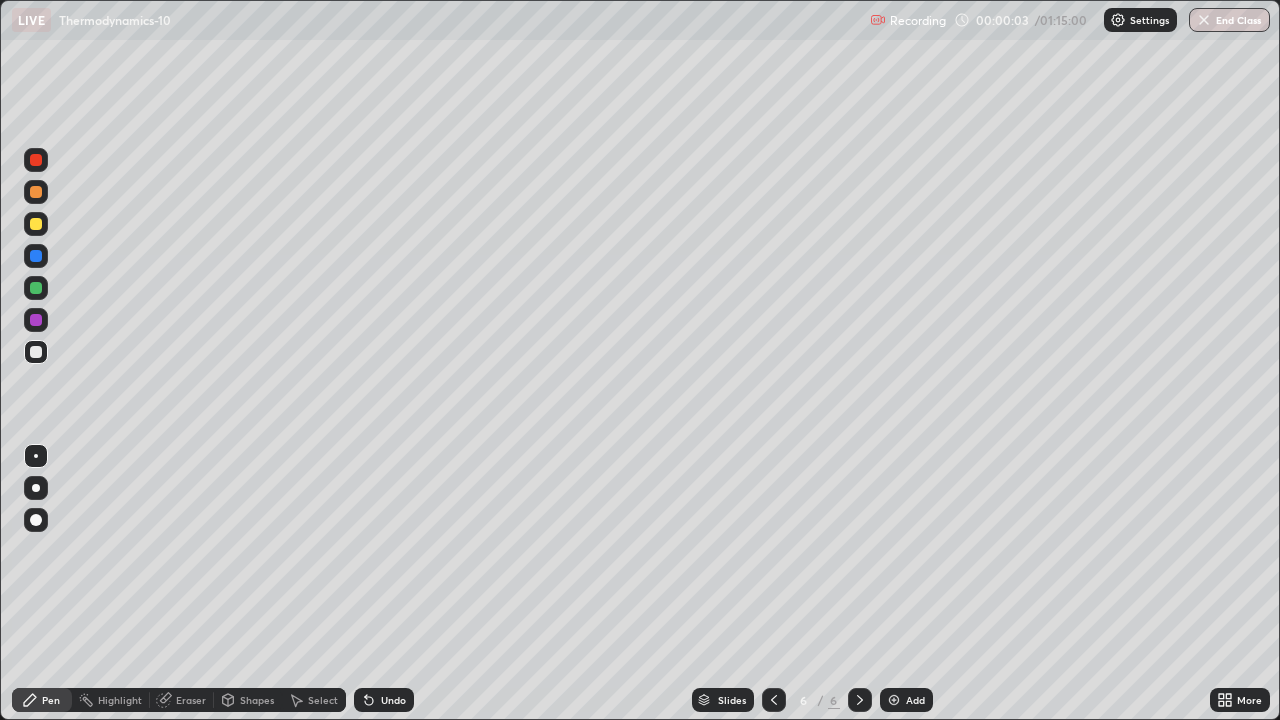 click at bounding box center [894, 700] 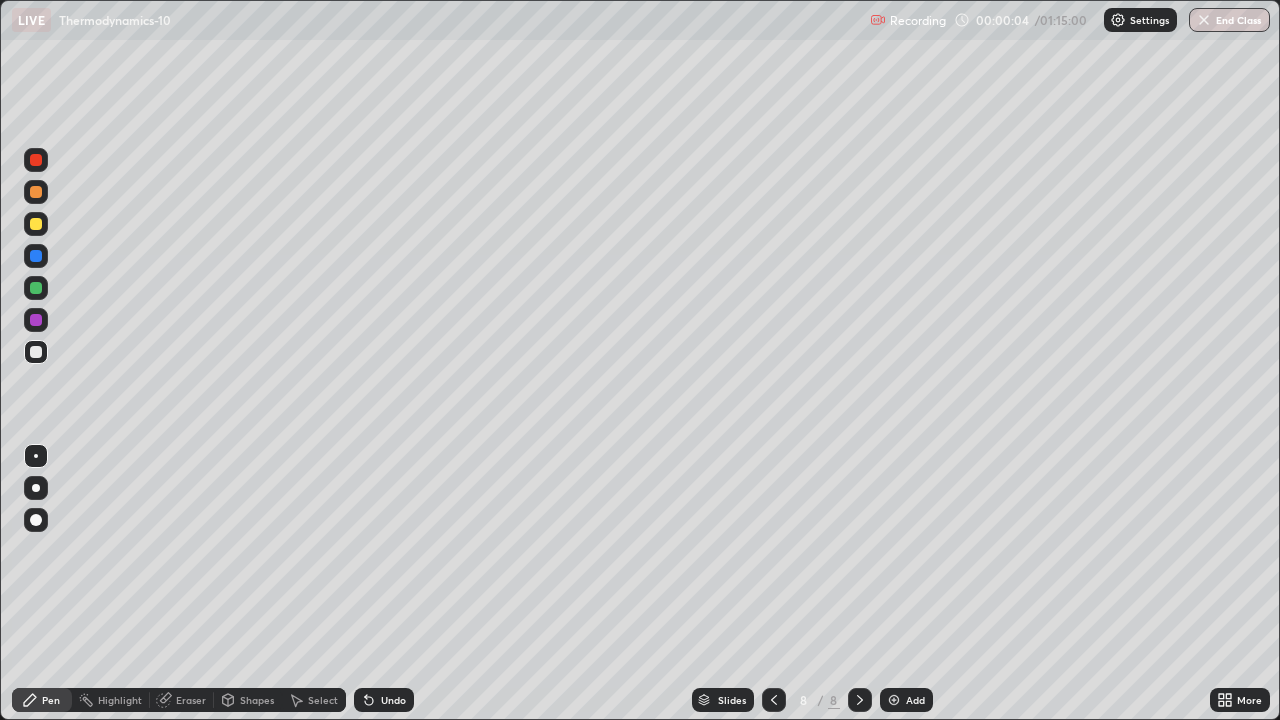 click at bounding box center [894, 700] 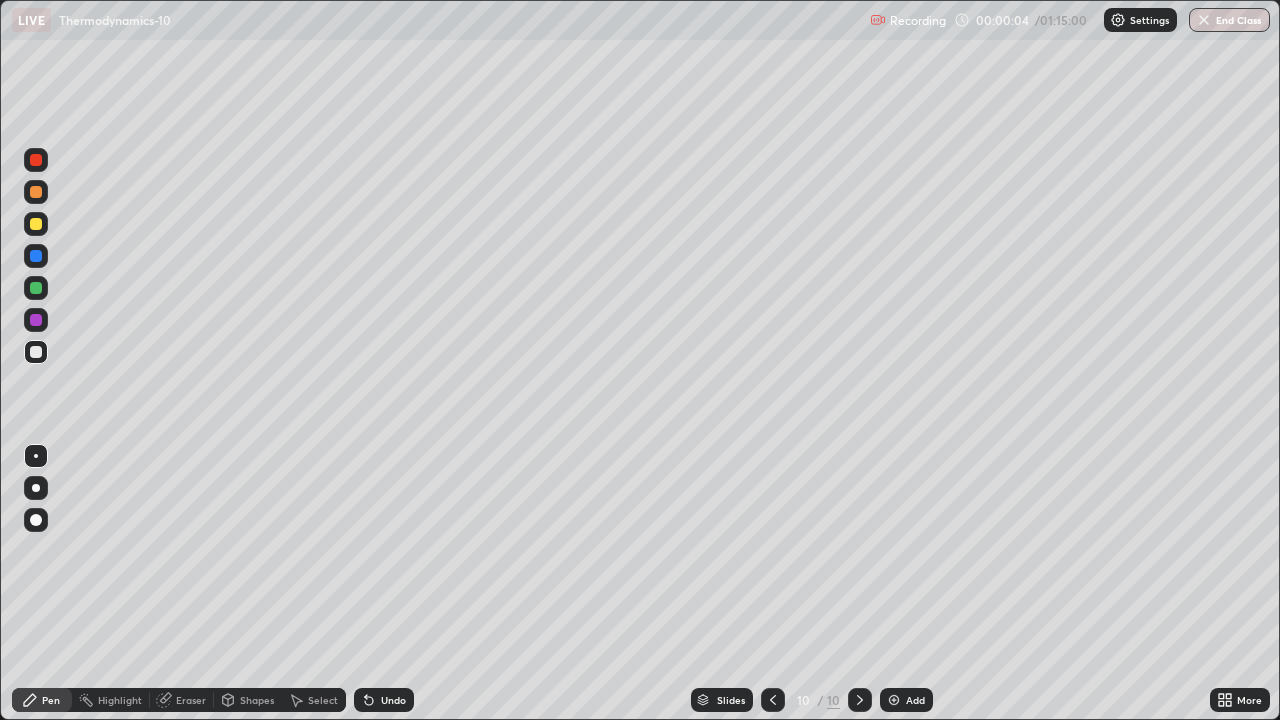click at bounding box center (894, 700) 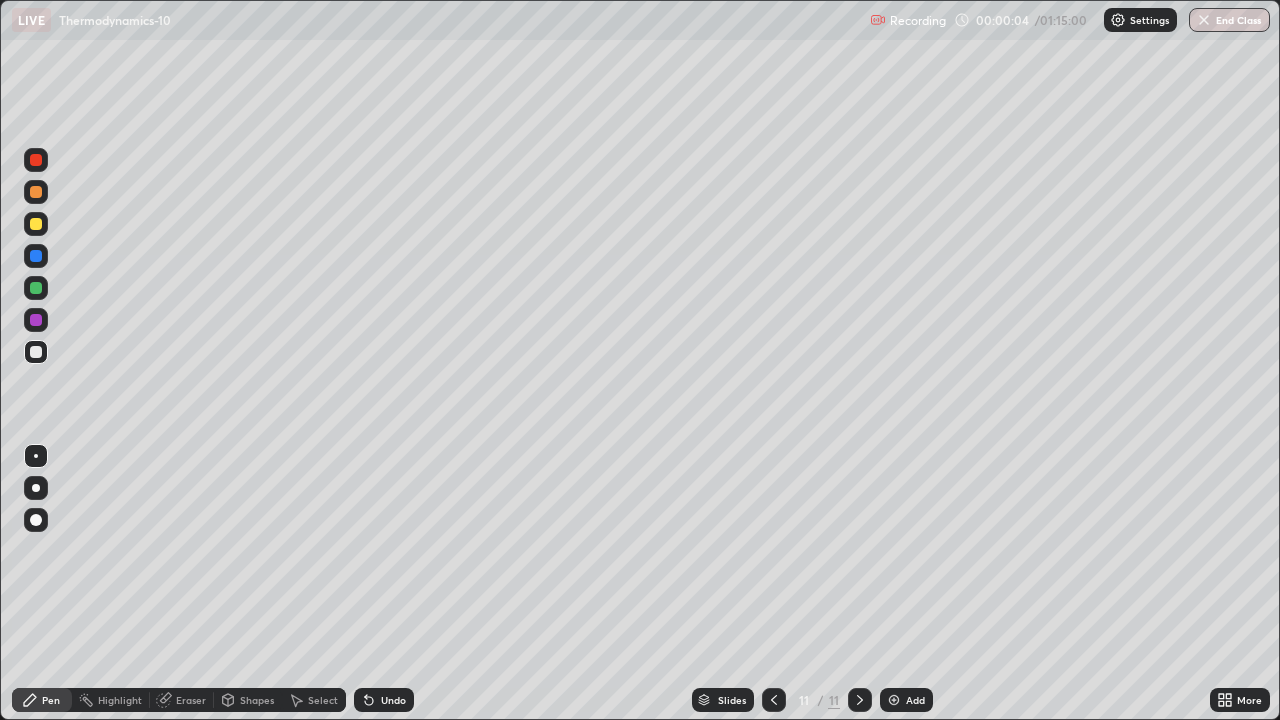 click at bounding box center [894, 700] 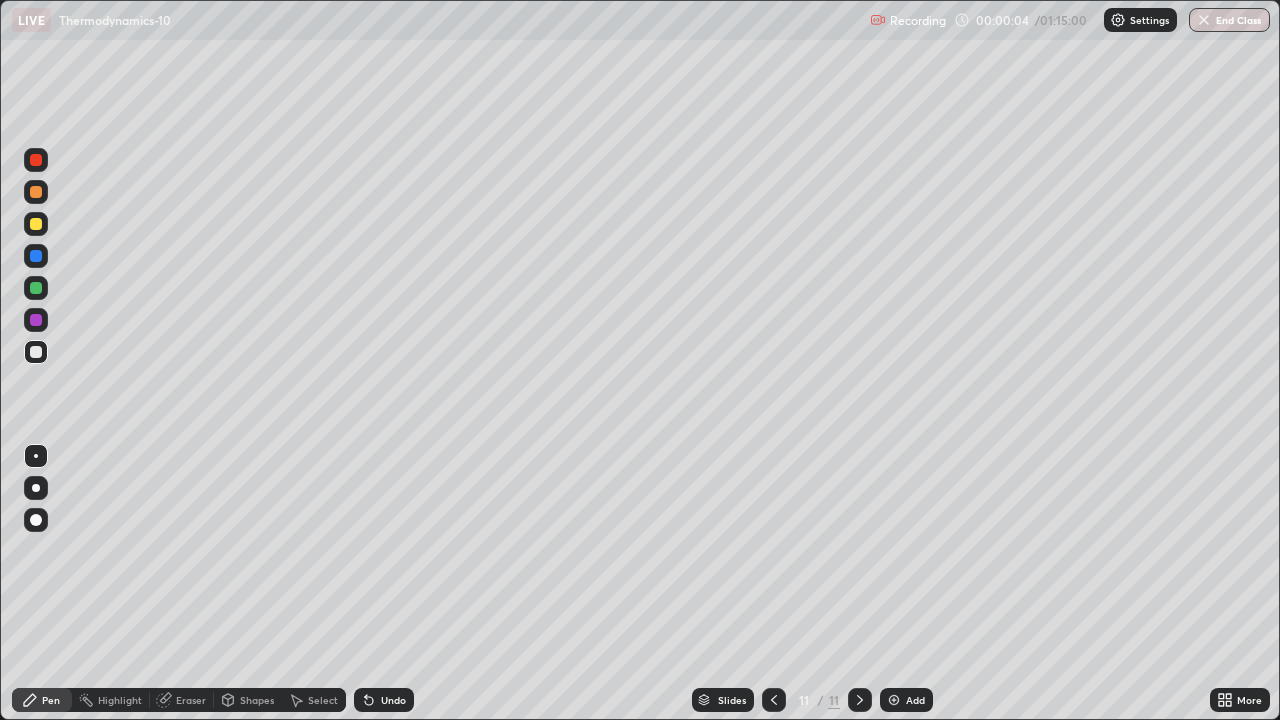 click at bounding box center (894, 700) 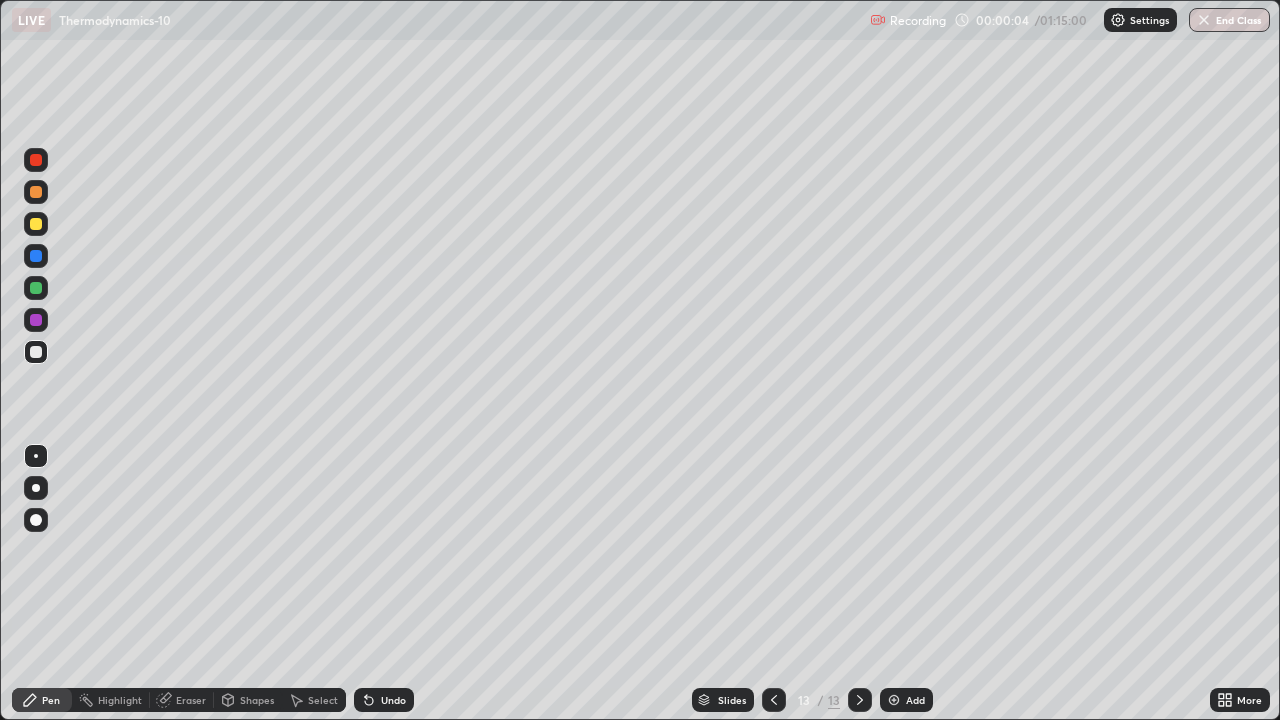 click at bounding box center [894, 700] 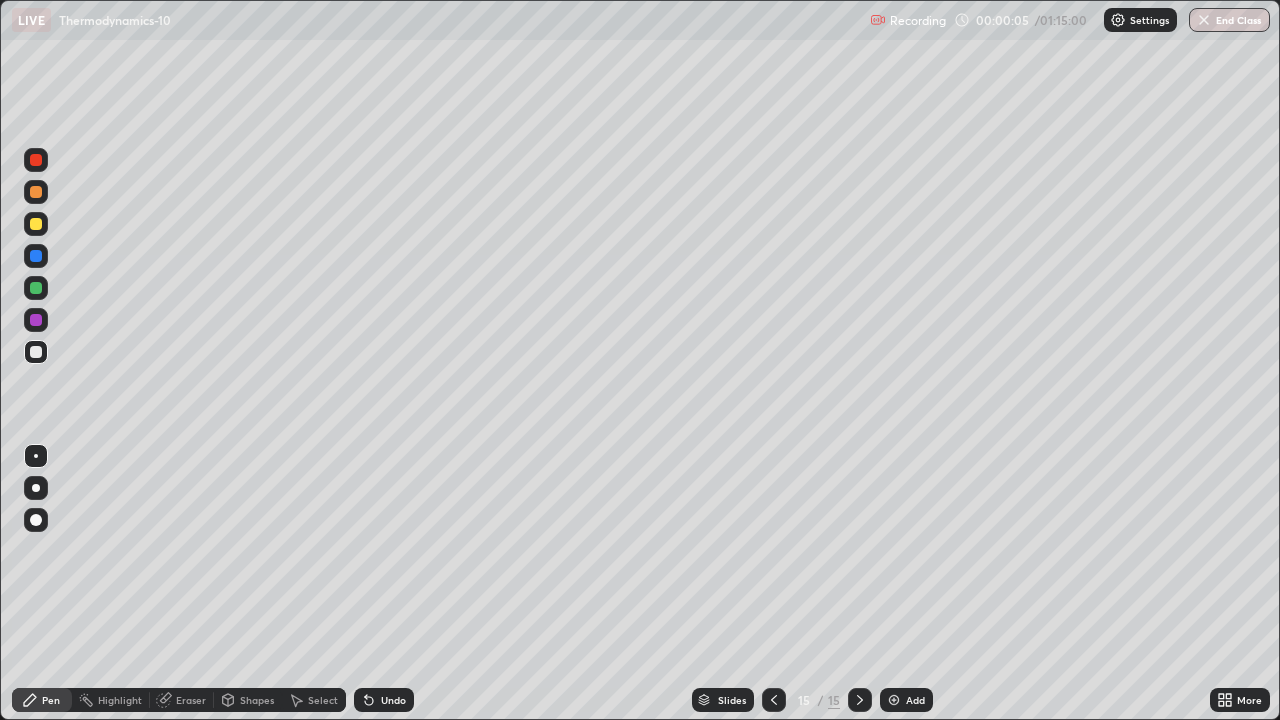 click at bounding box center [894, 700] 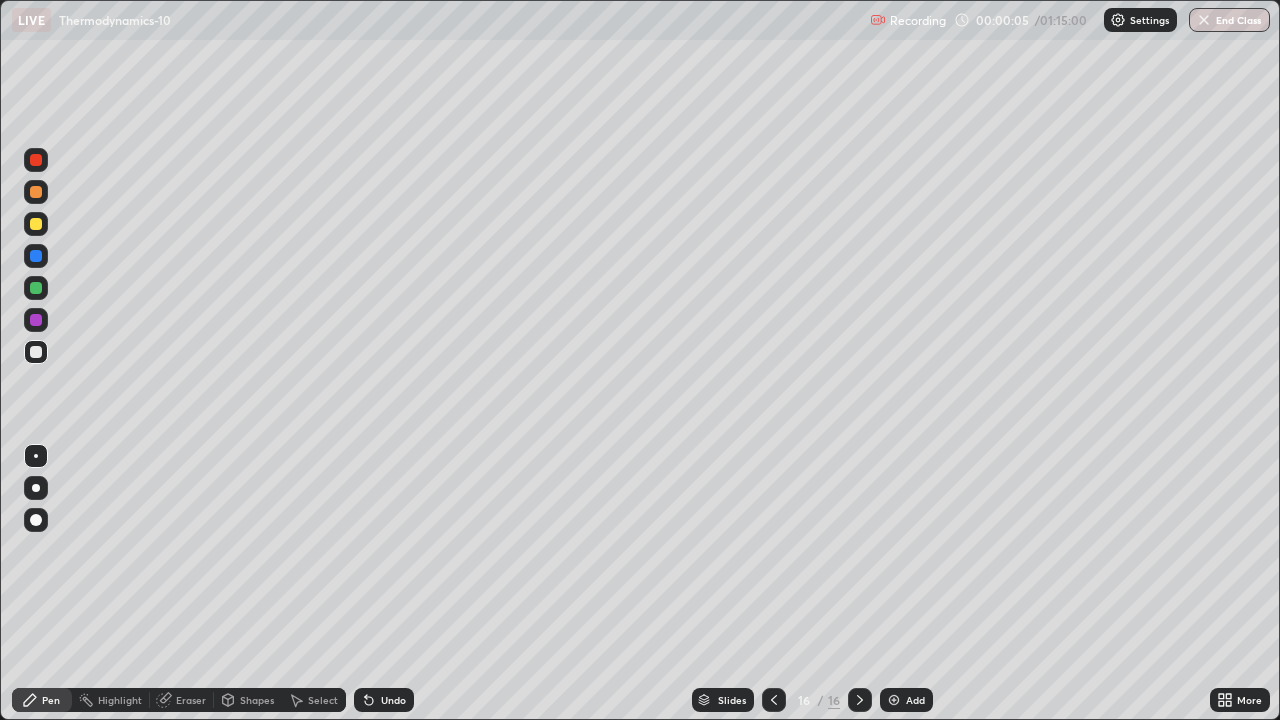 click at bounding box center (894, 700) 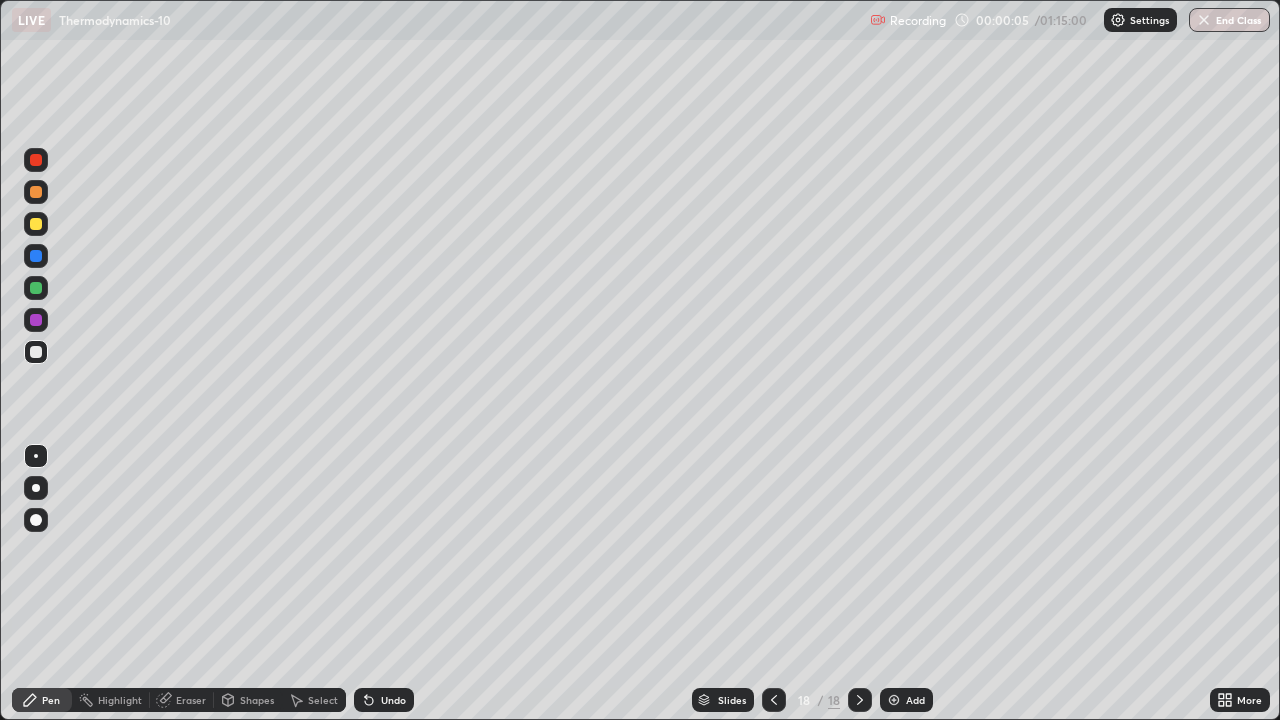click at bounding box center [894, 700] 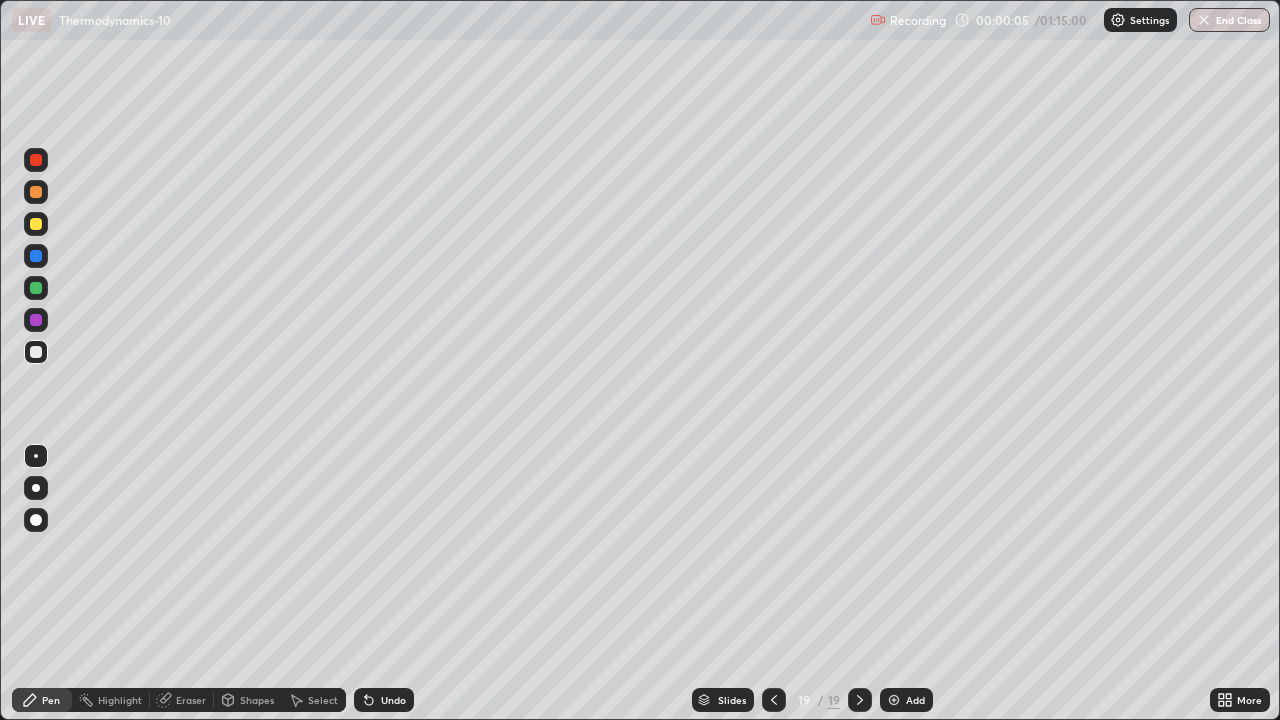 click at bounding box center (894, 700) 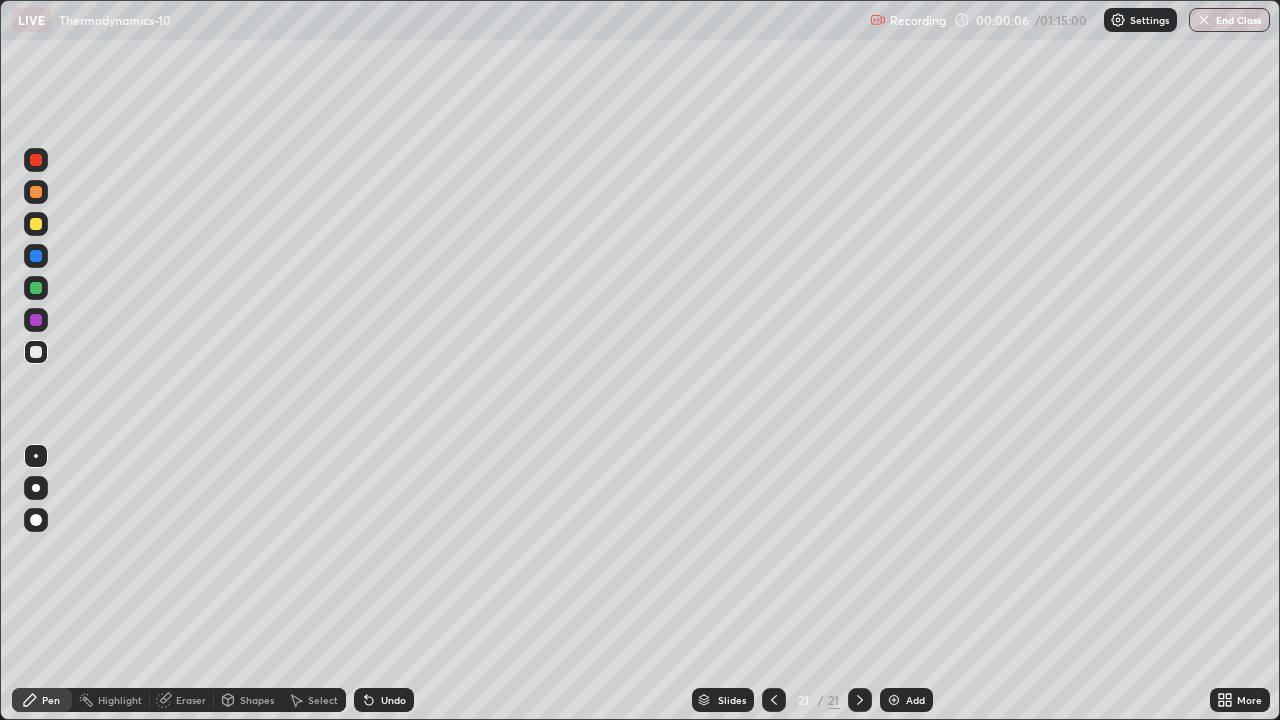 click at bounding box center (894, 700) 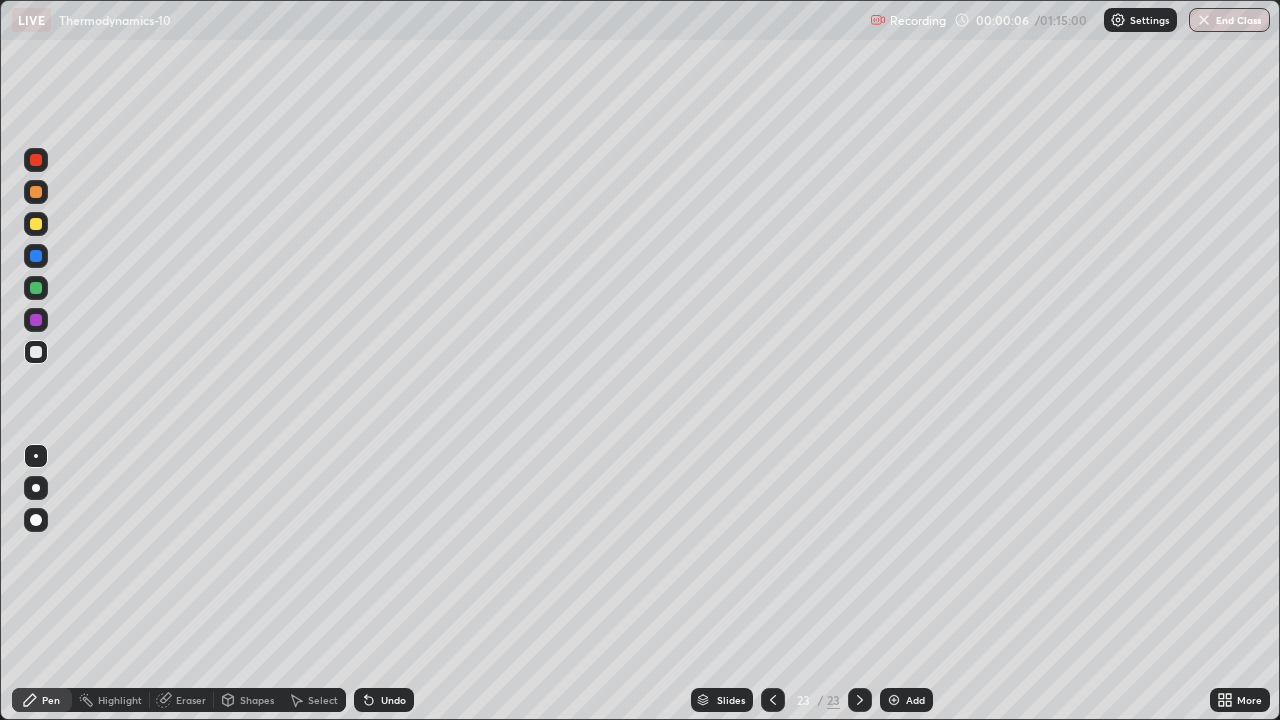 click at bounding box center (894, 700) 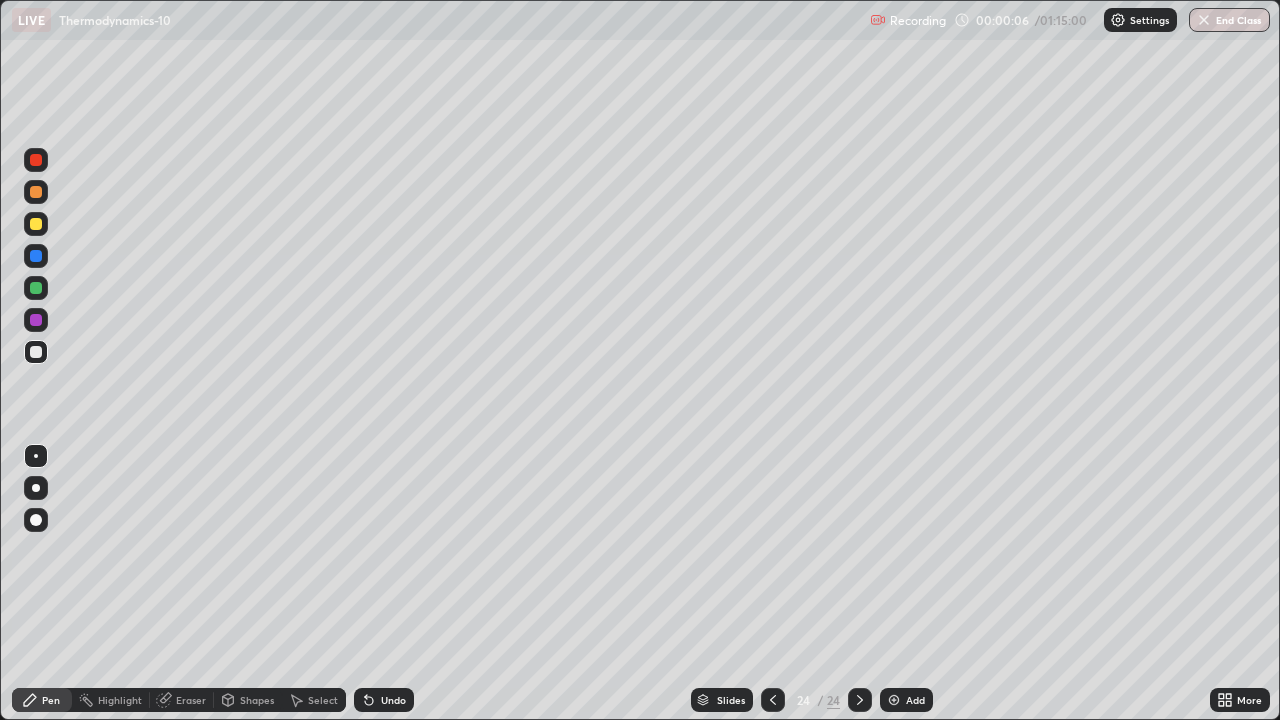 click at bounding box center [894, 700] 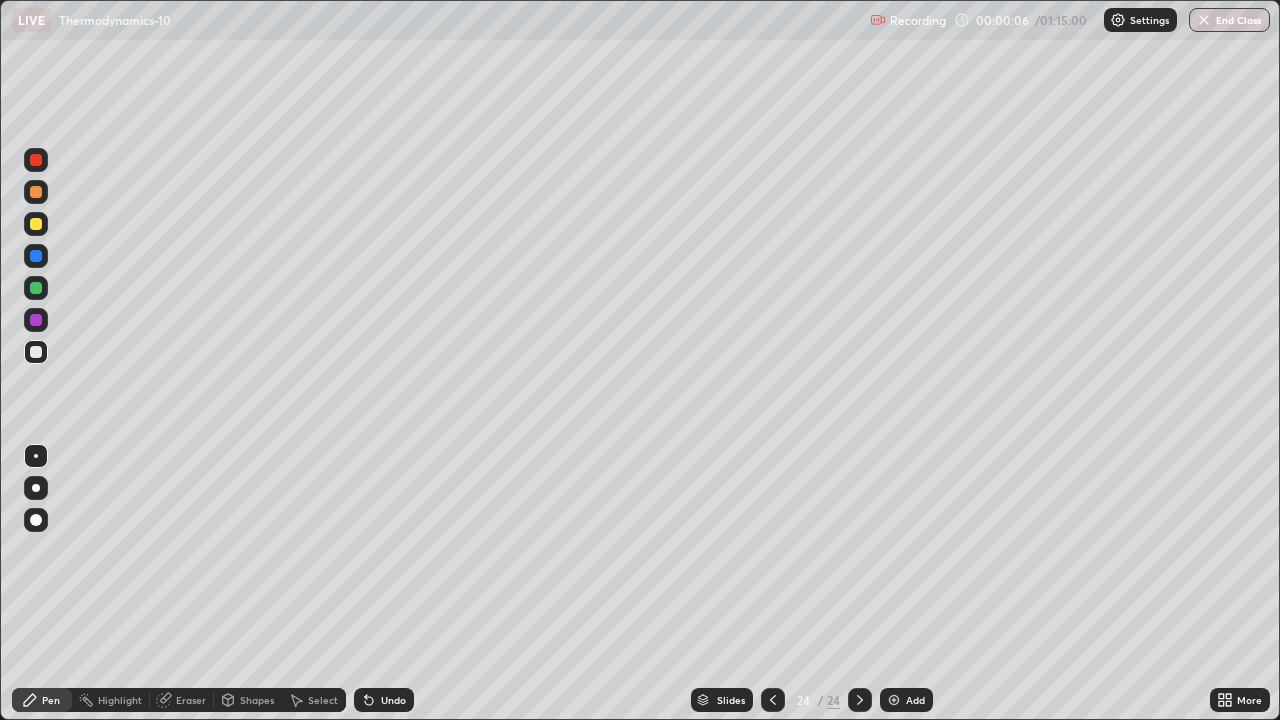 click at bounding box center (894, 700) 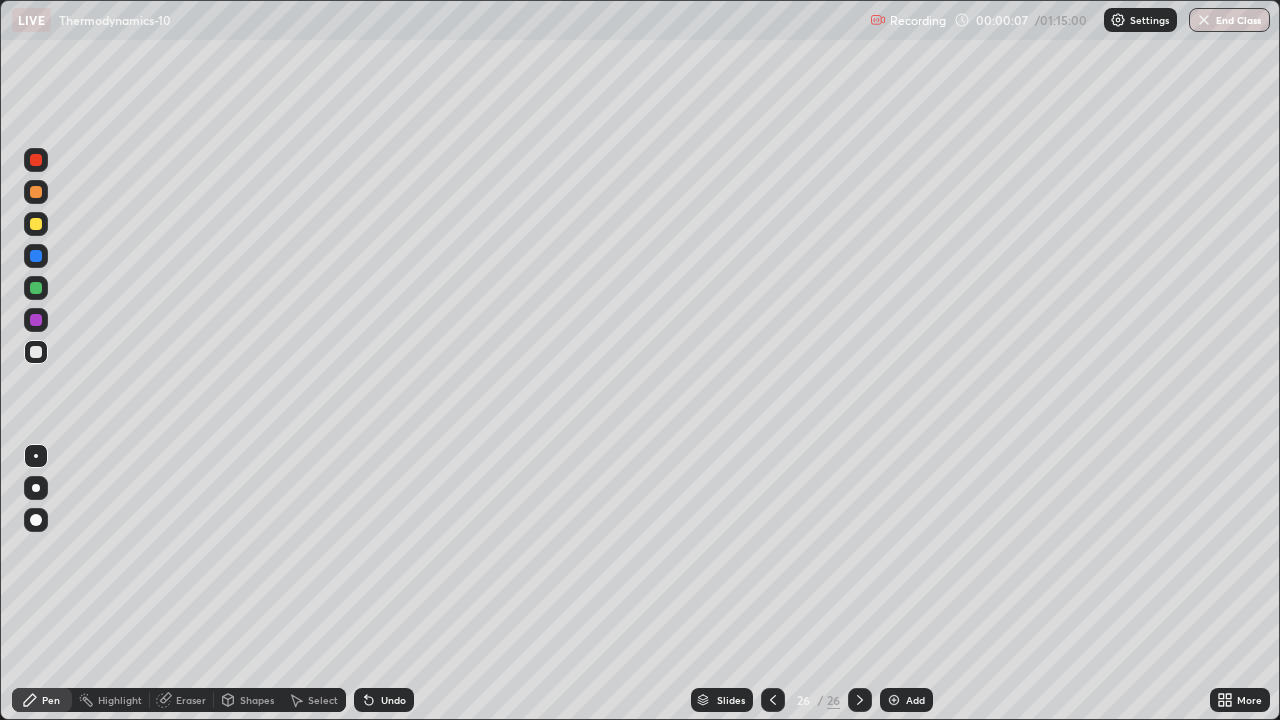 click at bounding box center (894, 700) 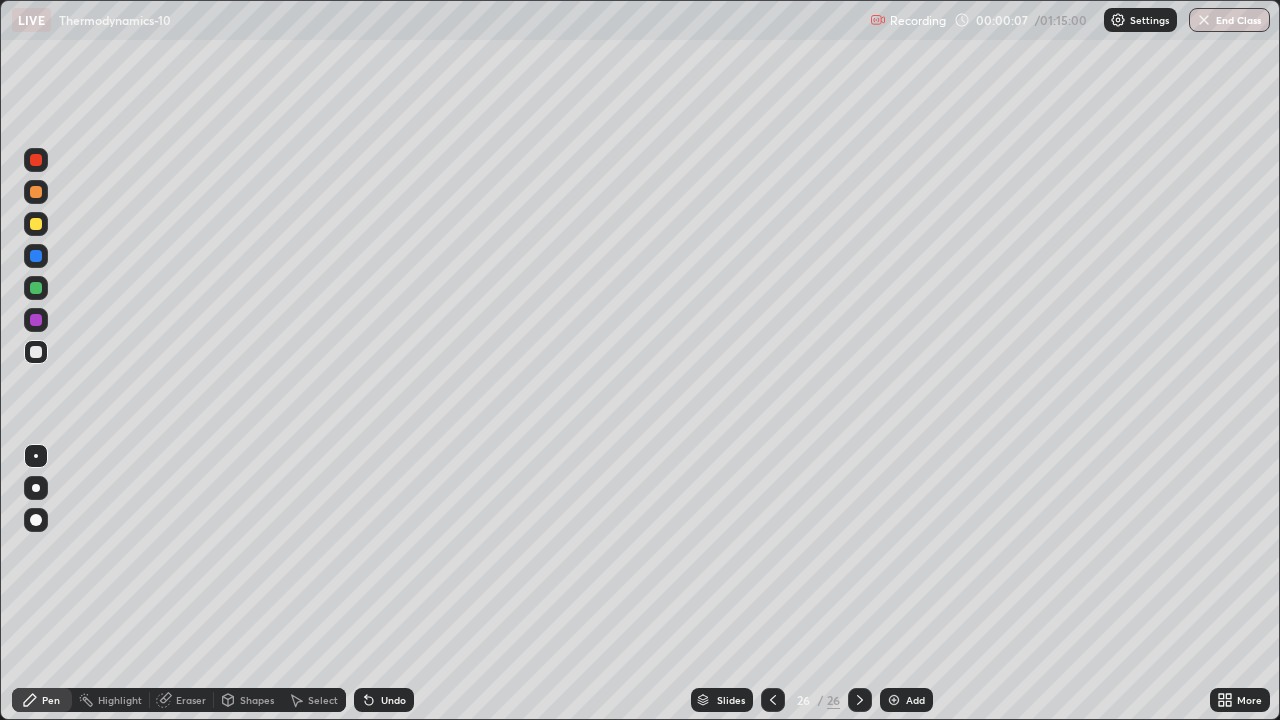 click at bounding box center (894, 700) 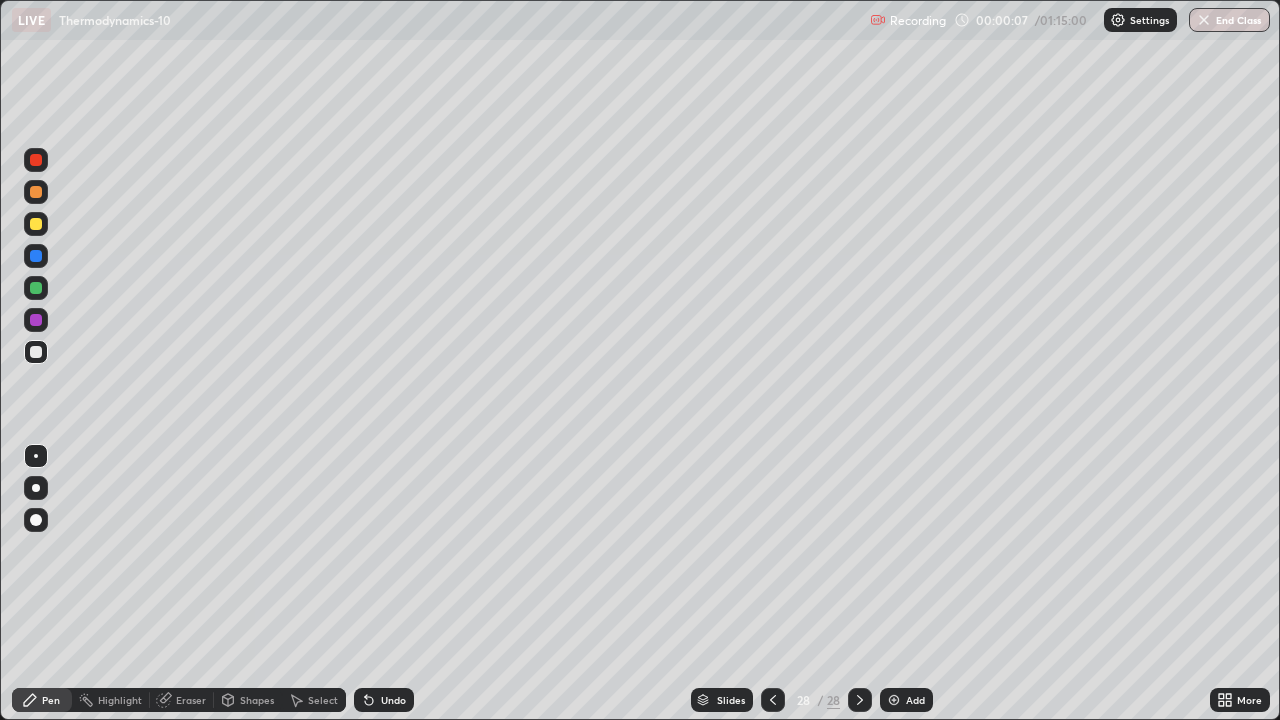 click at bounding box center (894, 700) 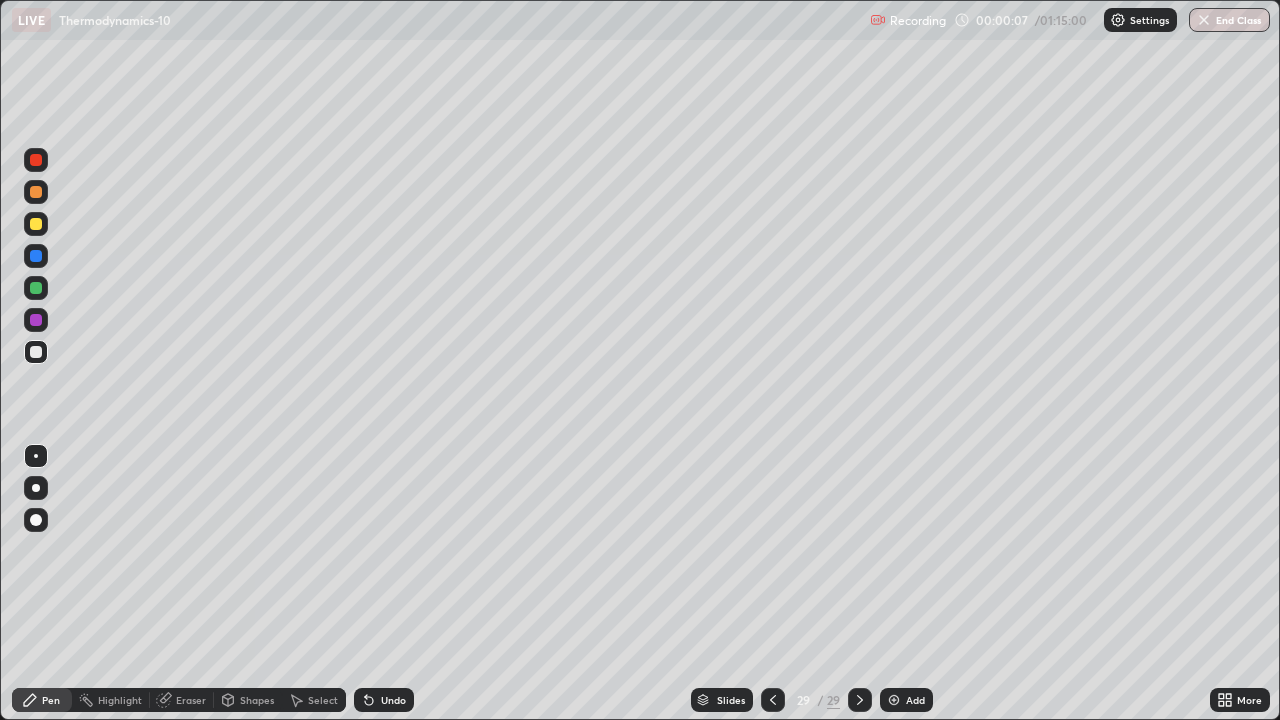 click at bounding box center (894, 700) 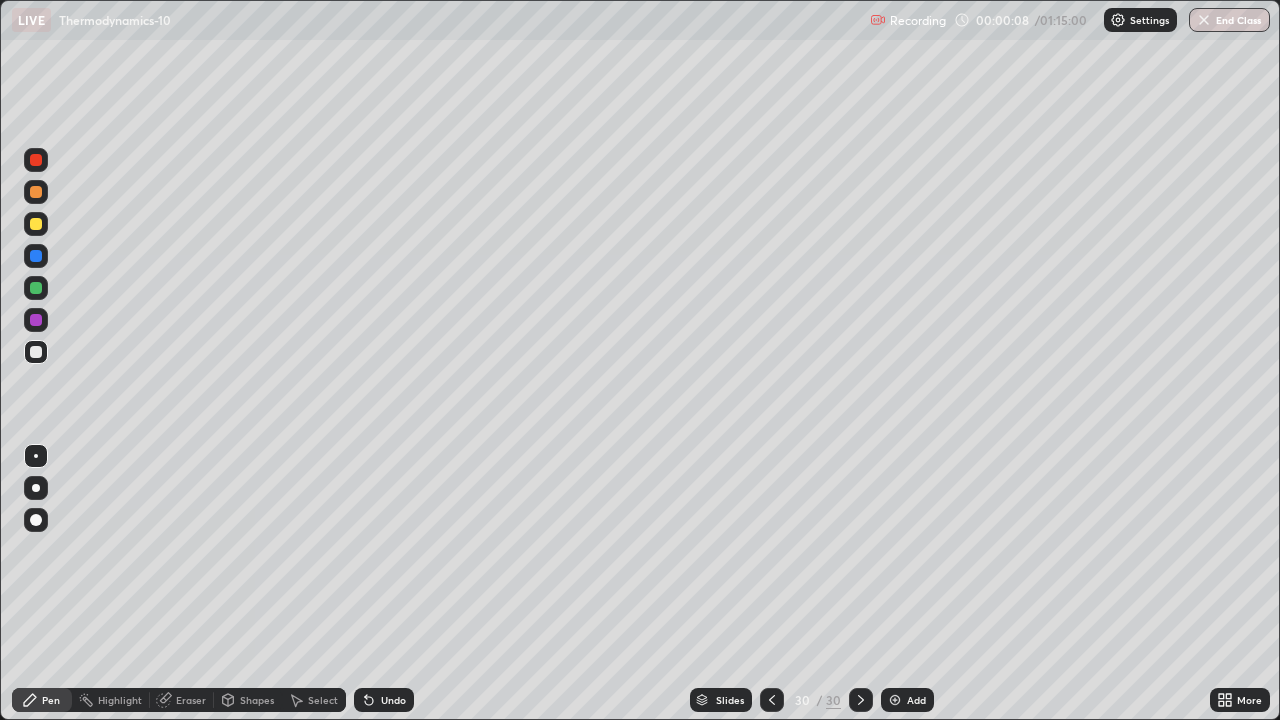 click at bounding box center (895, 700) 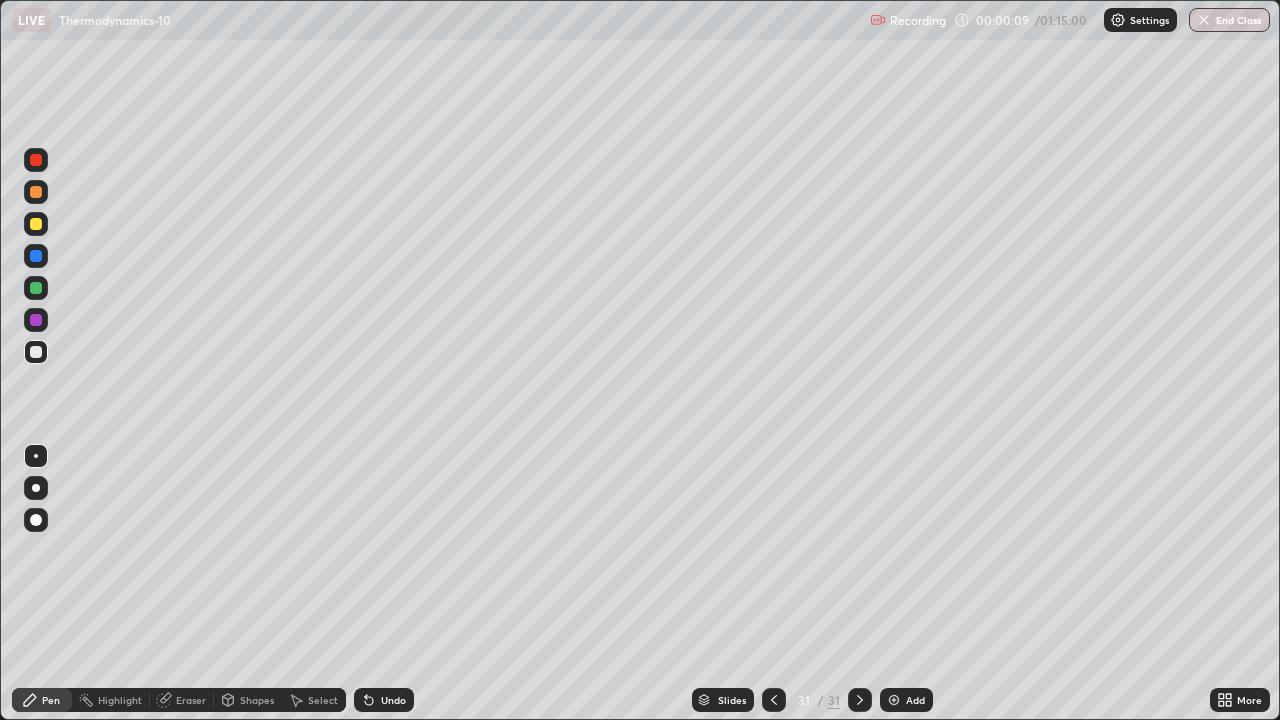 click at bounding box center (894, 700) 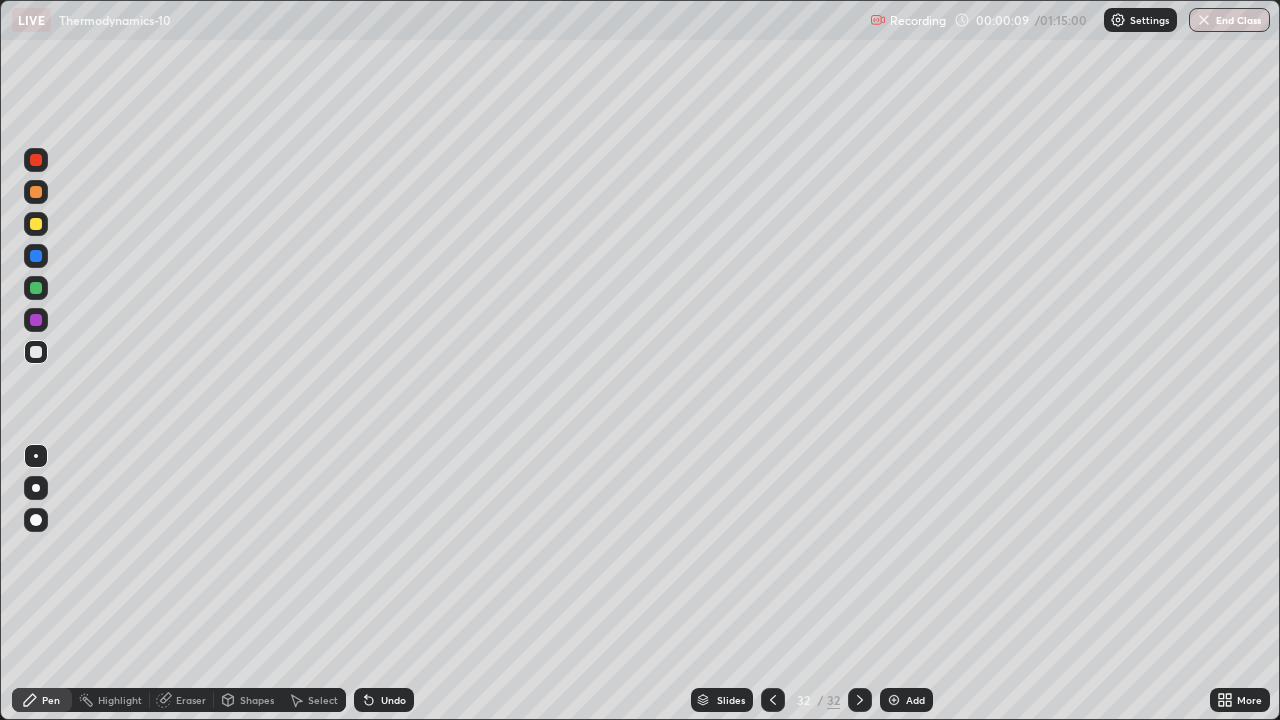 click 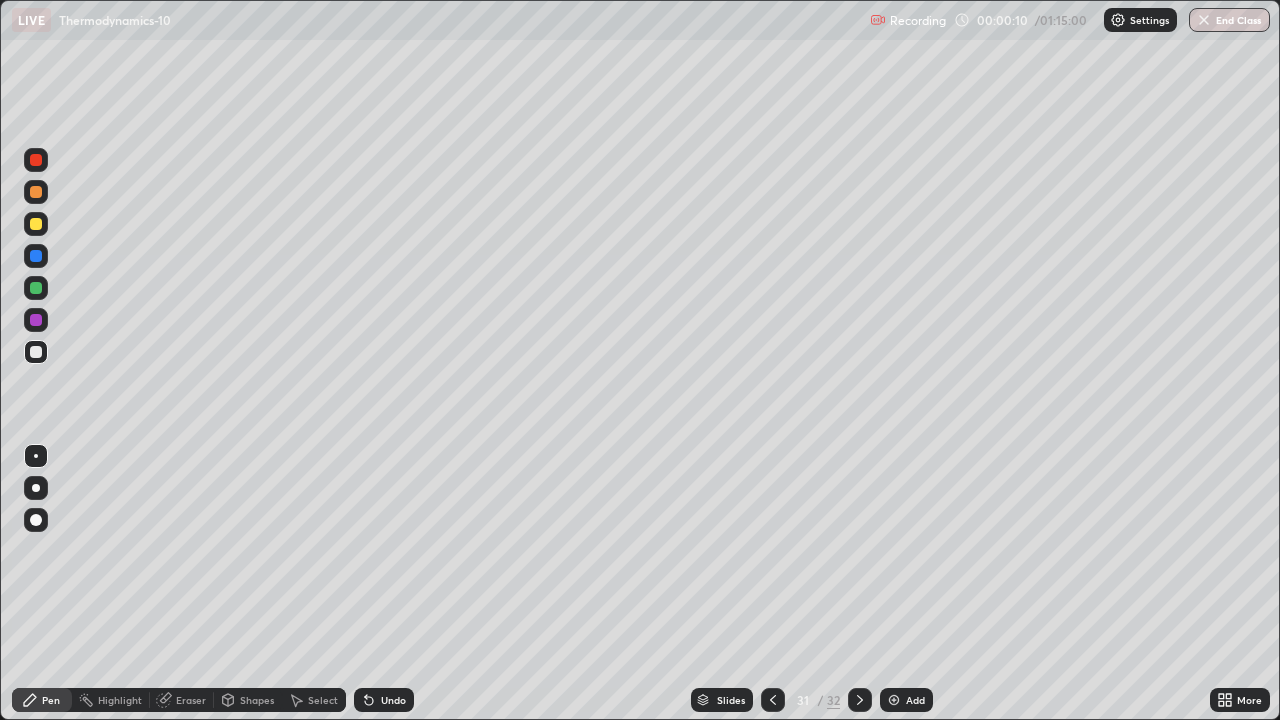 click 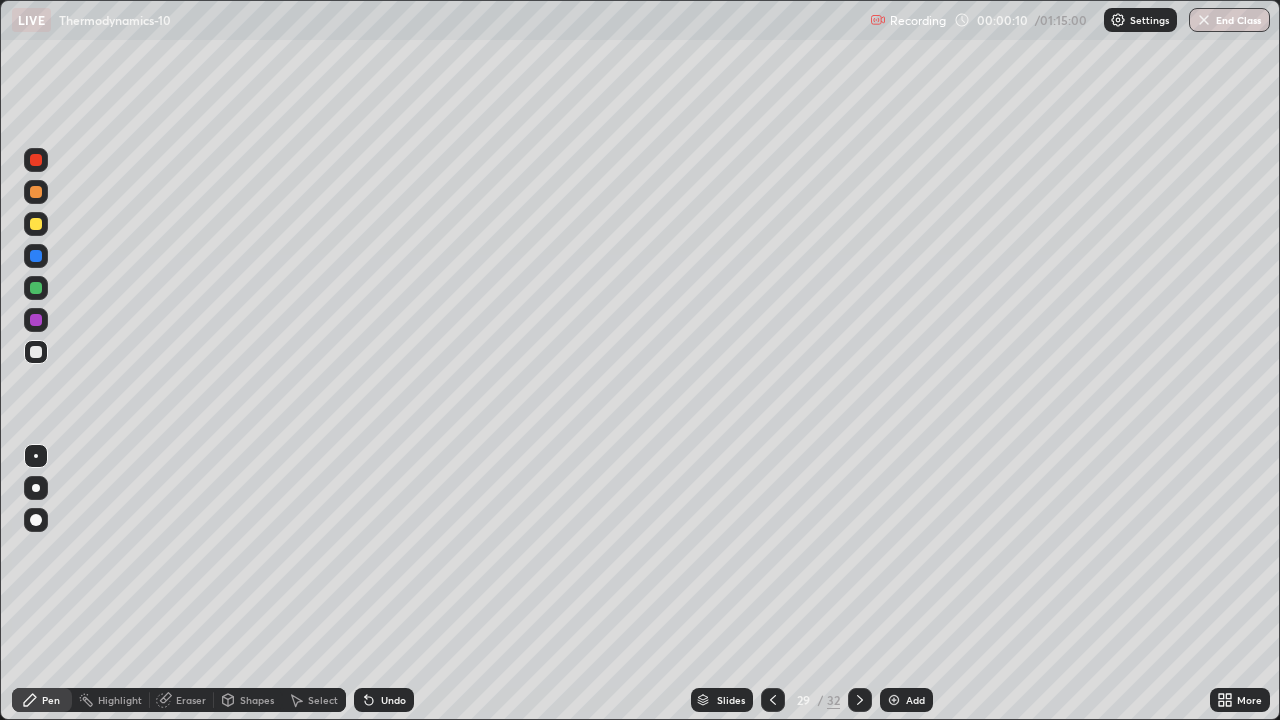 click 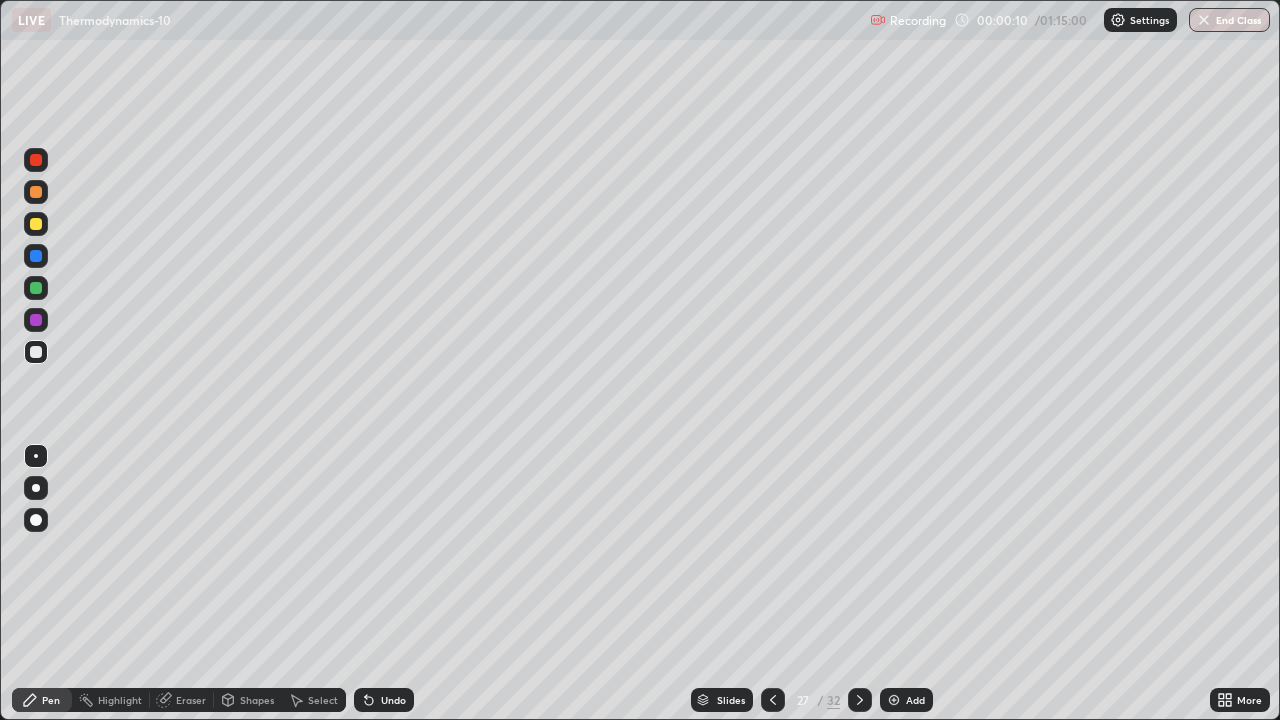 click 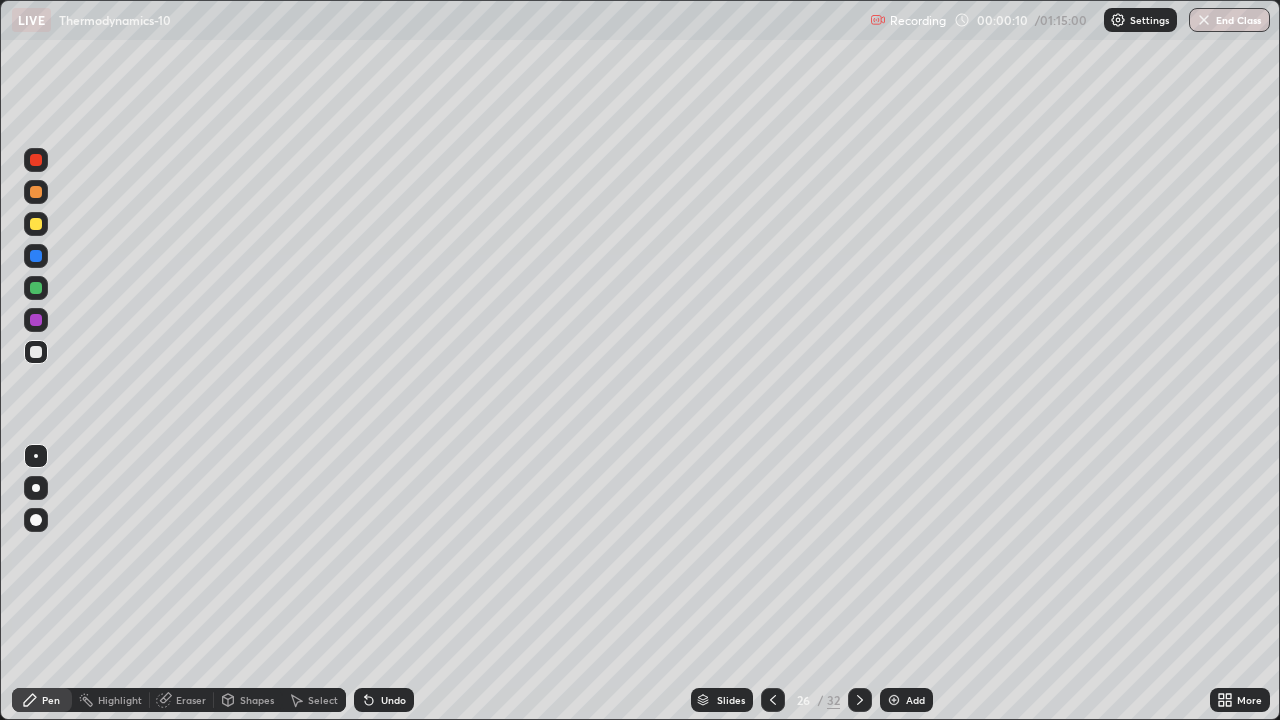 click 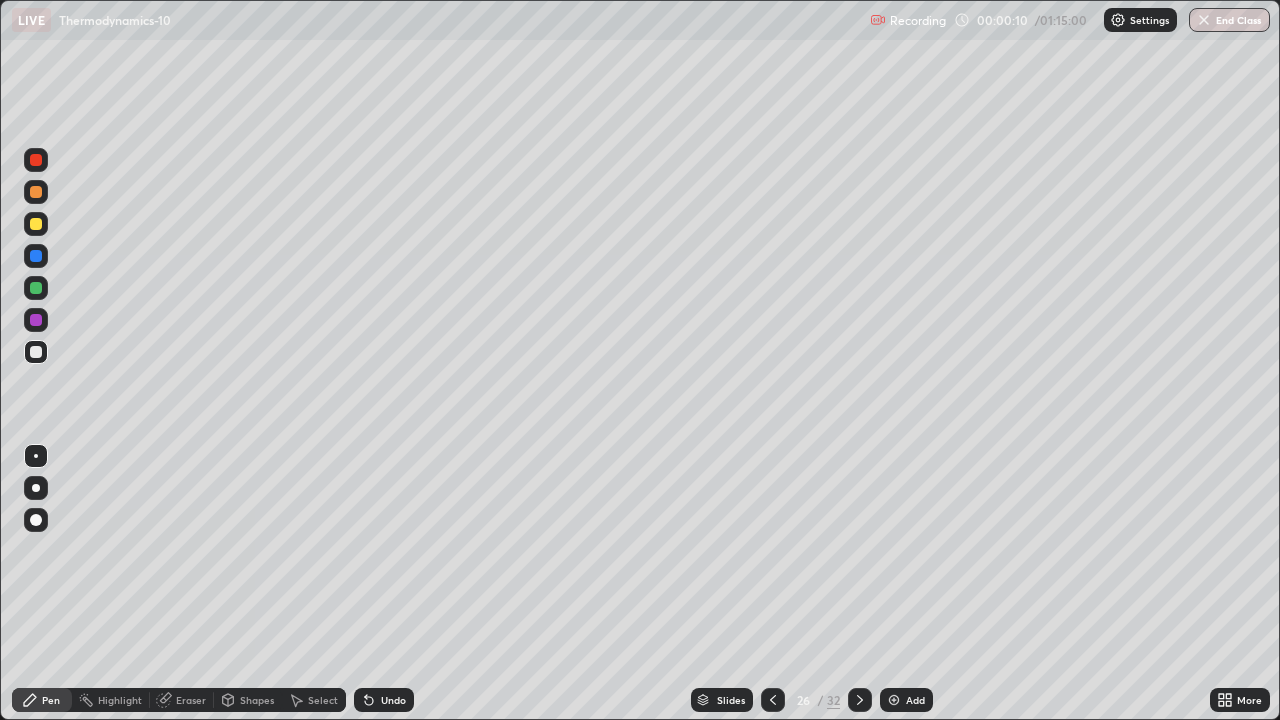 click 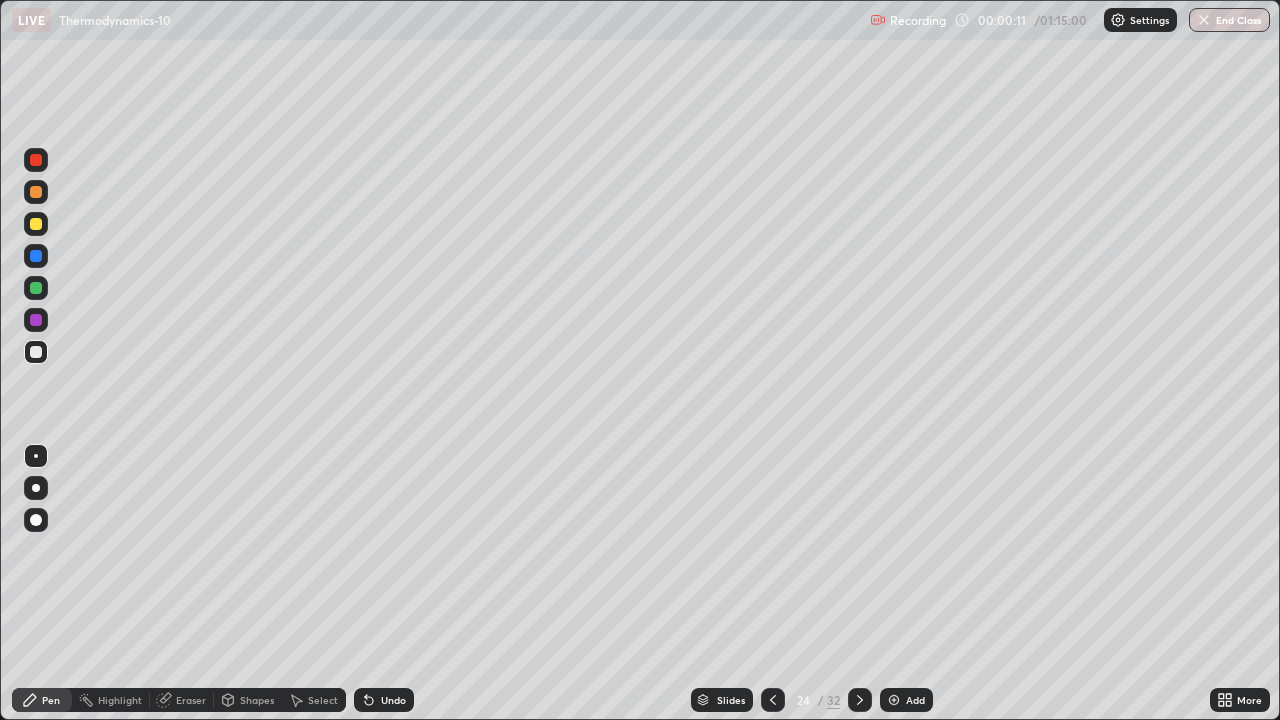 click 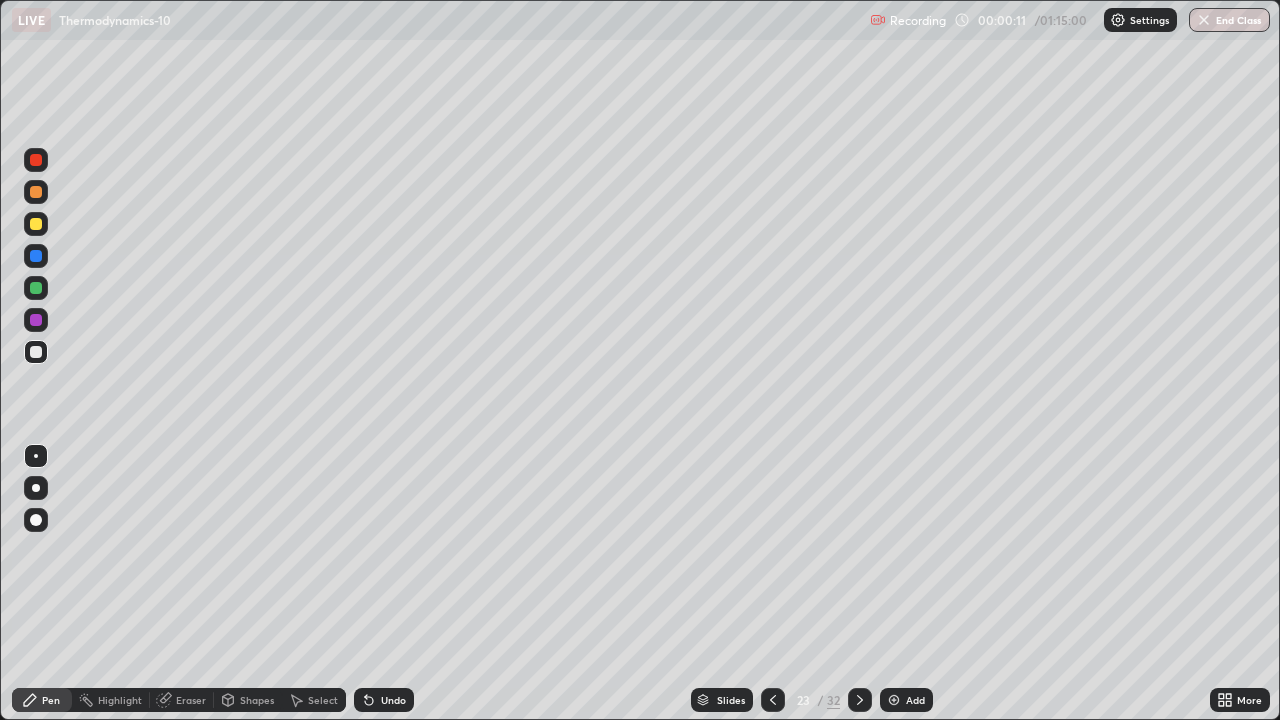 click 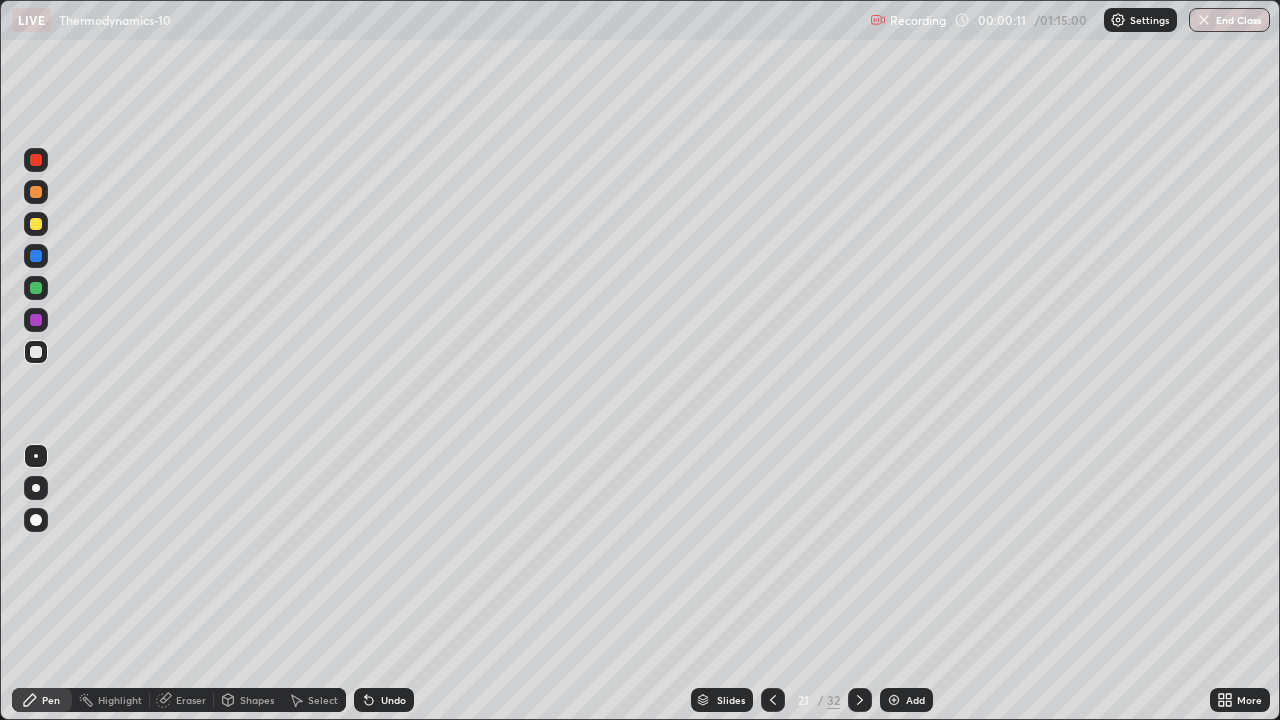 click 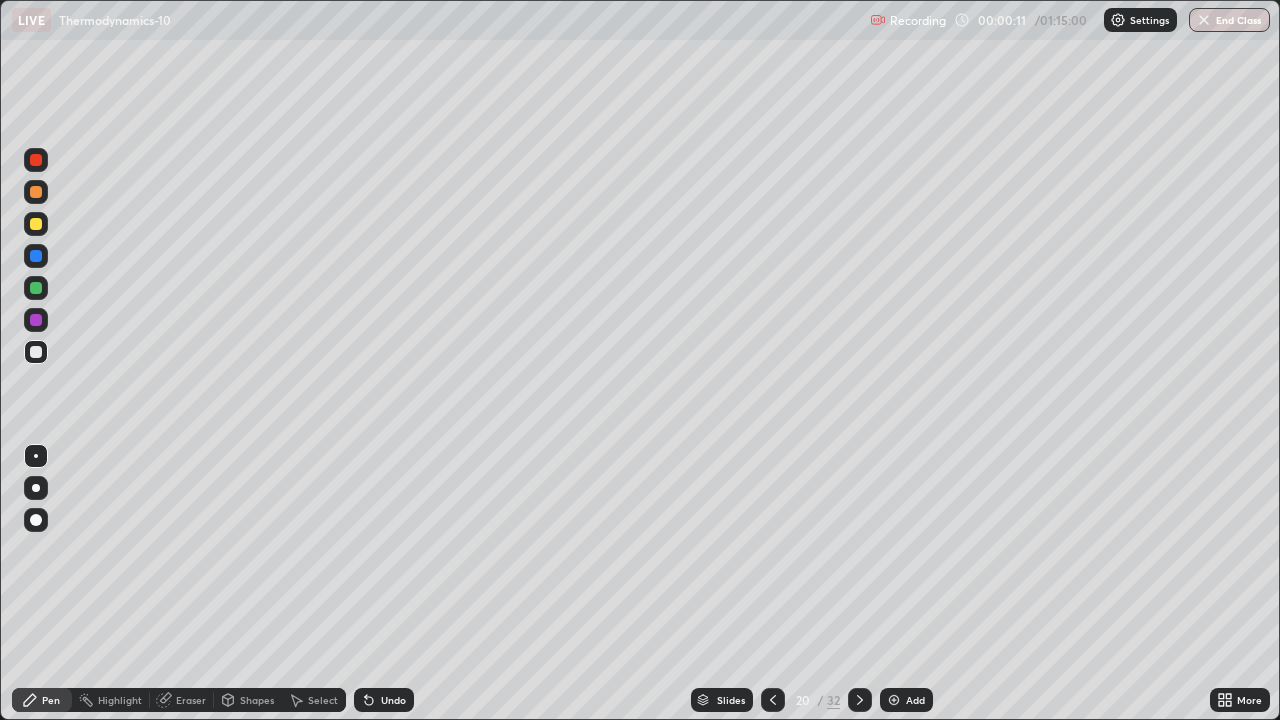 click at bounding box center [773, 700] 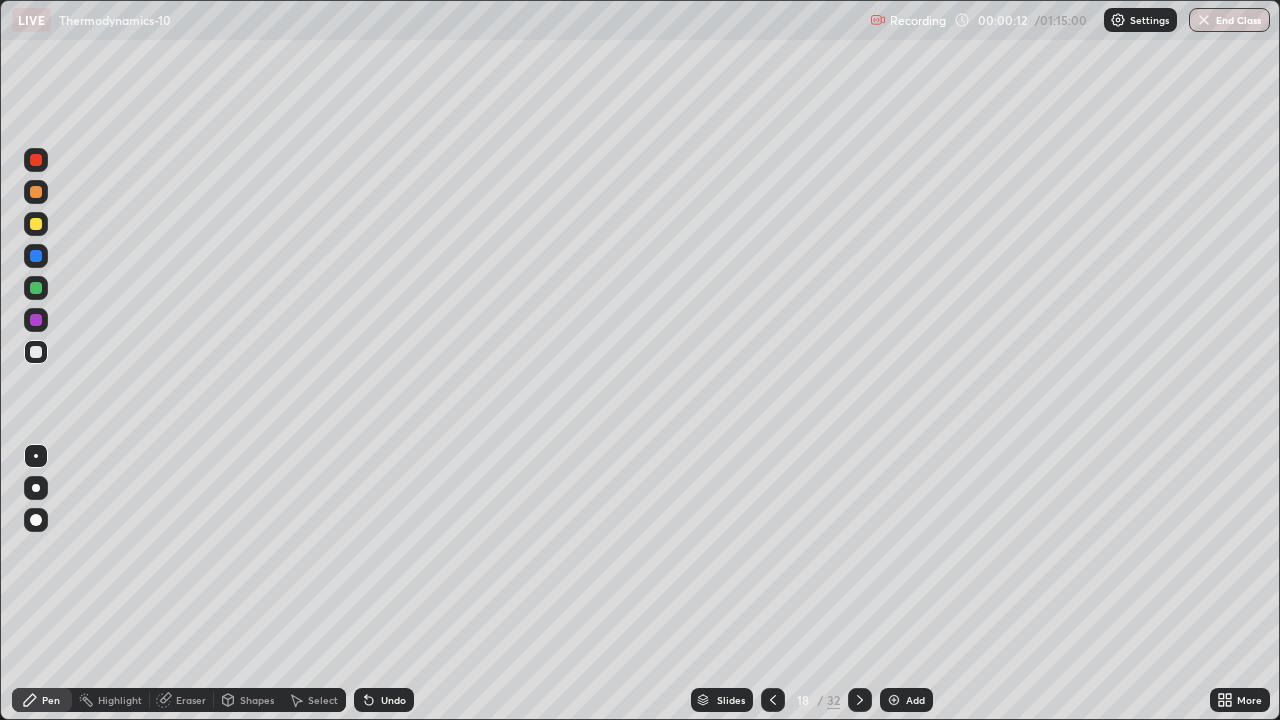 click at bounding box center [773, 700] 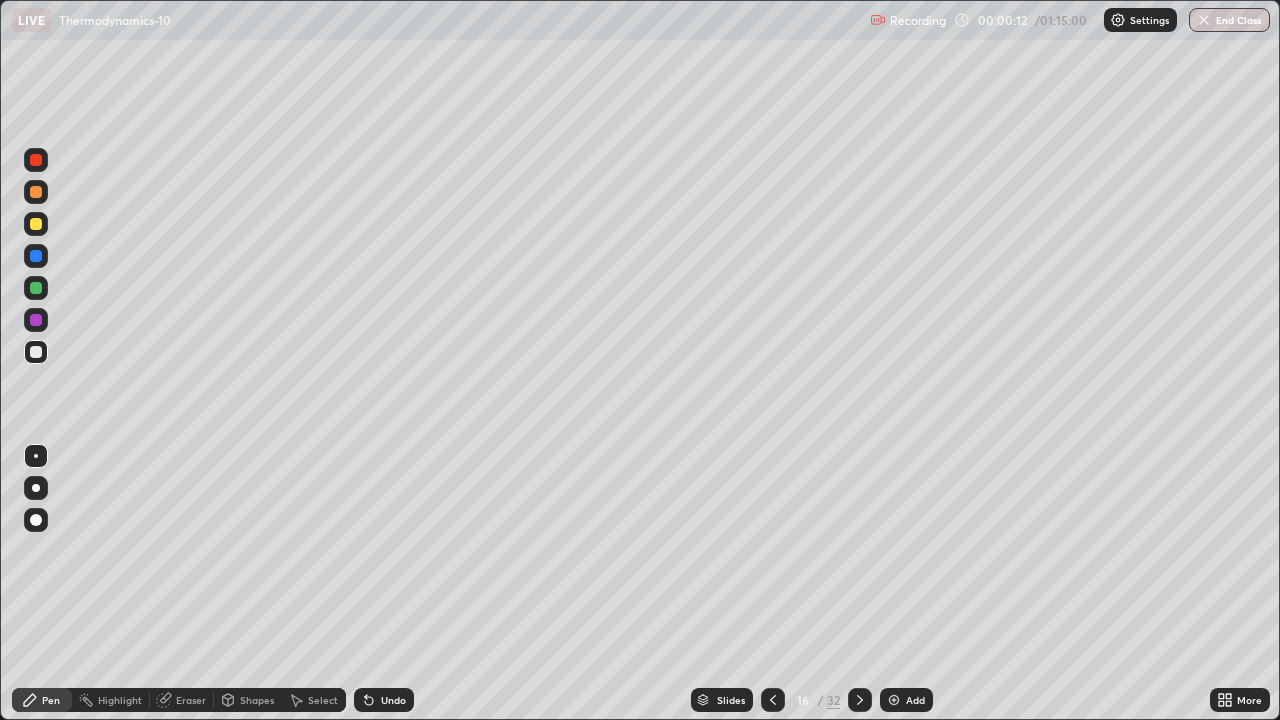 click at bounding box center (773, 700) 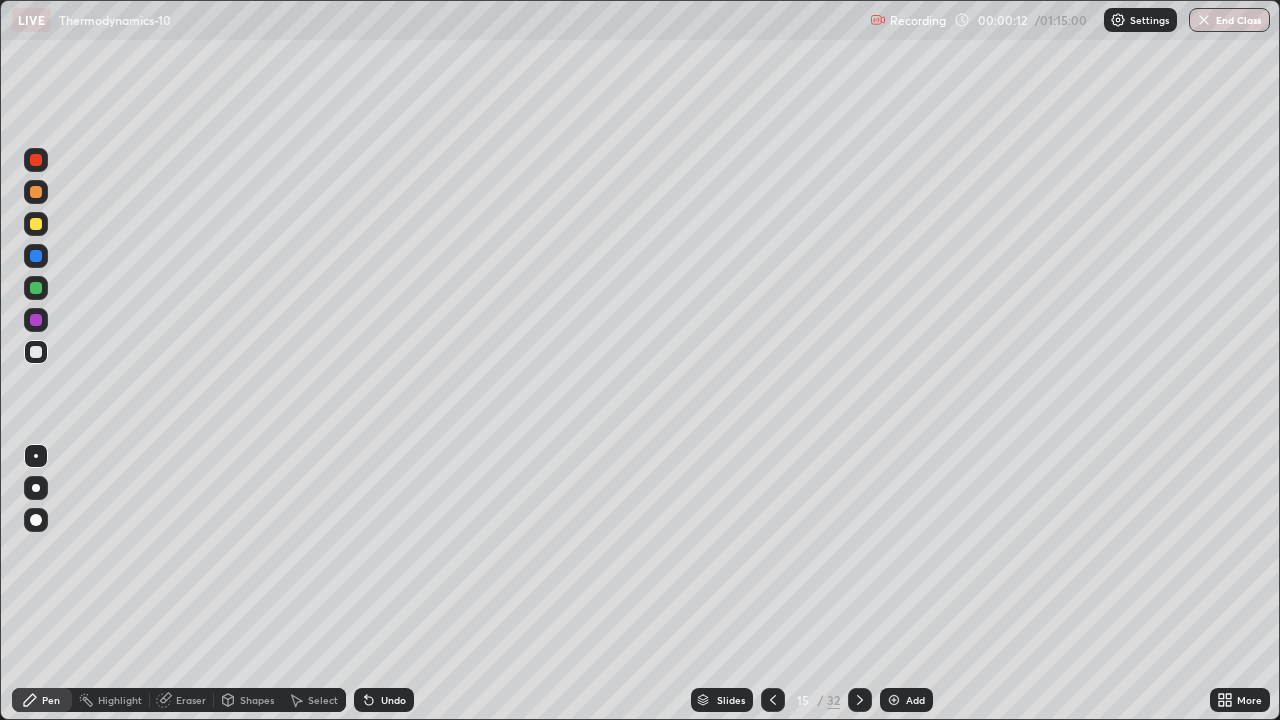 click 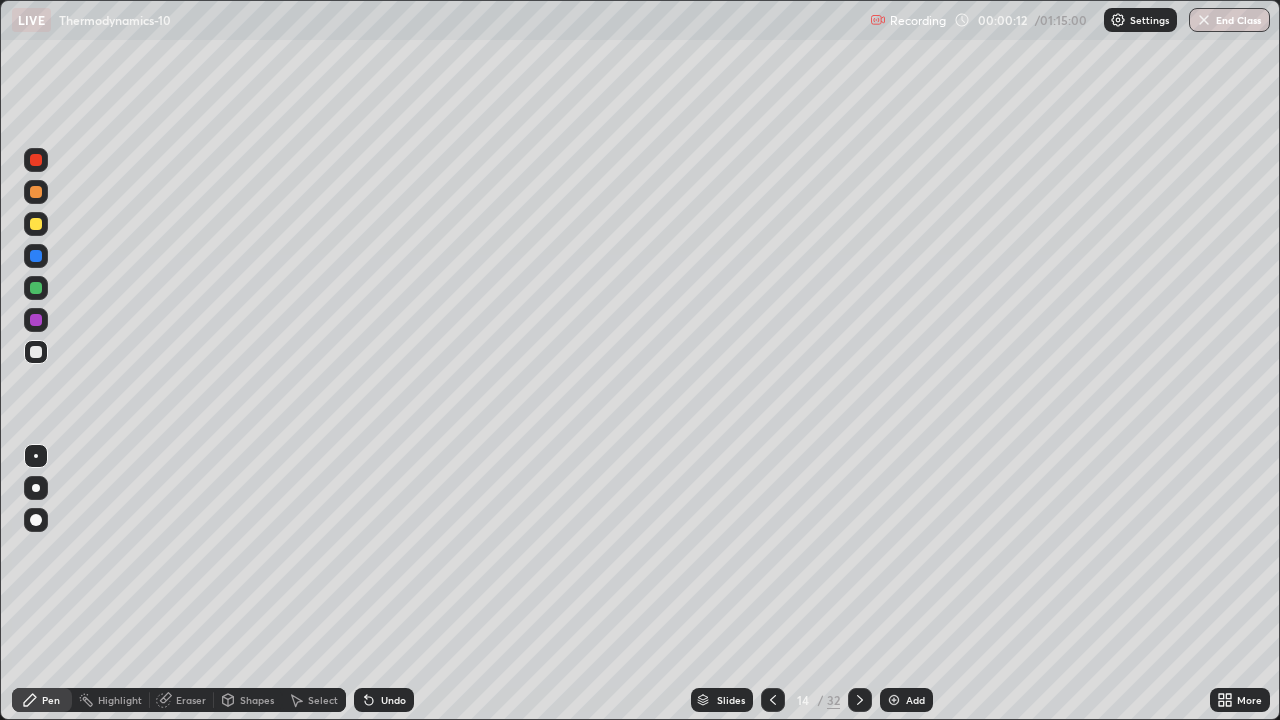 click 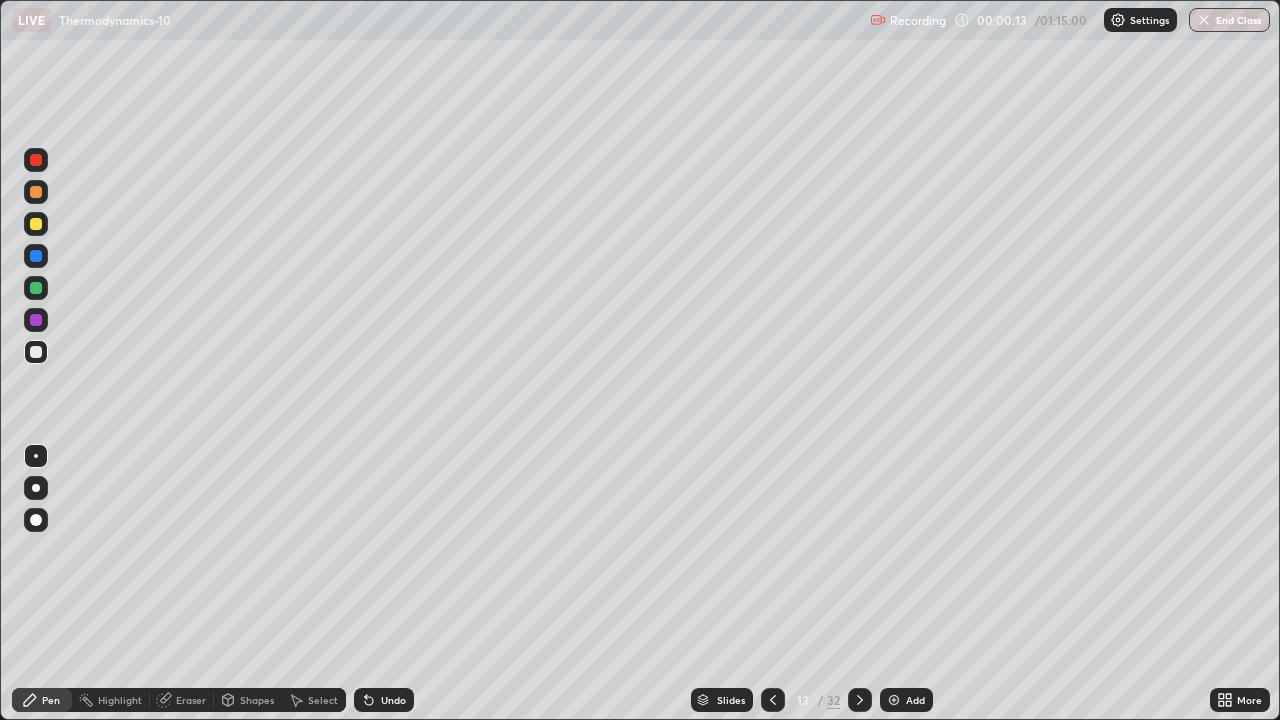 click 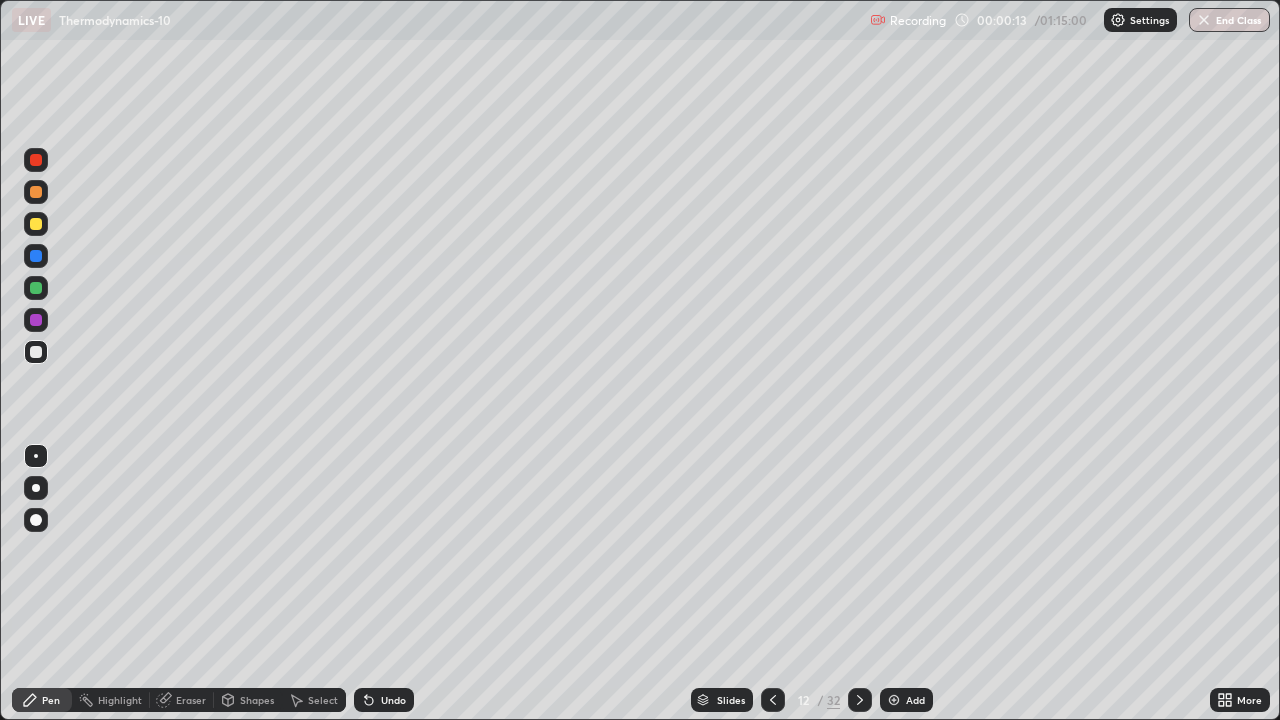 click 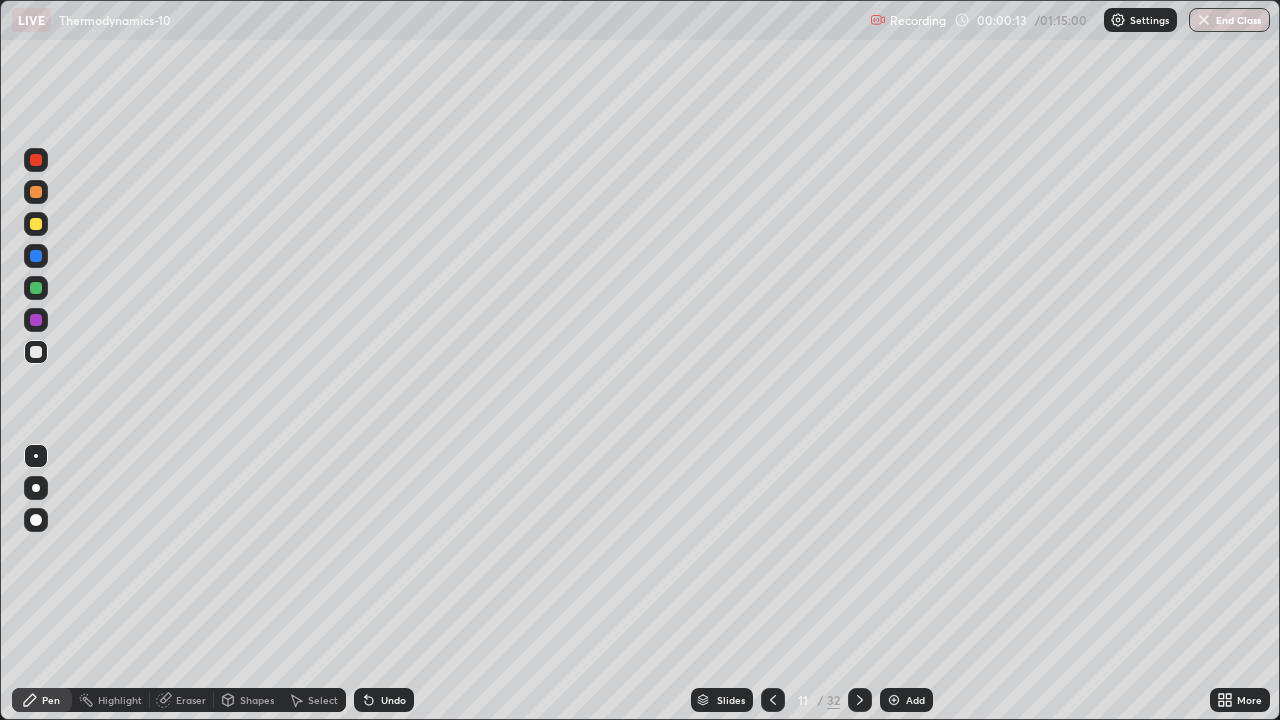 click 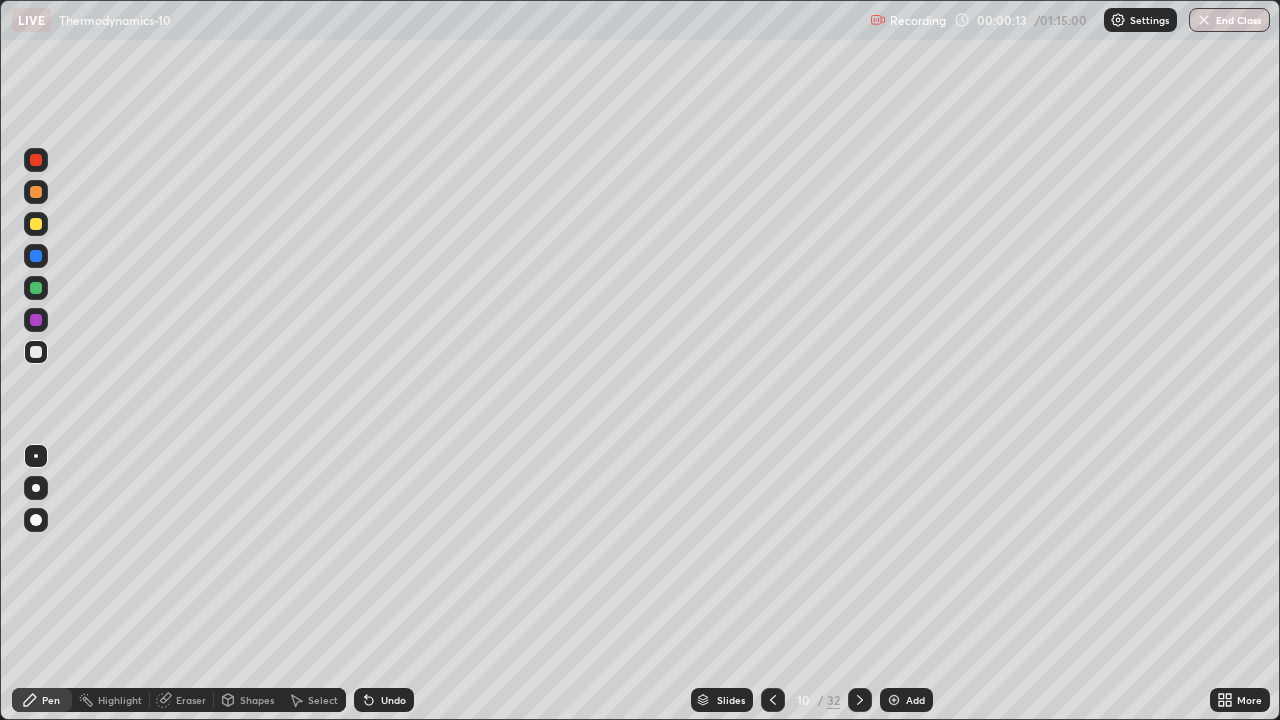 click 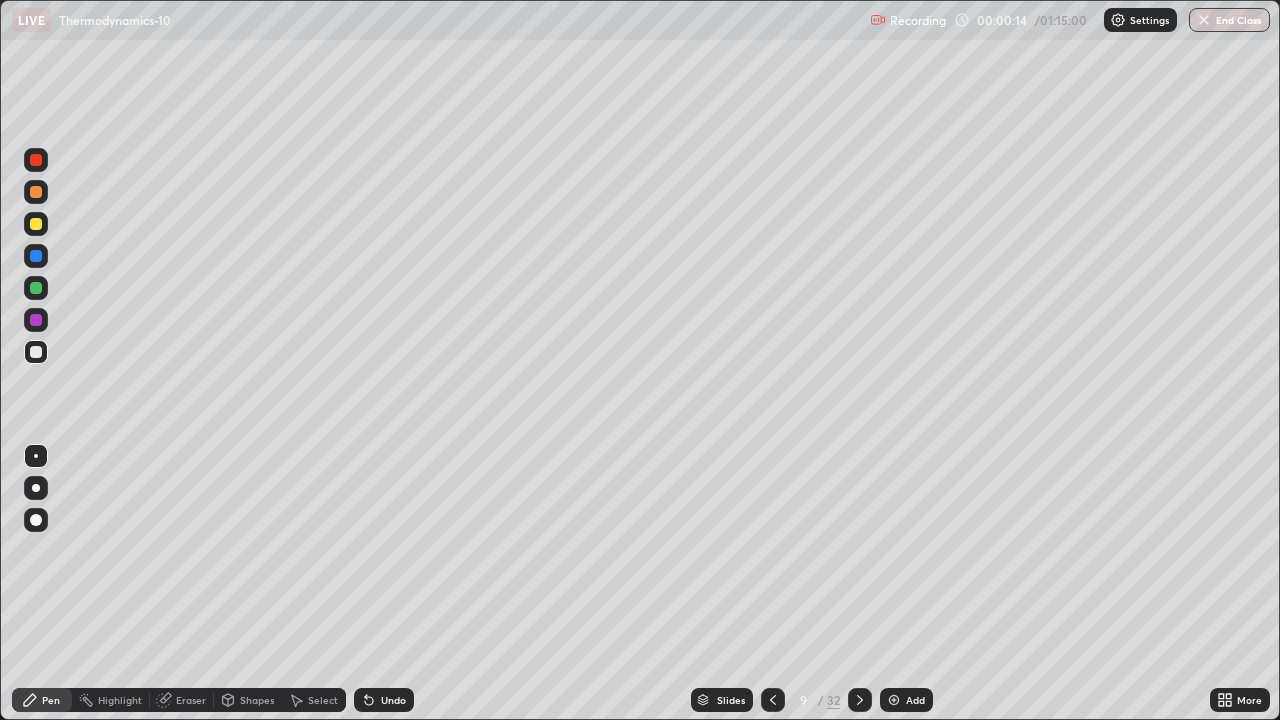 click 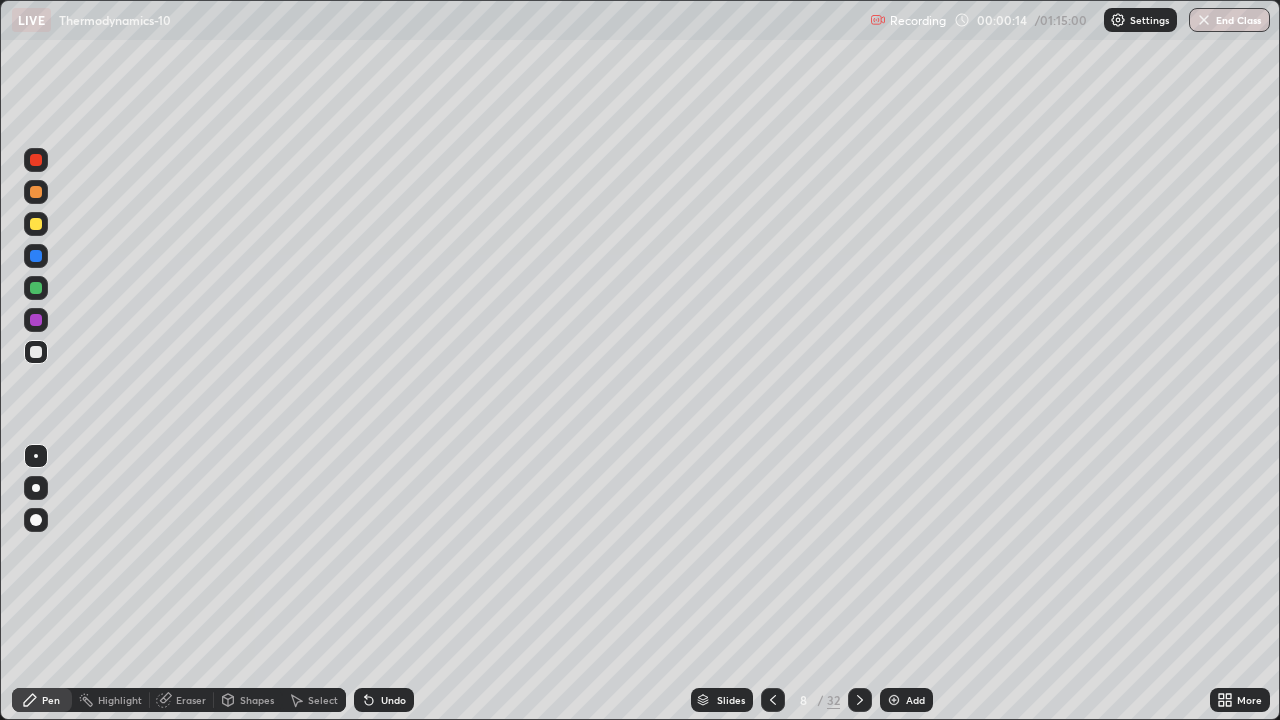 click 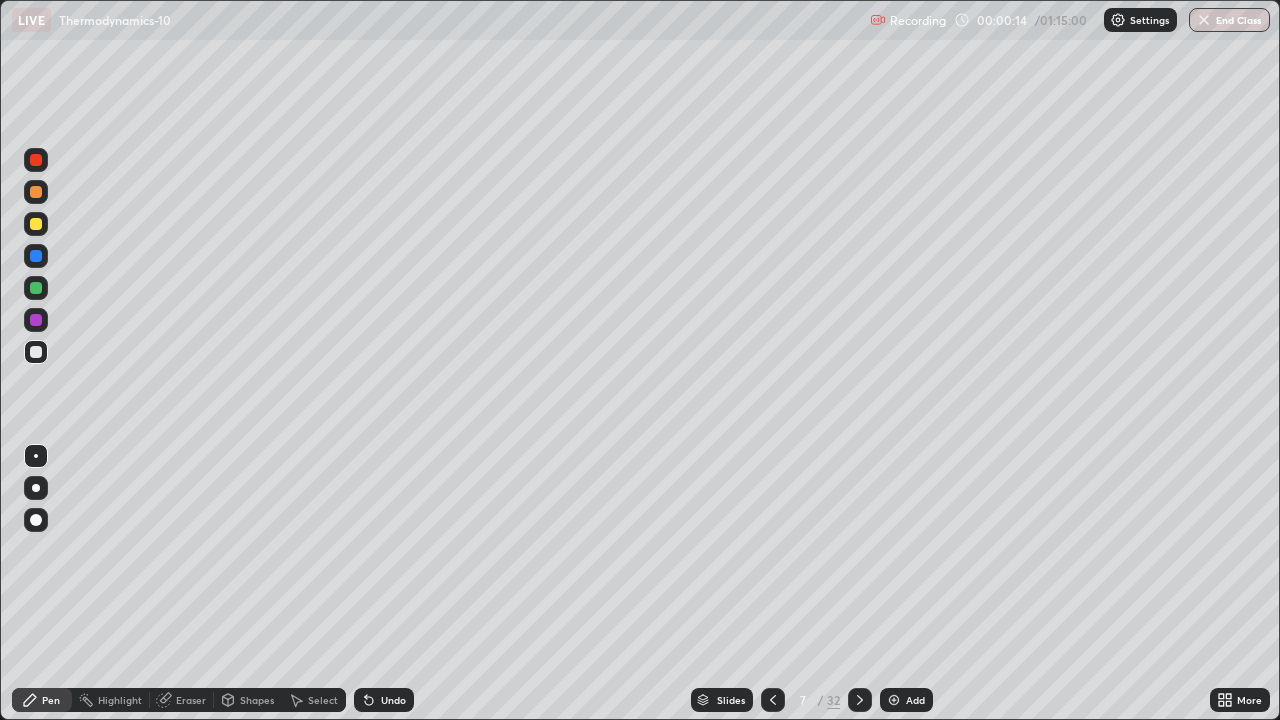 click 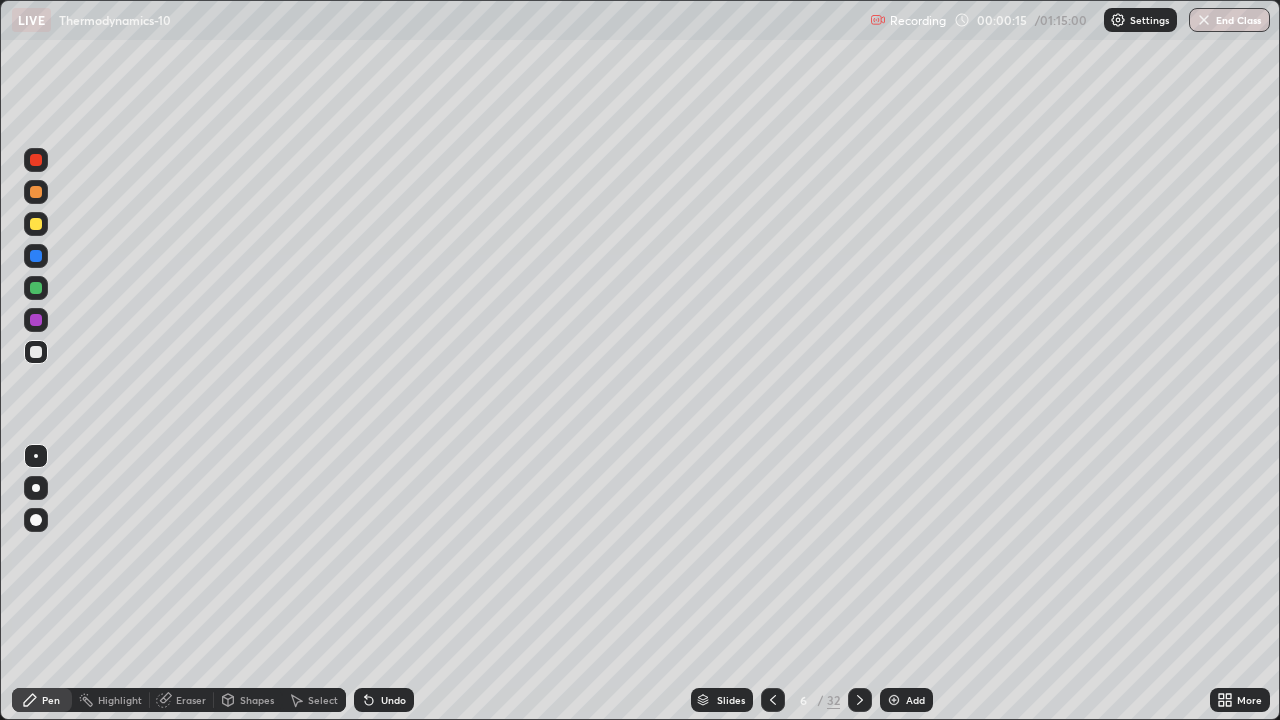 click 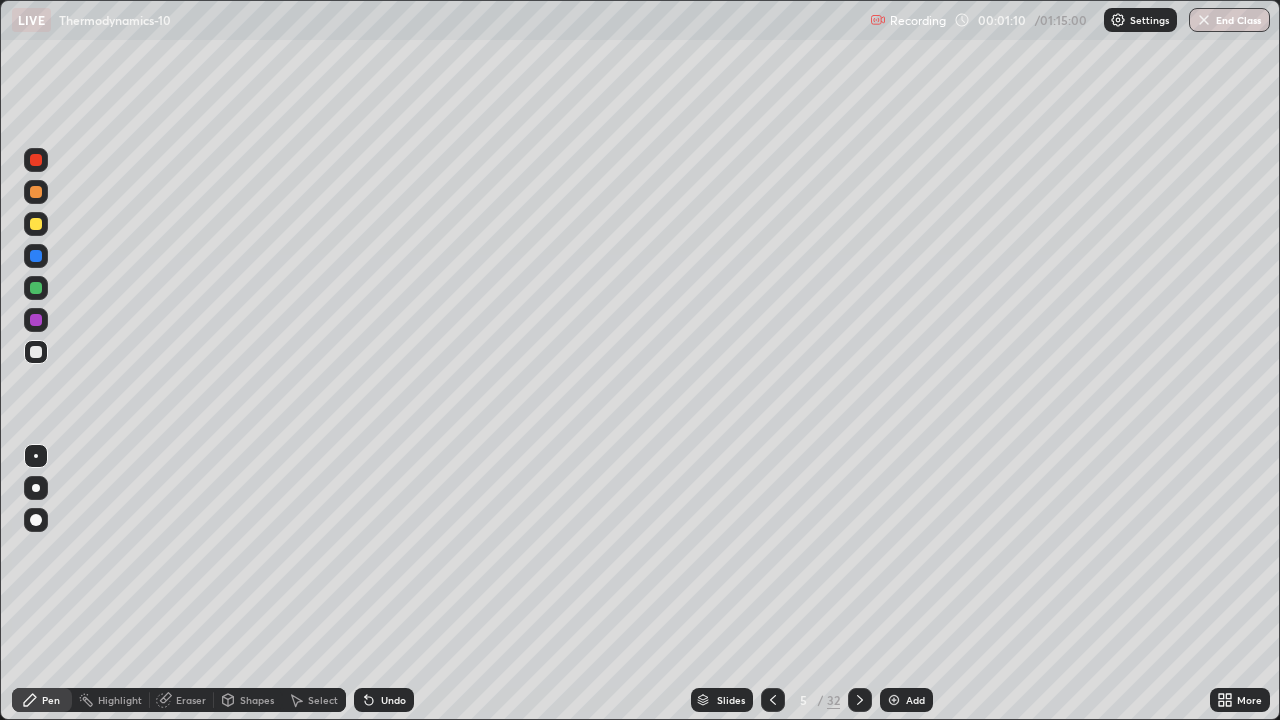 click at bounding box center [36, 488] 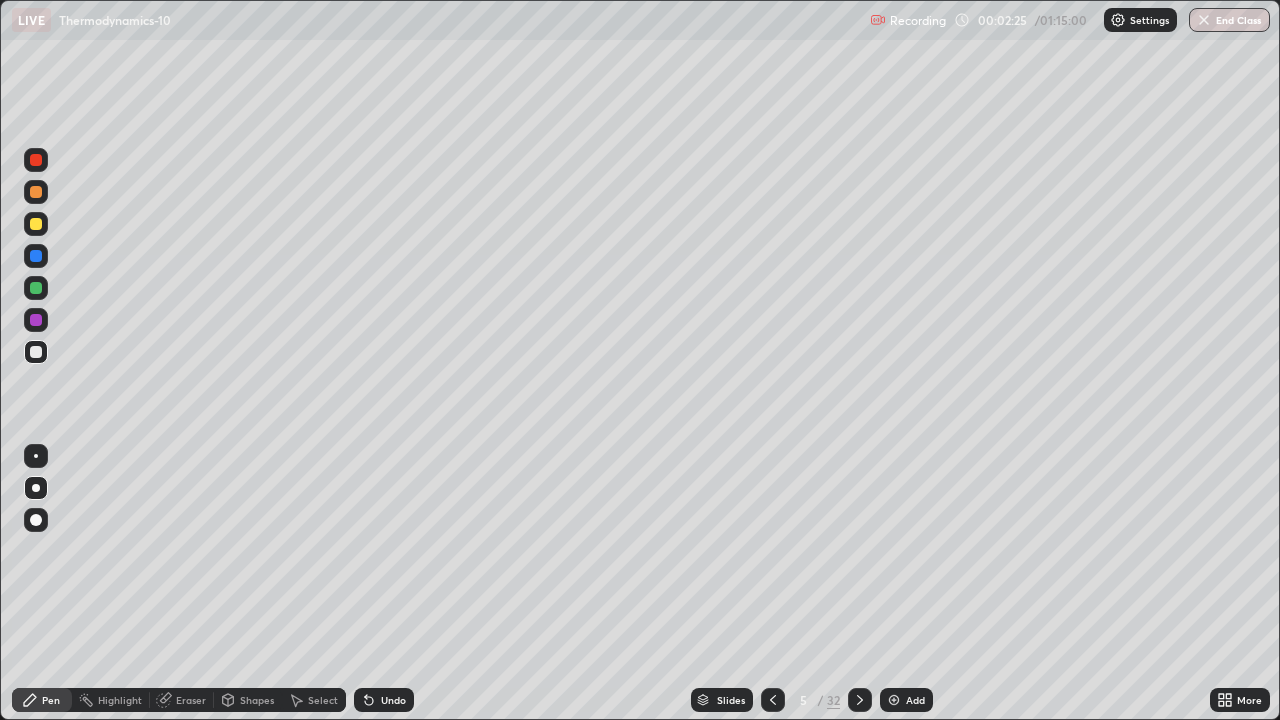 click on "Eraser" at bounding box center [191, 700] 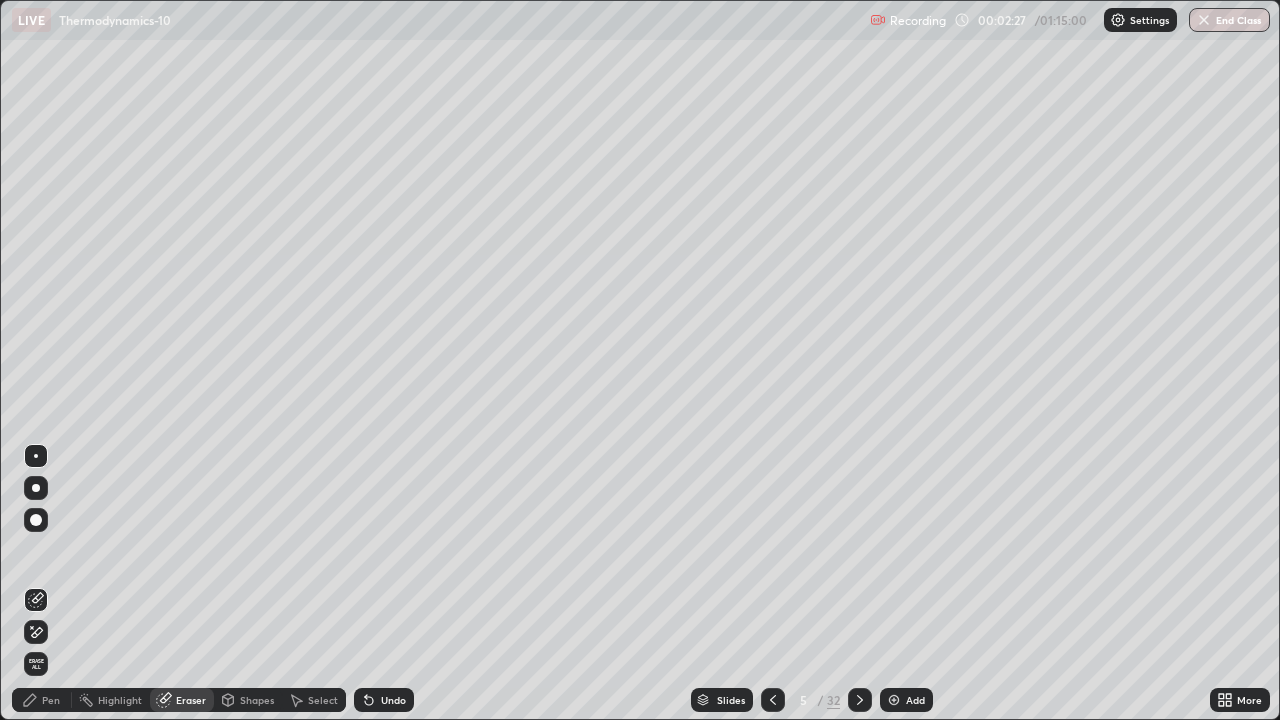 click on "Pen" at bounding box center [51, 700] 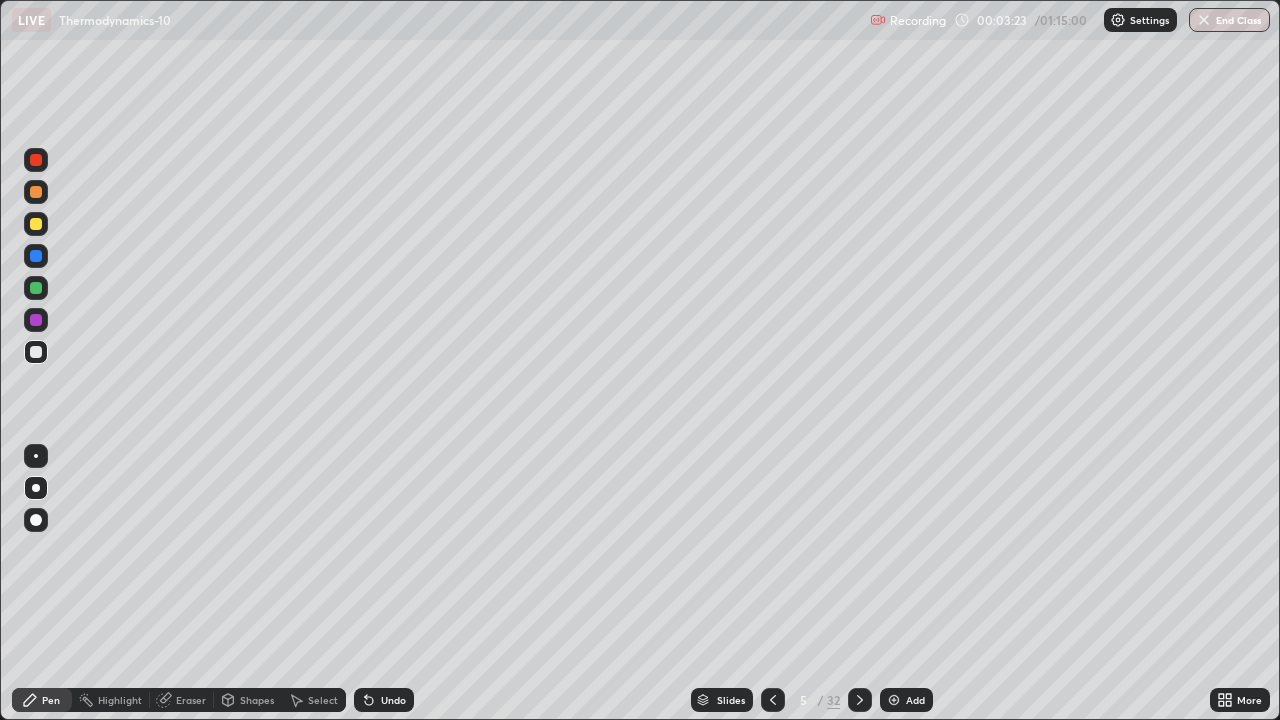 click on "Eraser" at bounding box center (191, 700) 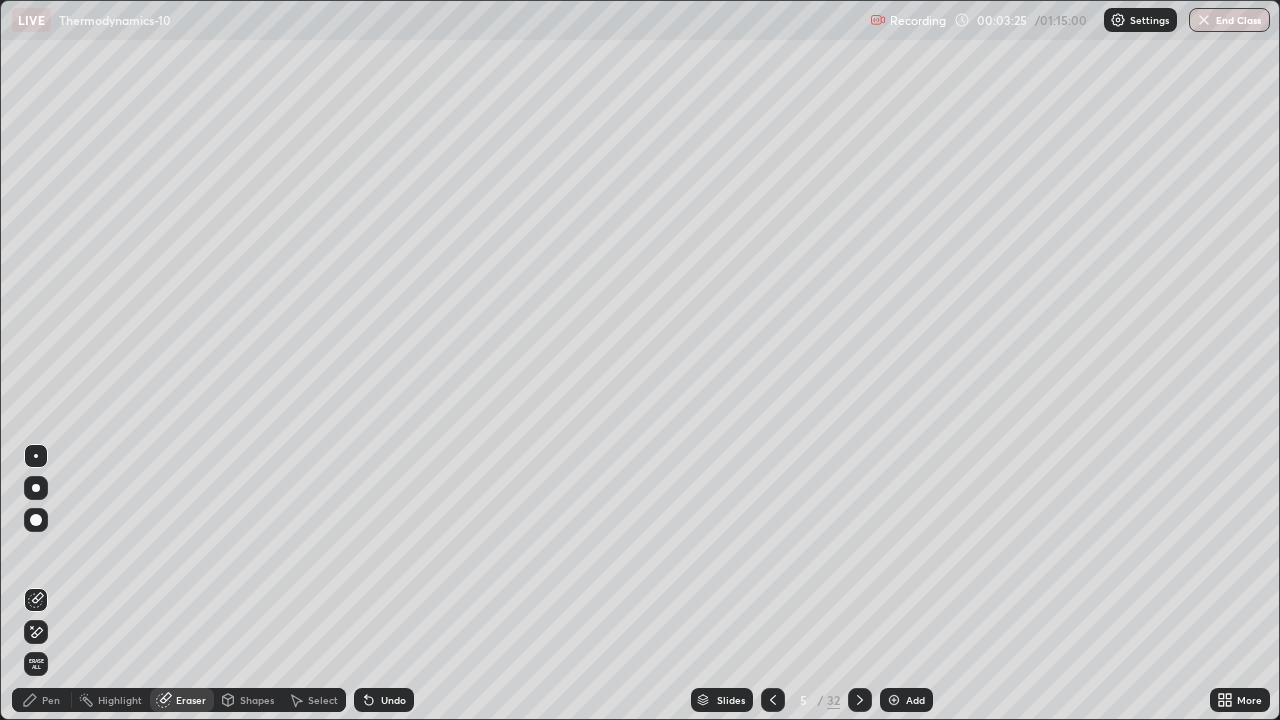 click on "Pen" at bounding box center (42, 700) 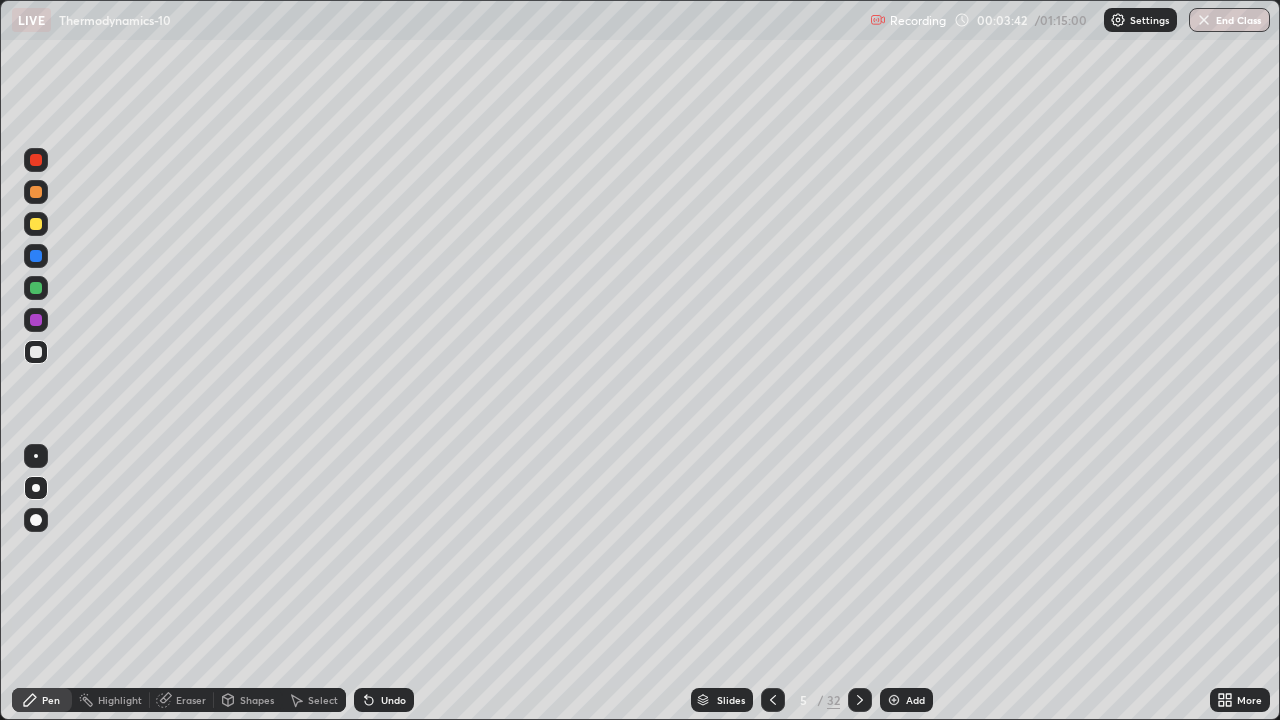 click on "Eraser" at bounding box center [191, 700] 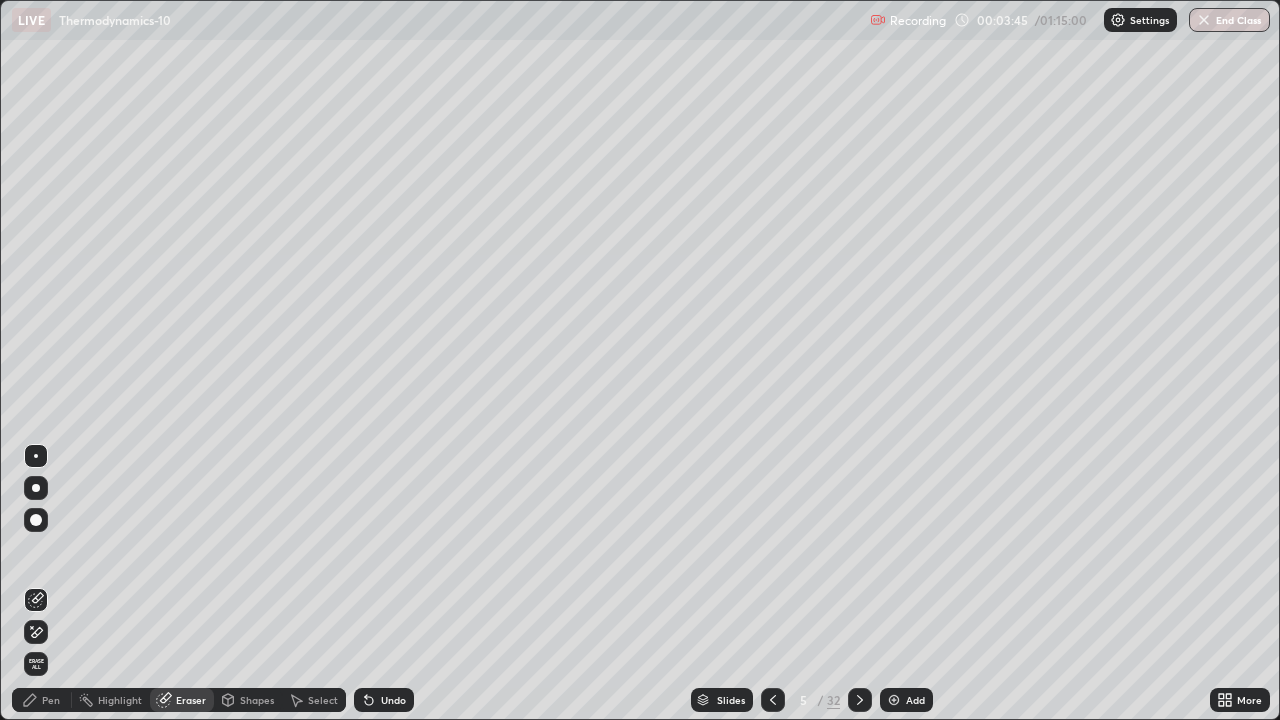 click on "Pen" at bounding box center [51, 700] 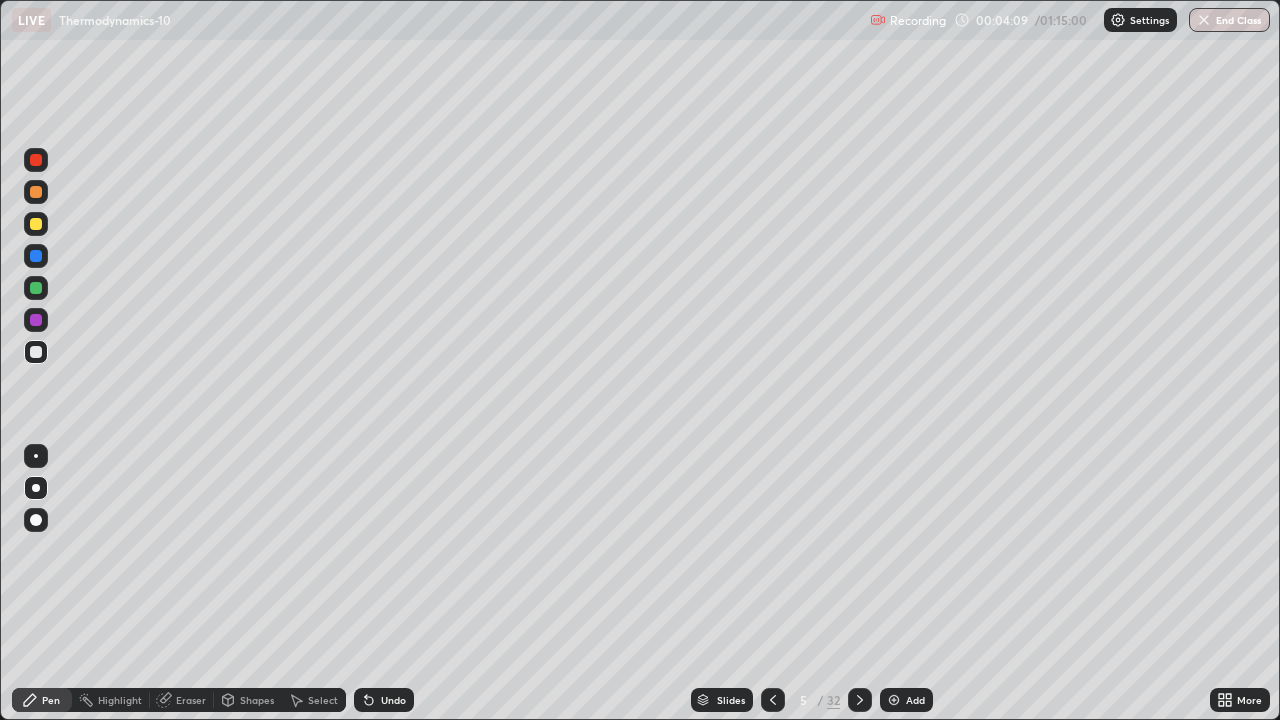 click on "Eraser" at bounding box center [191, 700] 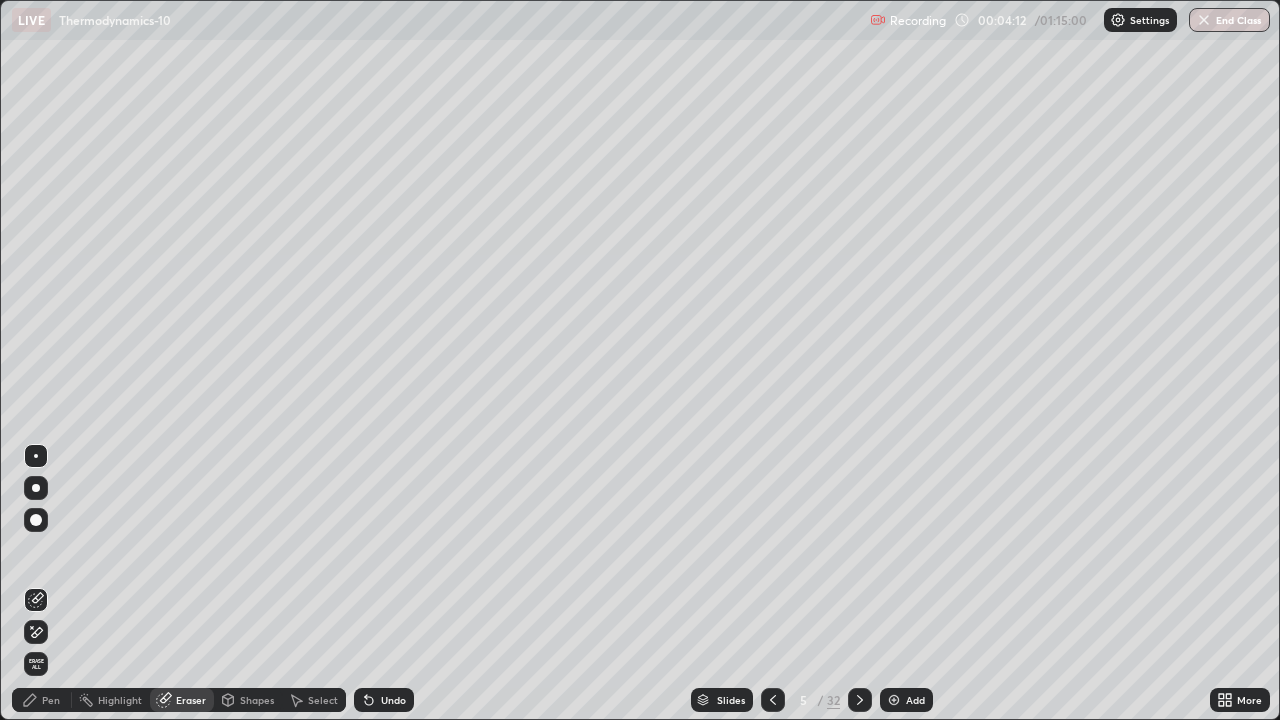 click on "Pen" at bounding box center (42, 700) 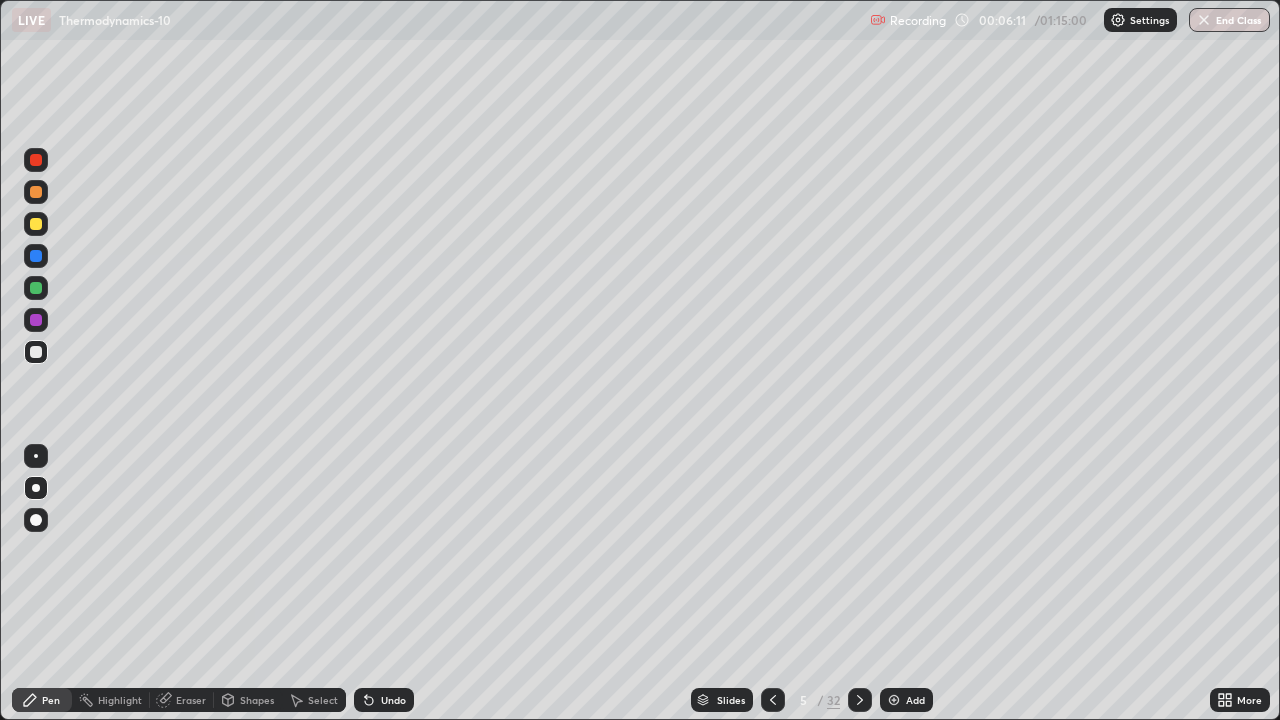 click 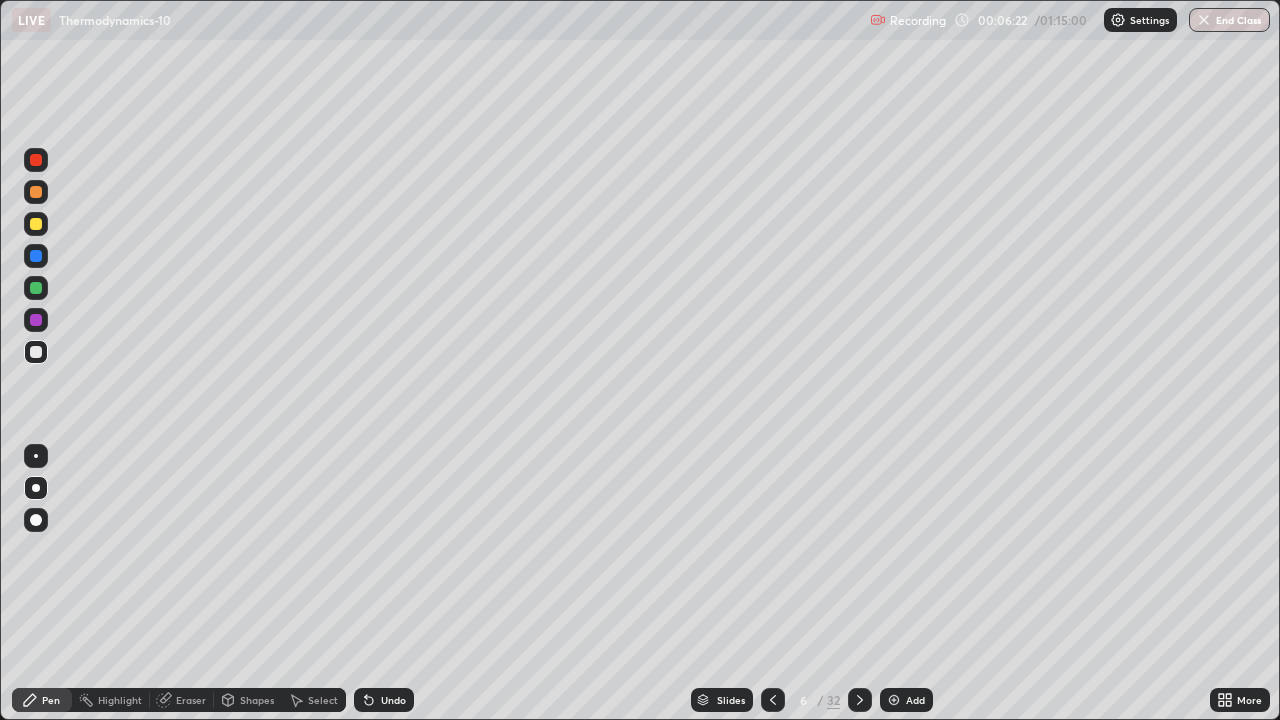 click on "Eraser" at bounding box center [182, 700] 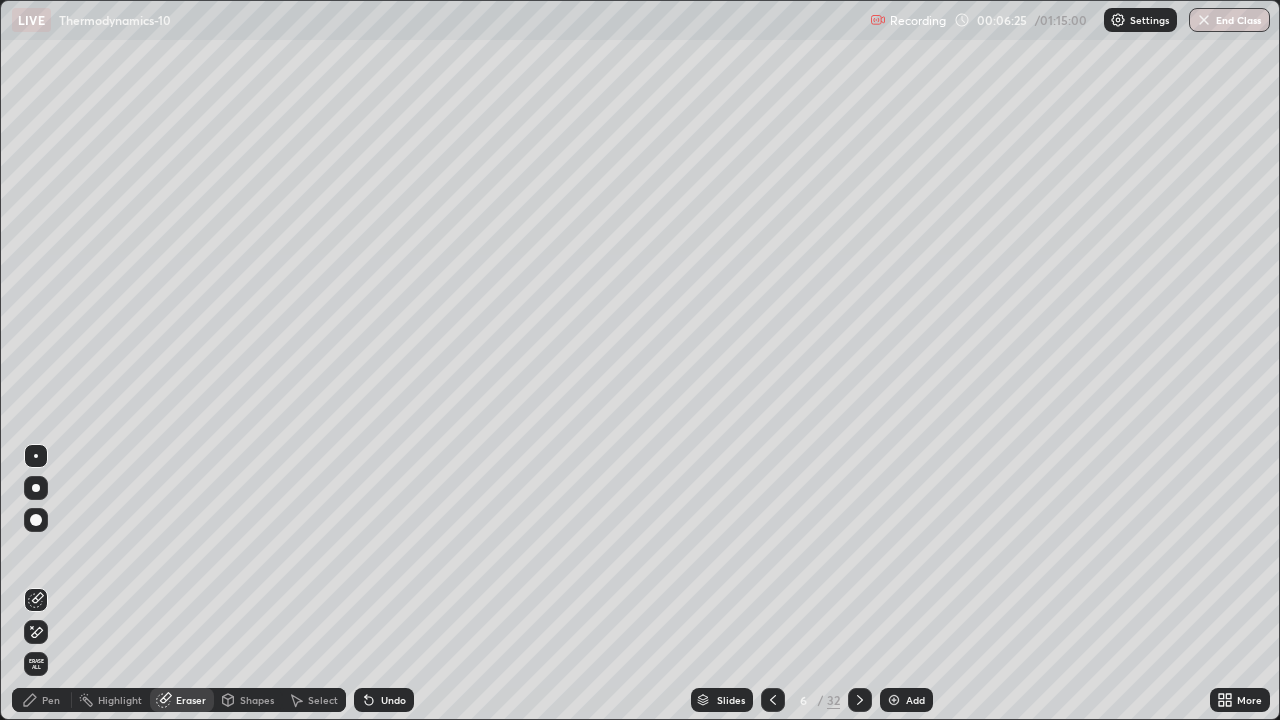 click on "Pen" at bounding box center (51, 700) 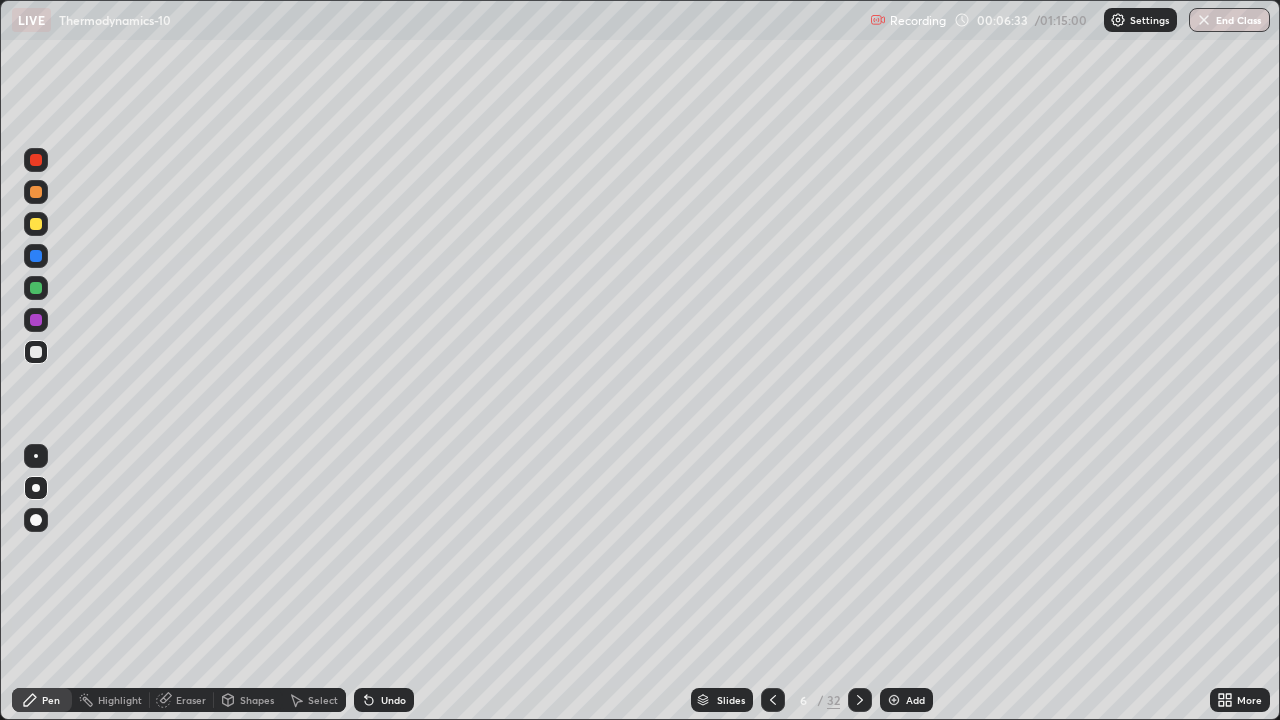click on "Eraser" at bounding box center (191, 700) 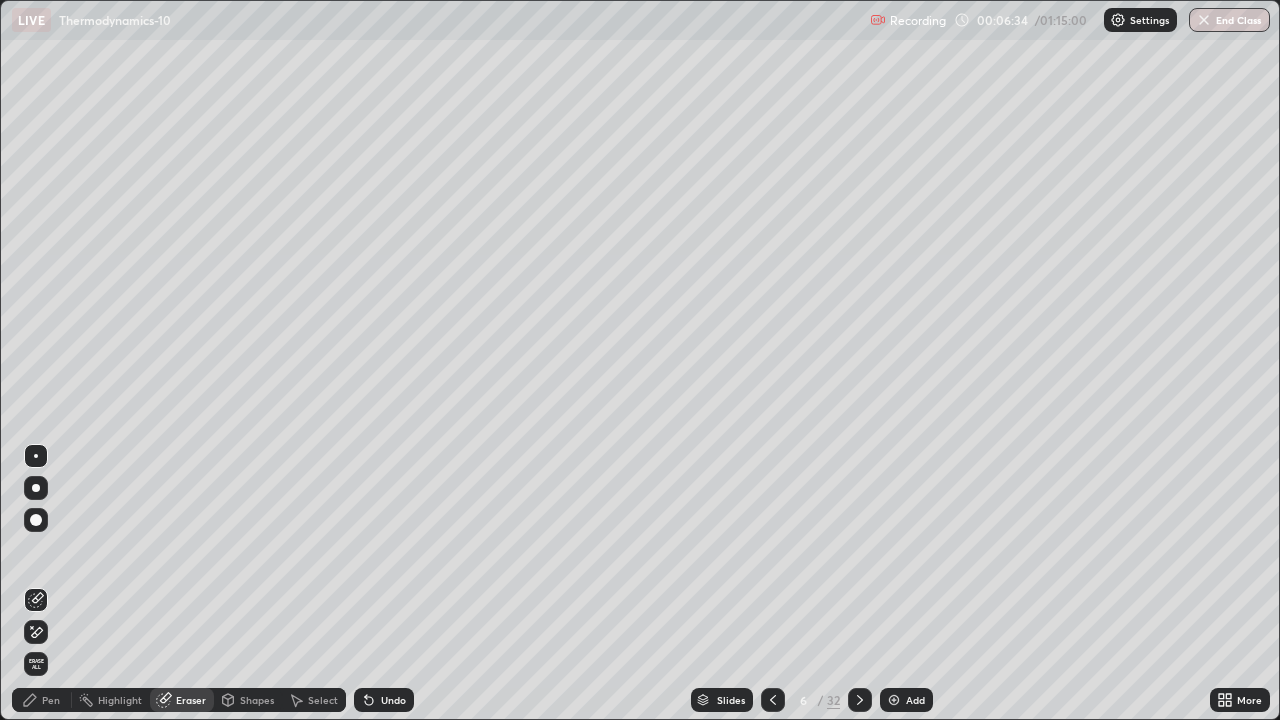 click on "Pen" at bounding box center (51, 700) 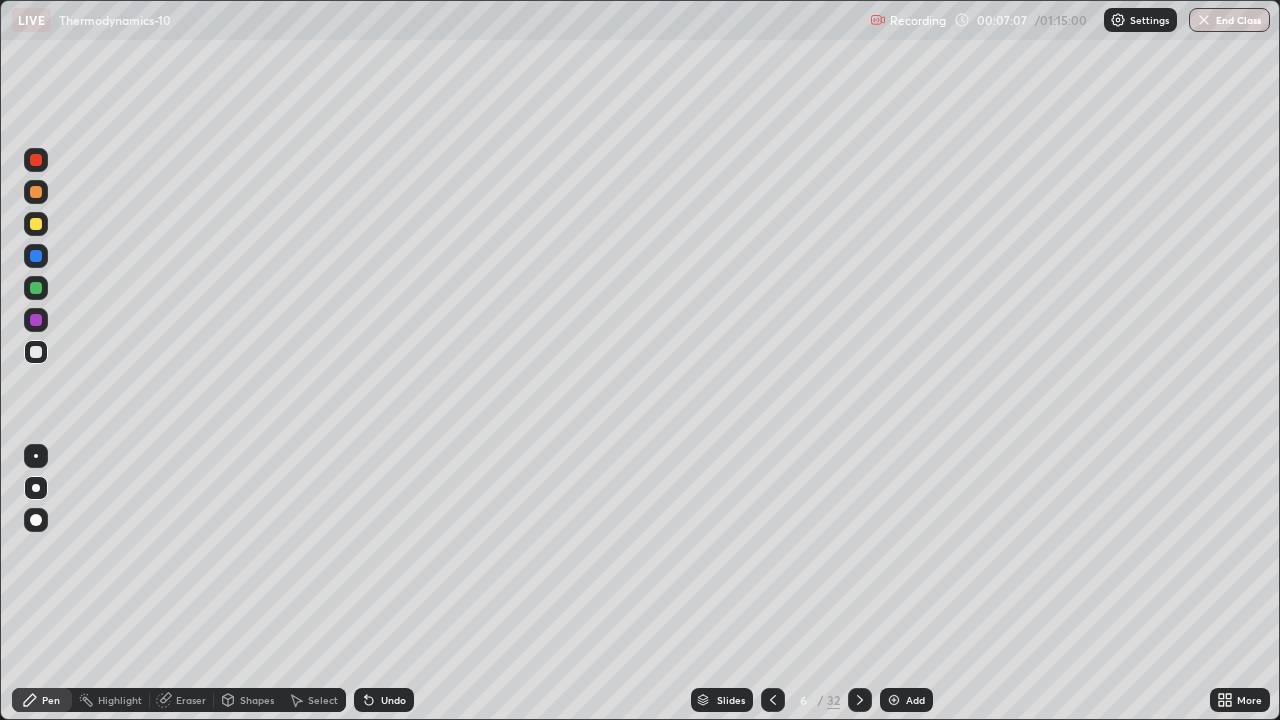 click on "Eraser" at bounding box center [191, 700] 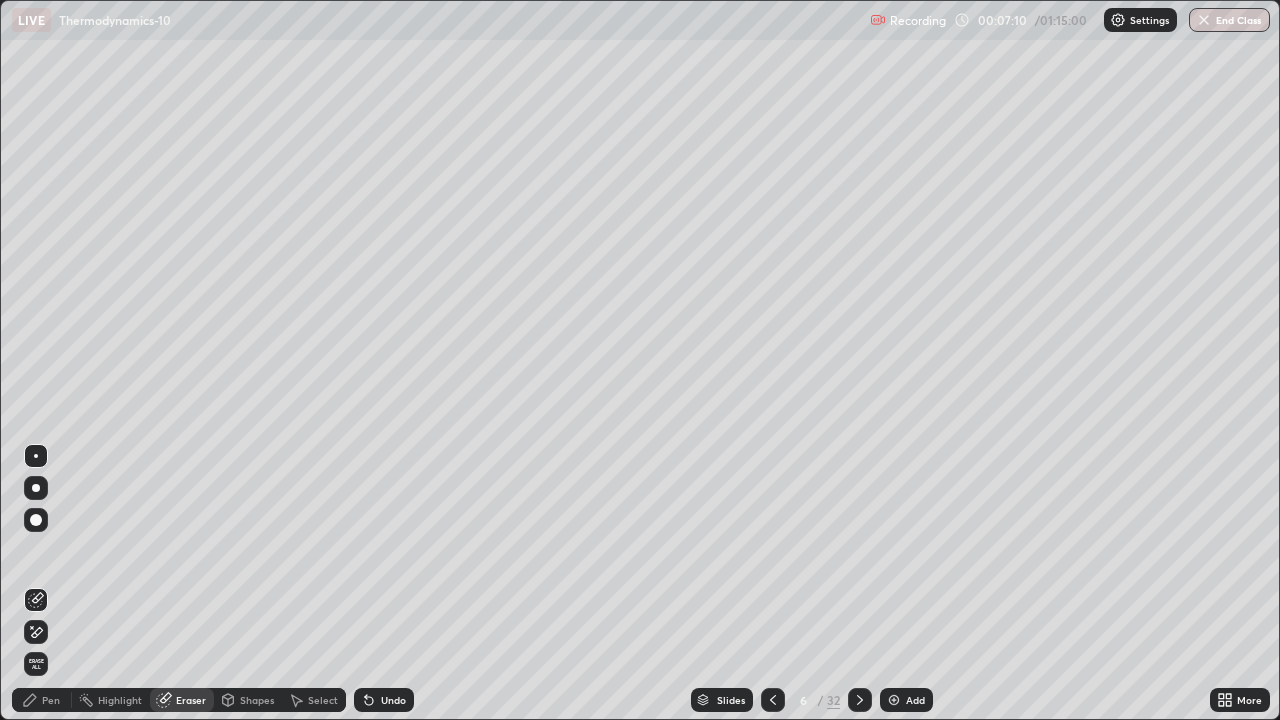 click on "Pen" at bounding box center [51, 700] 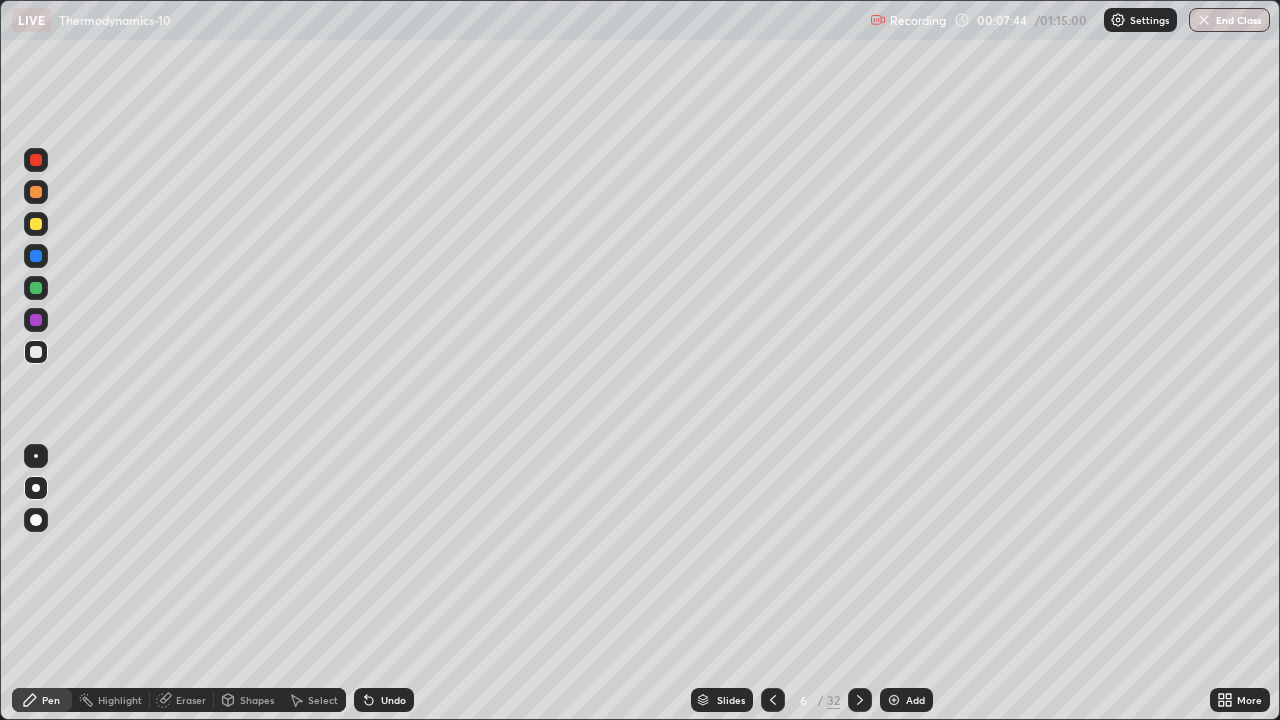 click 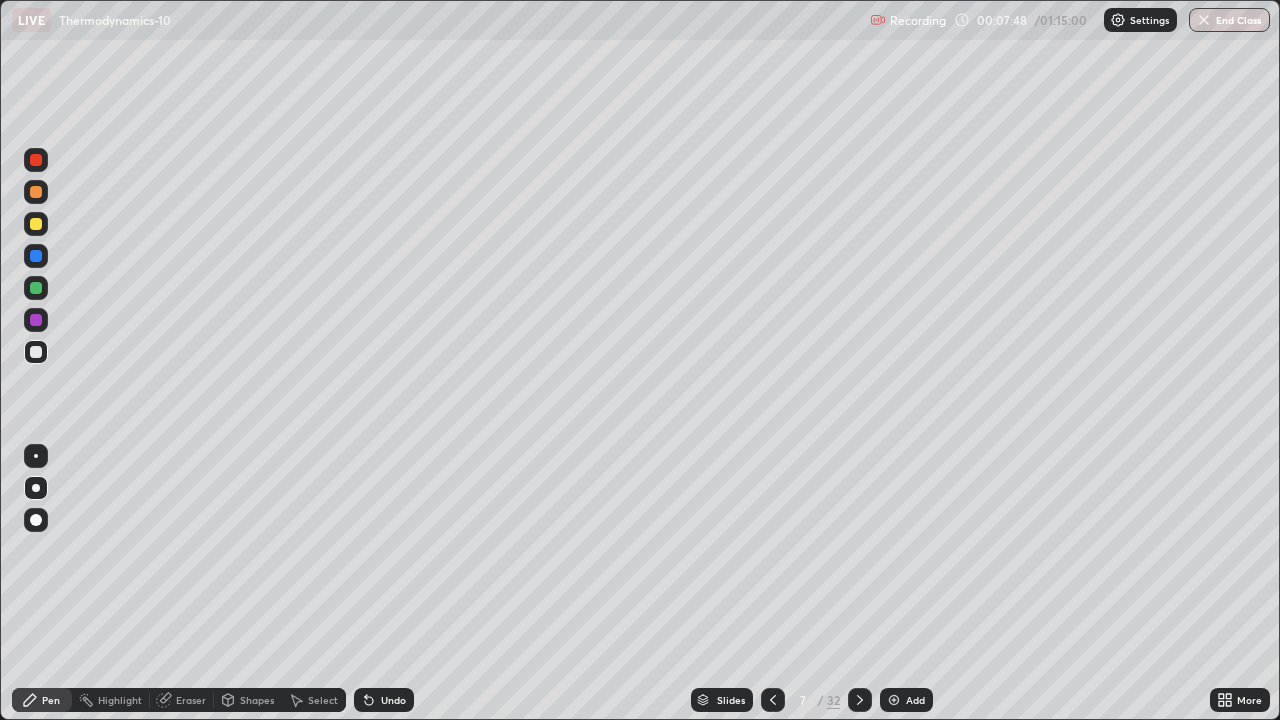 click 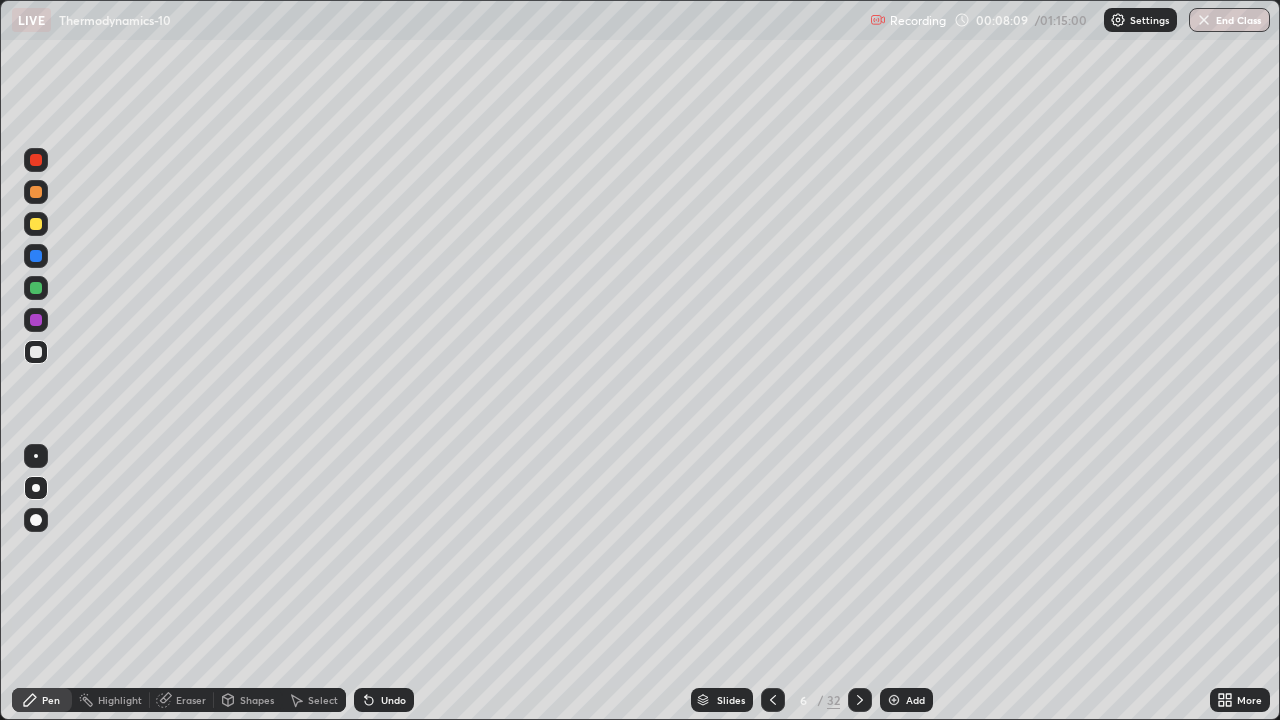 click 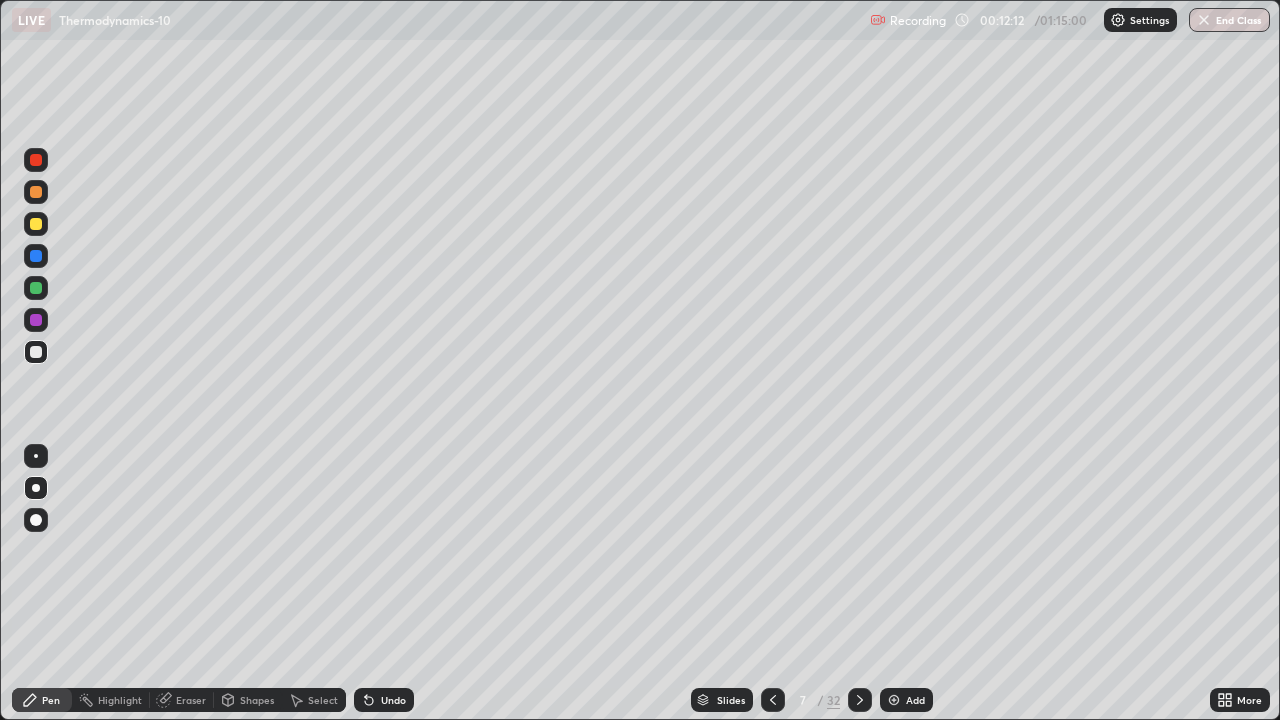 click 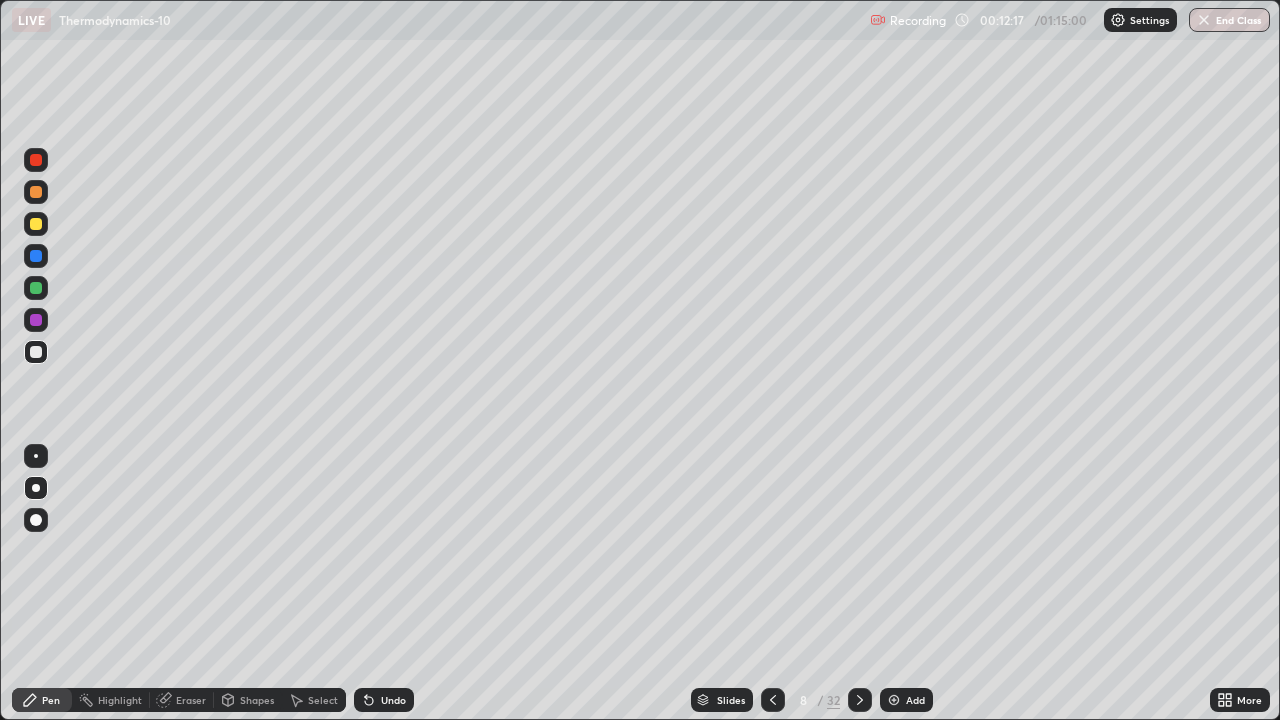click on "Eraser" at bounding box center (191, 700) 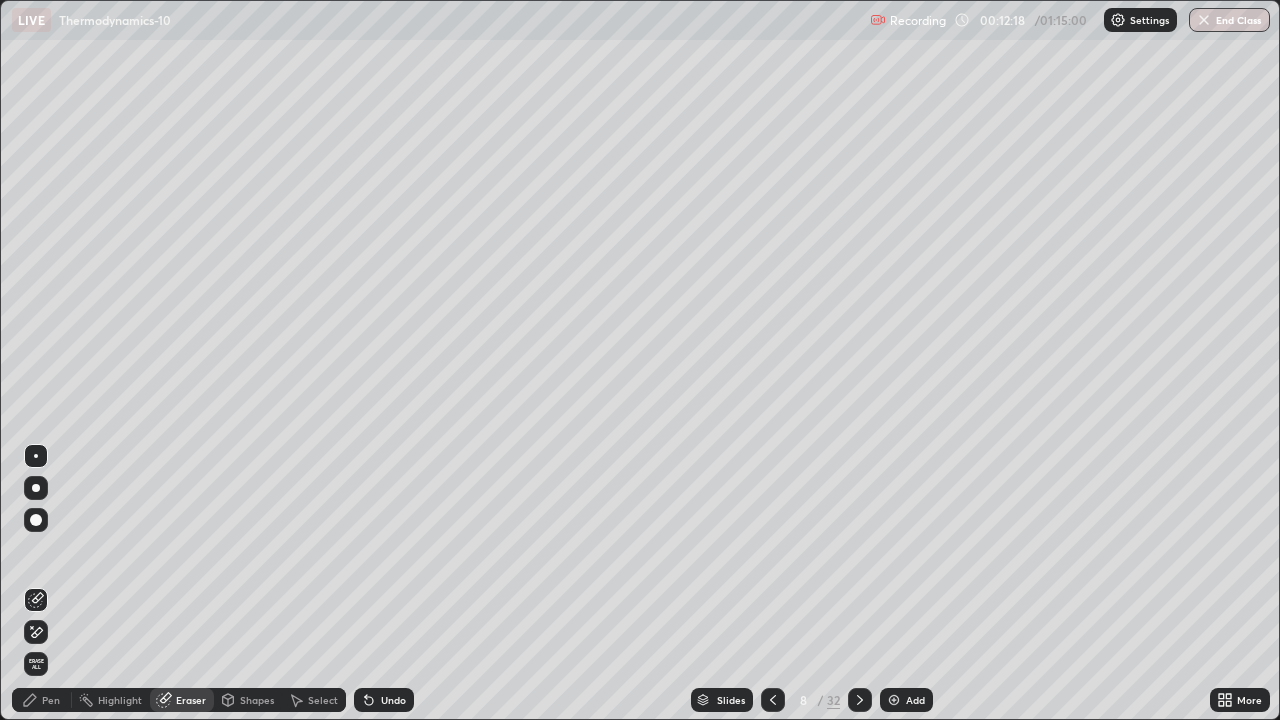 click on "Pen" at bounding box center (42, 700) 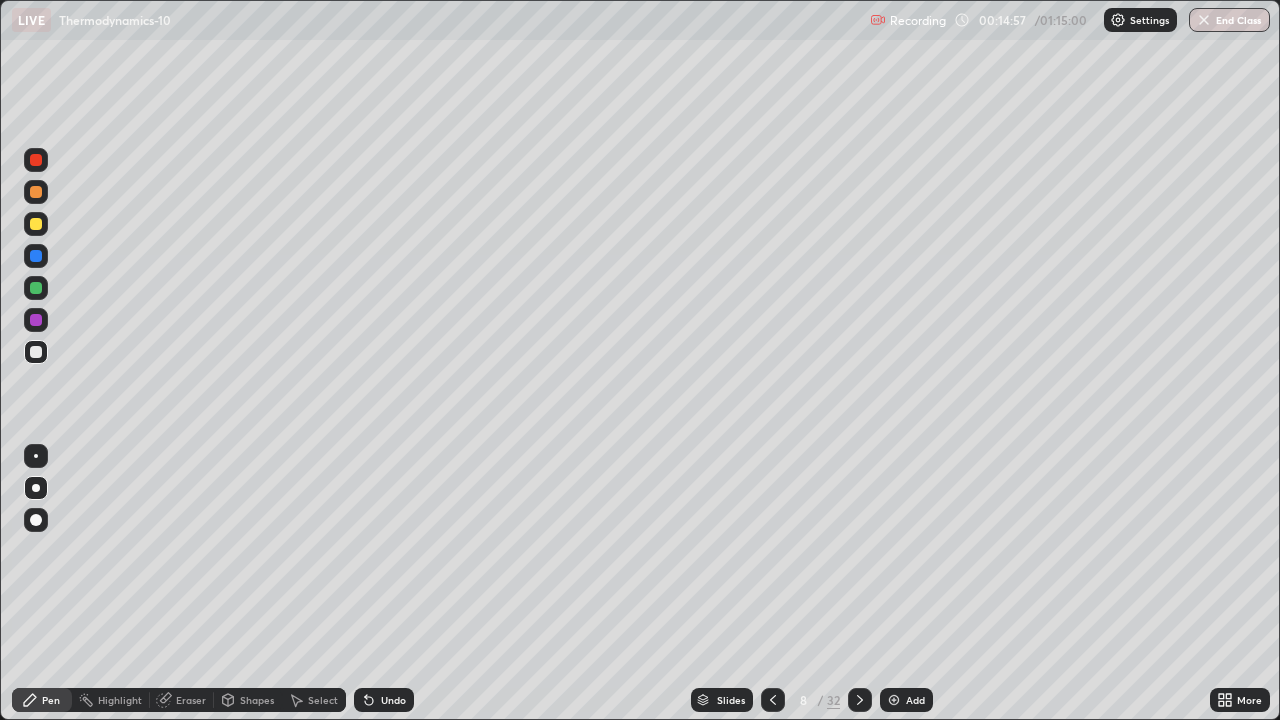 click on "Eraser" at bounding box center (191, 700) 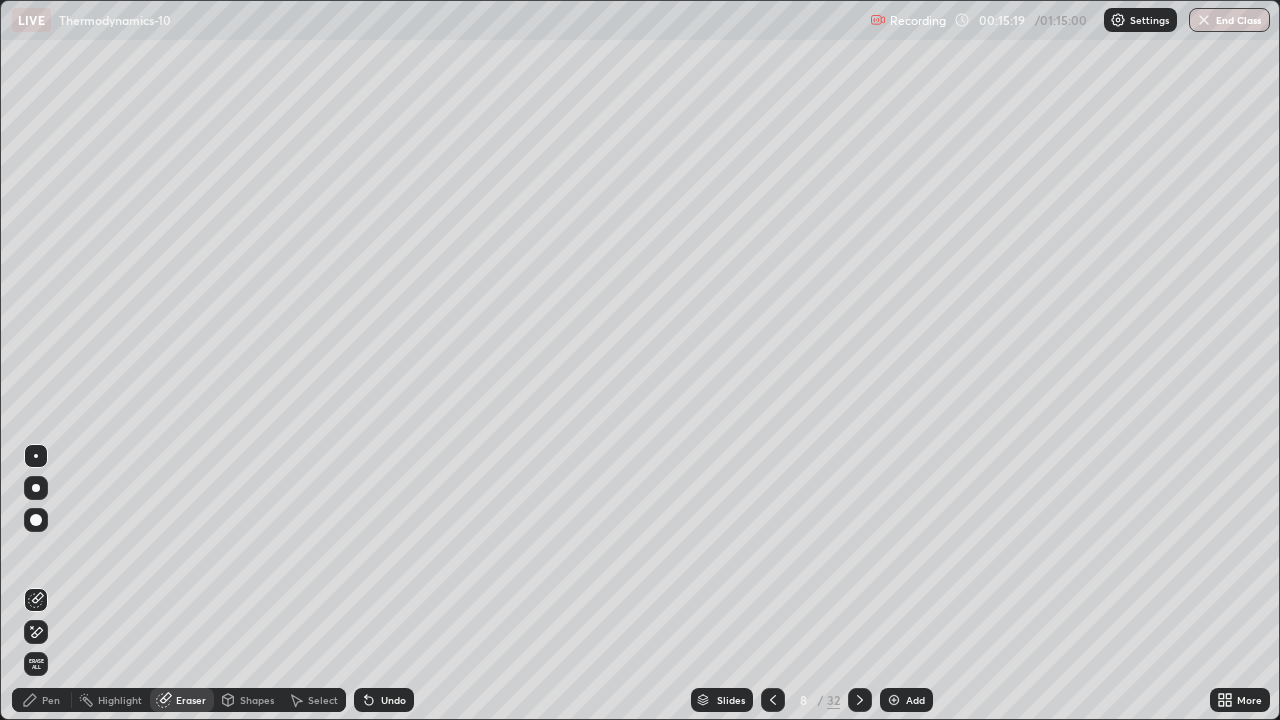 click on "Pen" at bounding box center [51, 700] 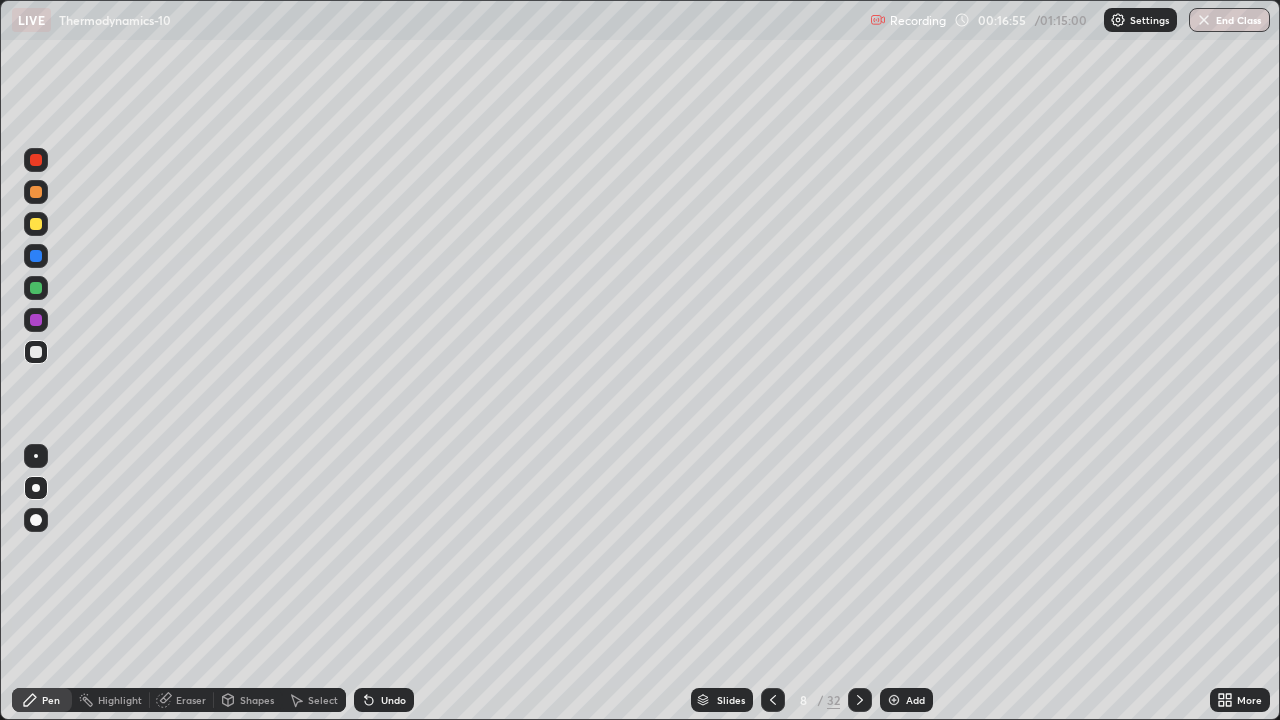click 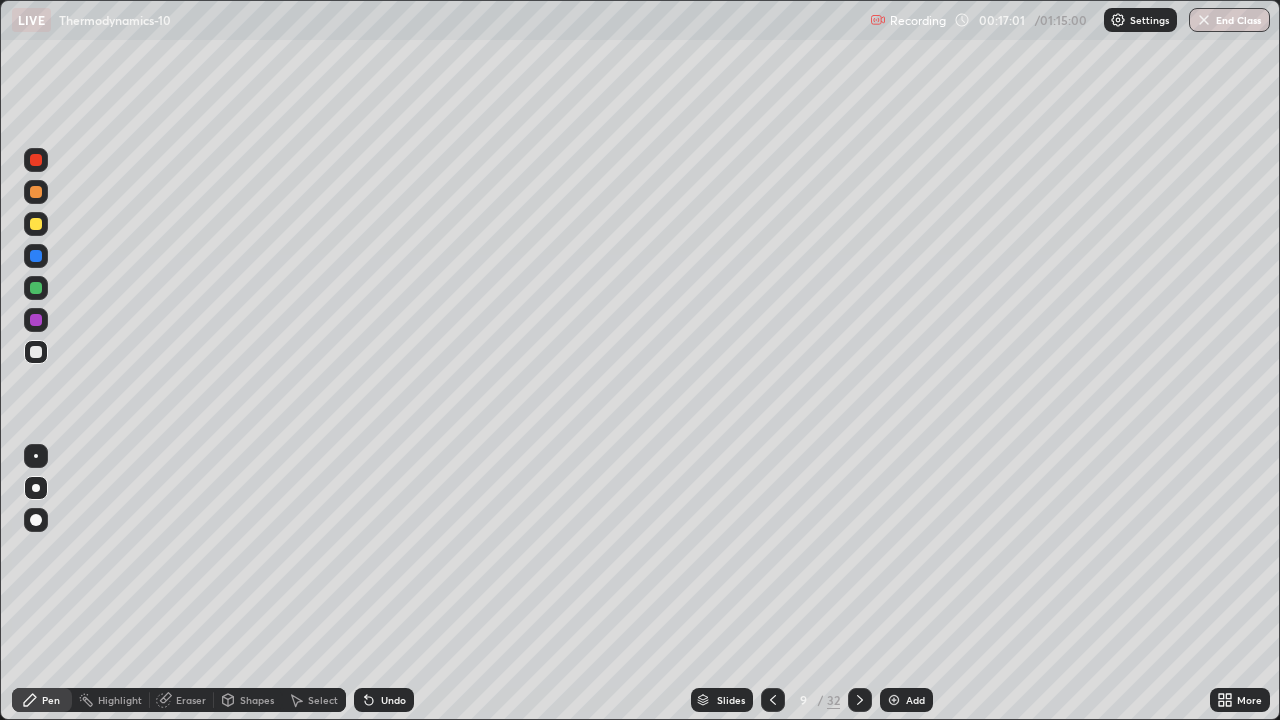 click 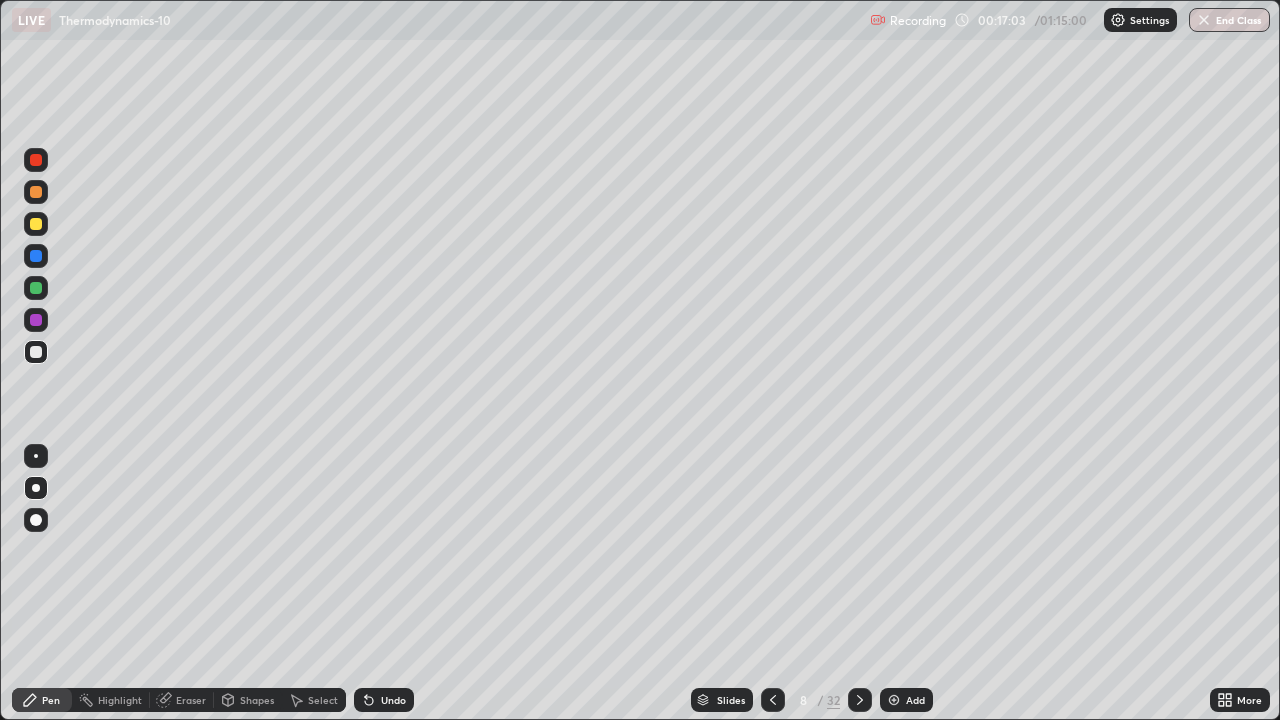 click 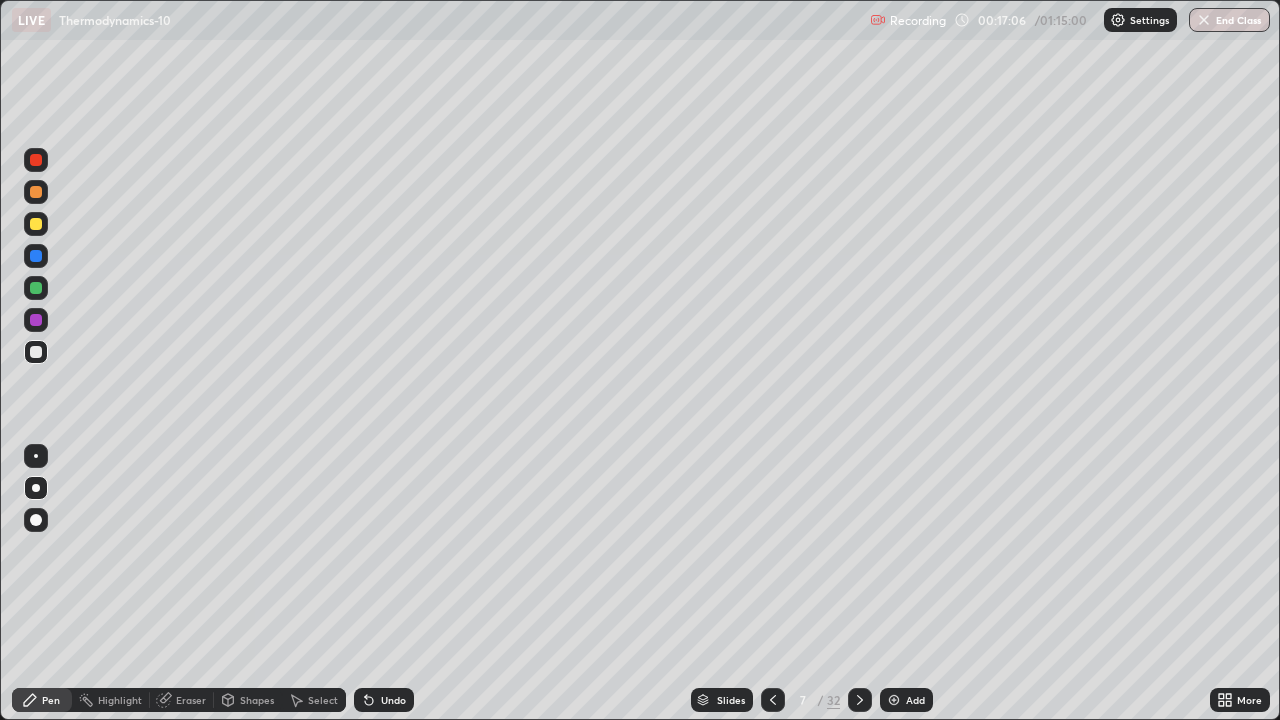 click 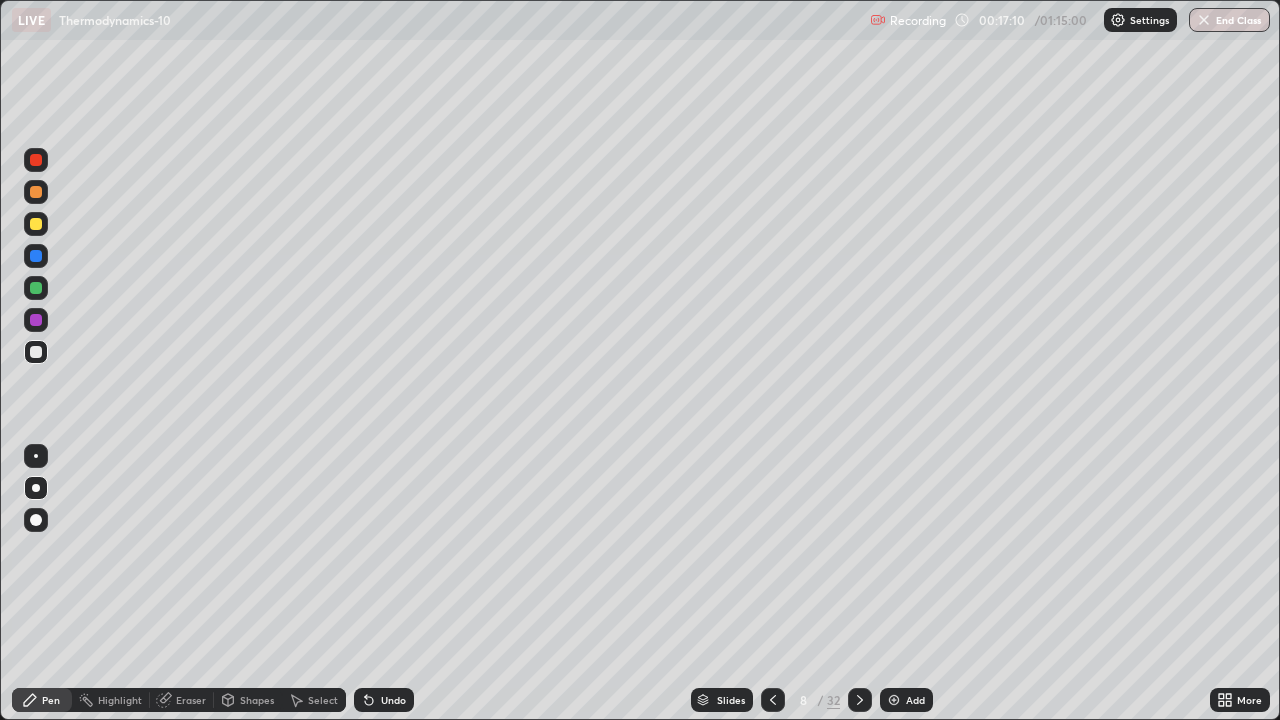 click 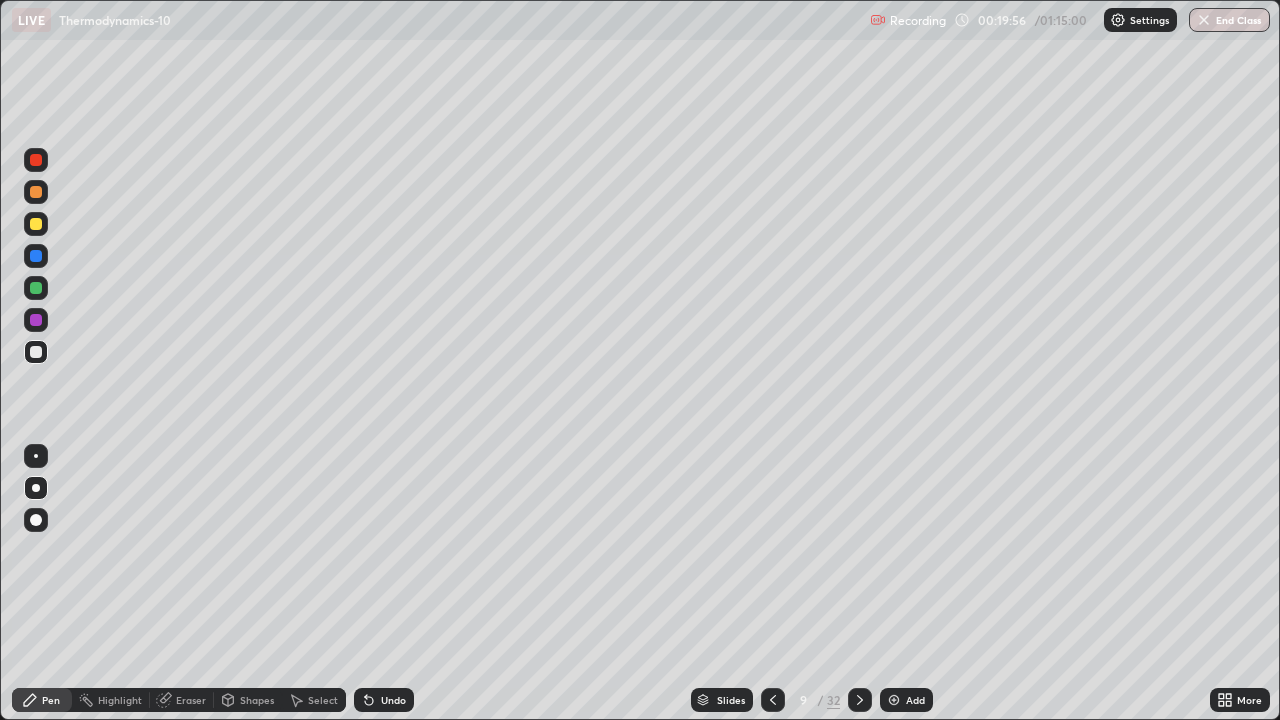 click 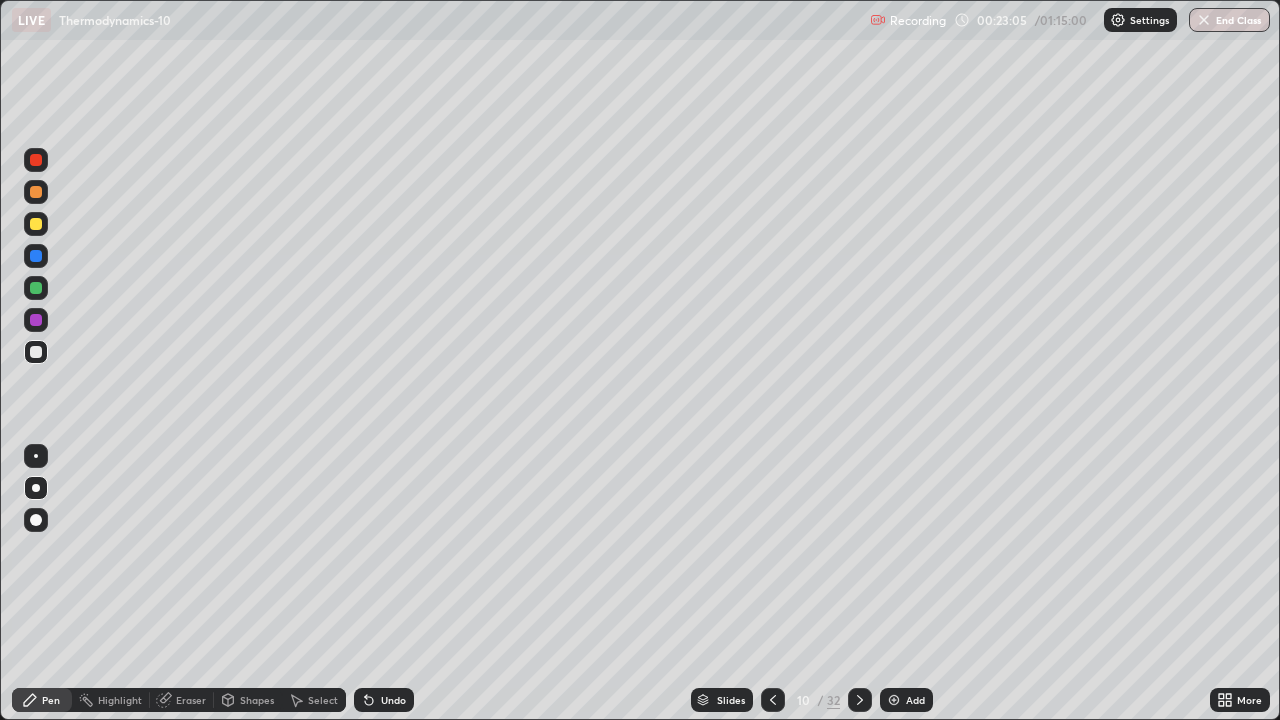 click 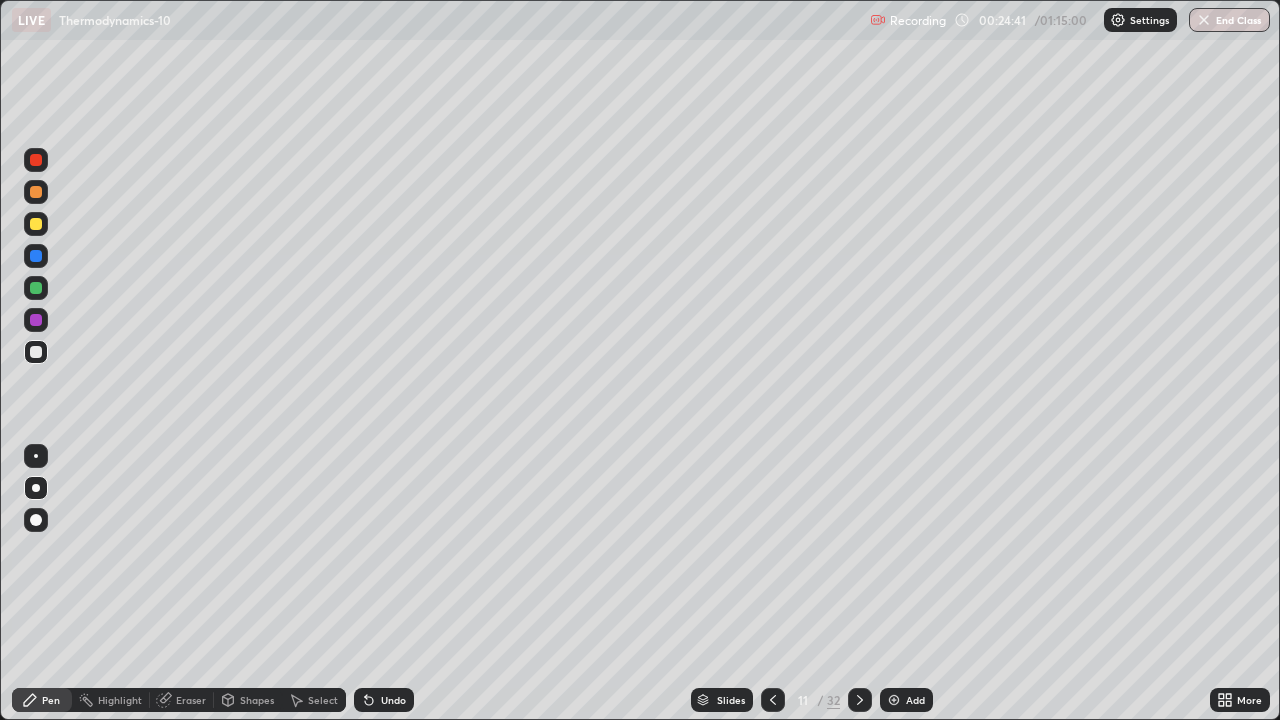 click 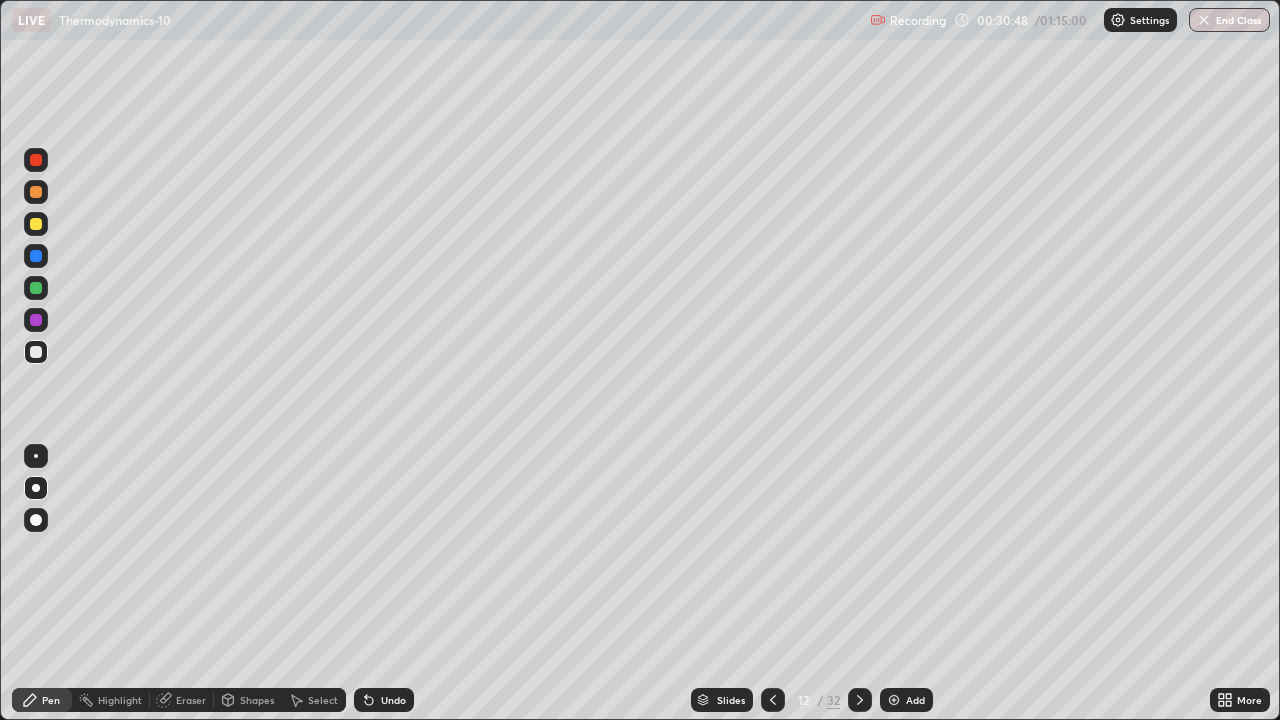 click 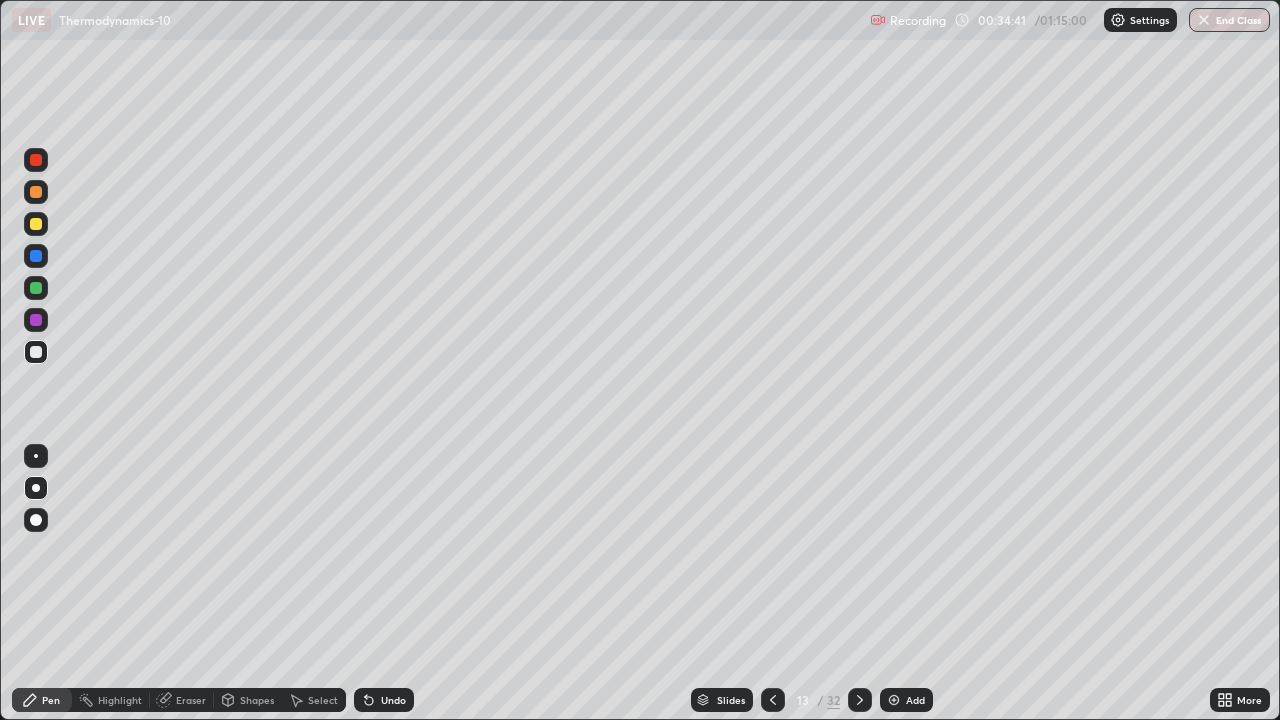 click at bounding box center [860, 700] 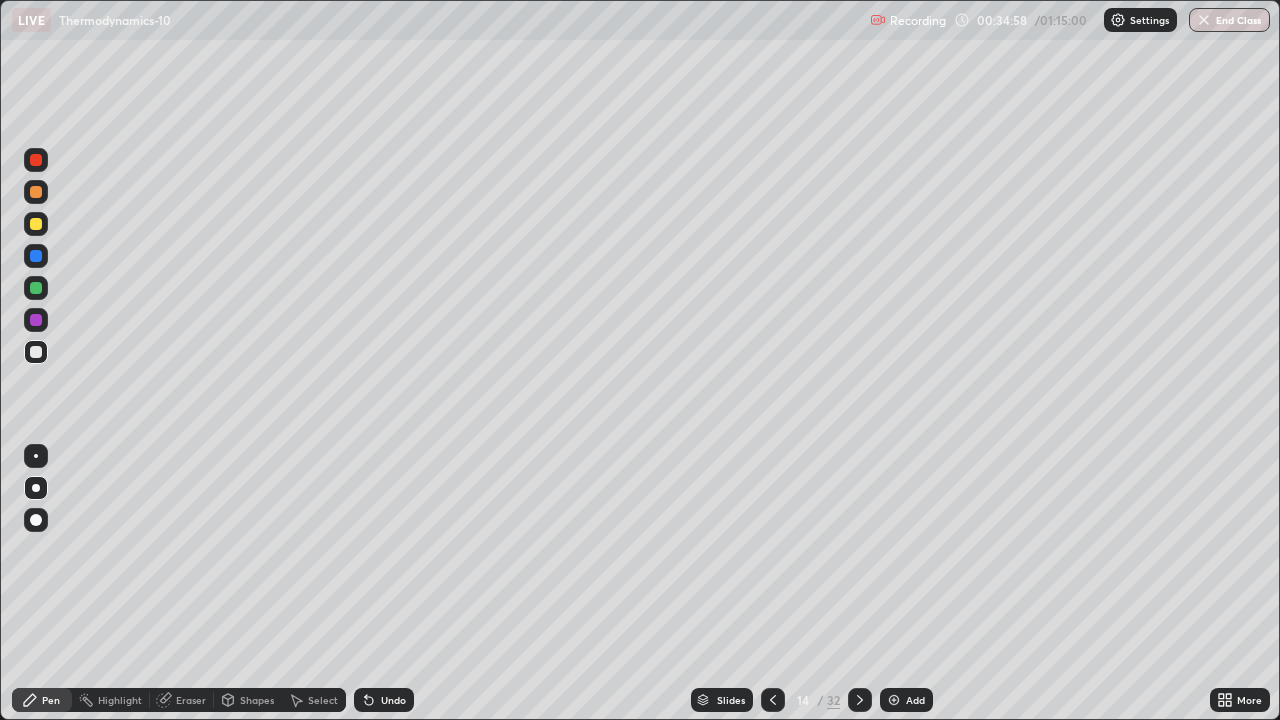 click on "Eraser" at bounding box center [191, 700] 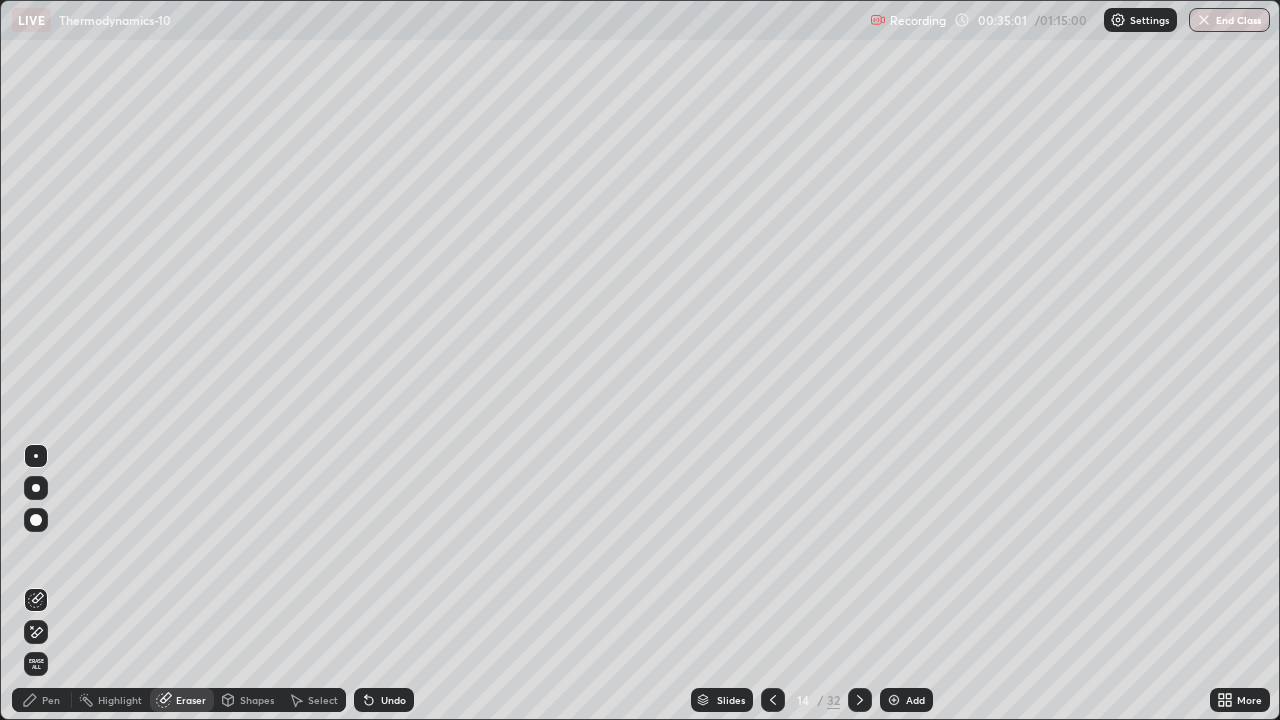 click on "Pen" at bounding box center (42, 700) 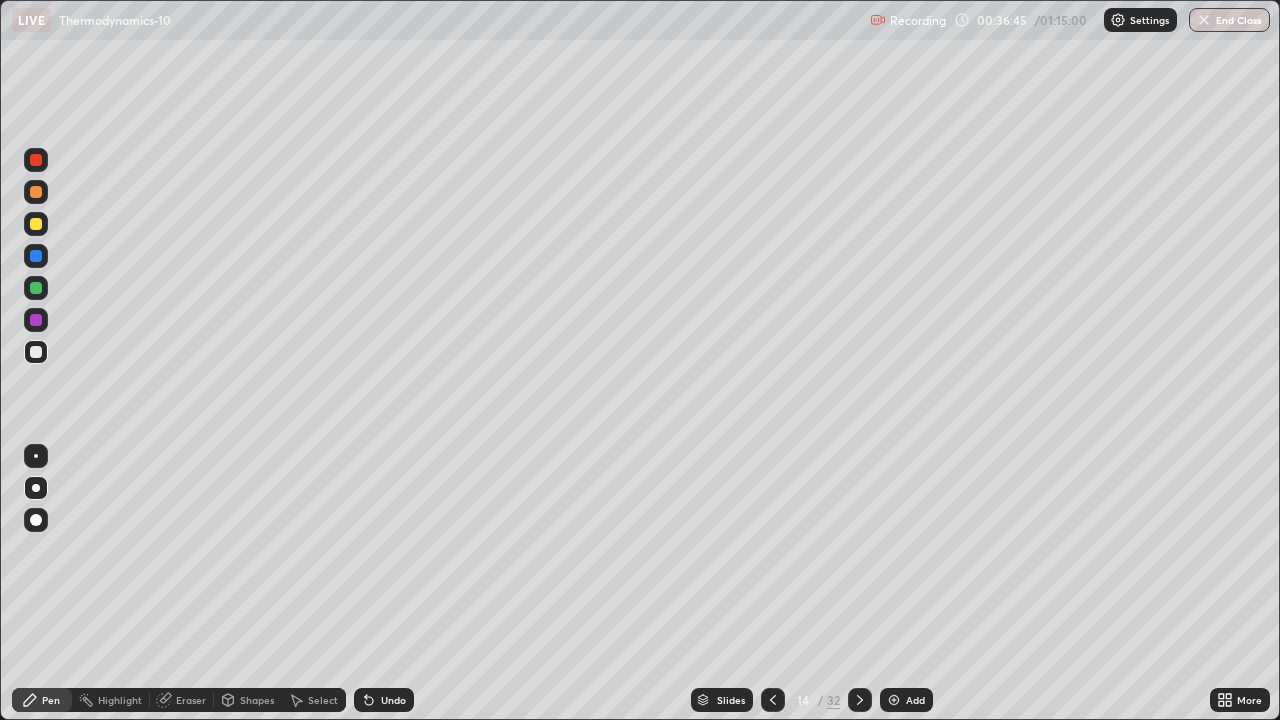 click 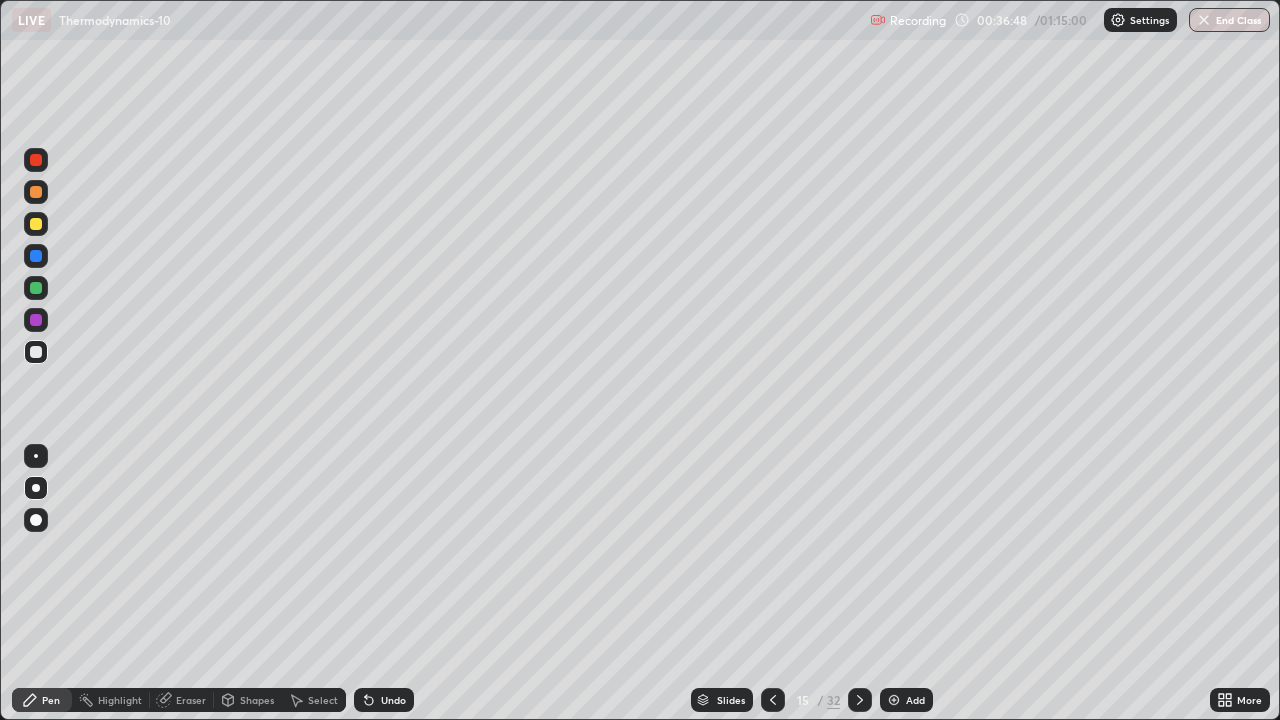 click 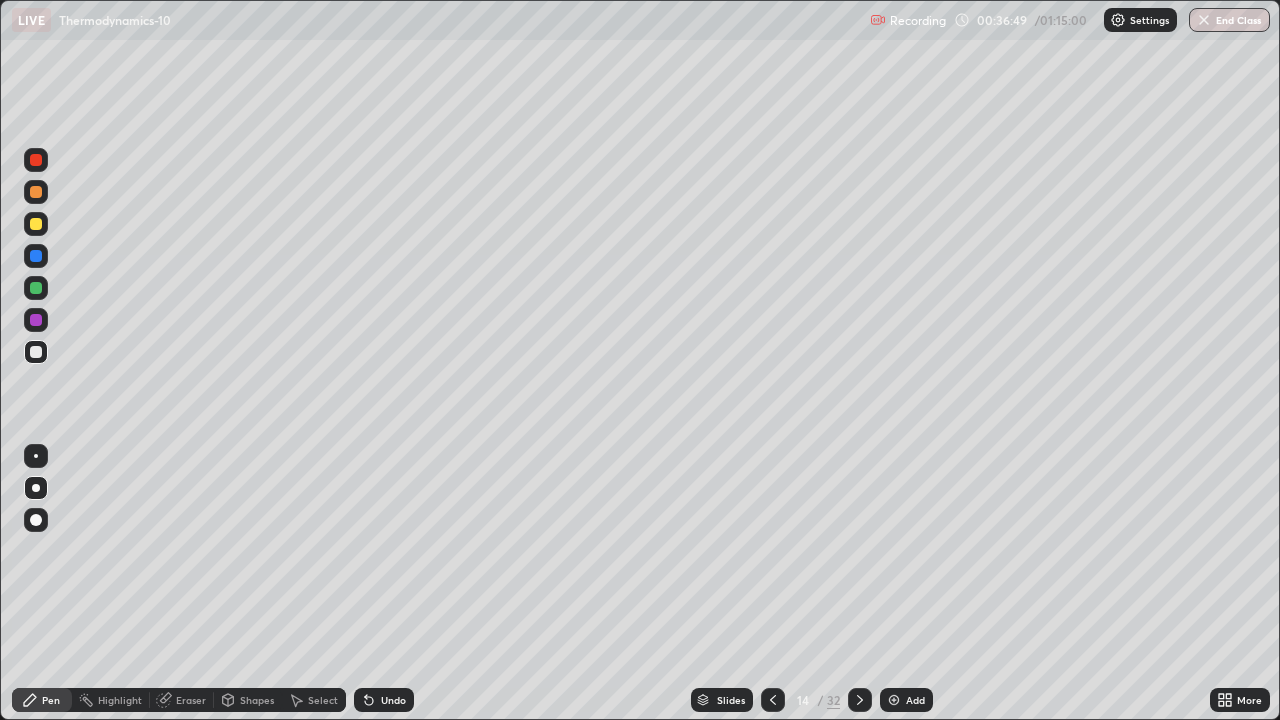 click 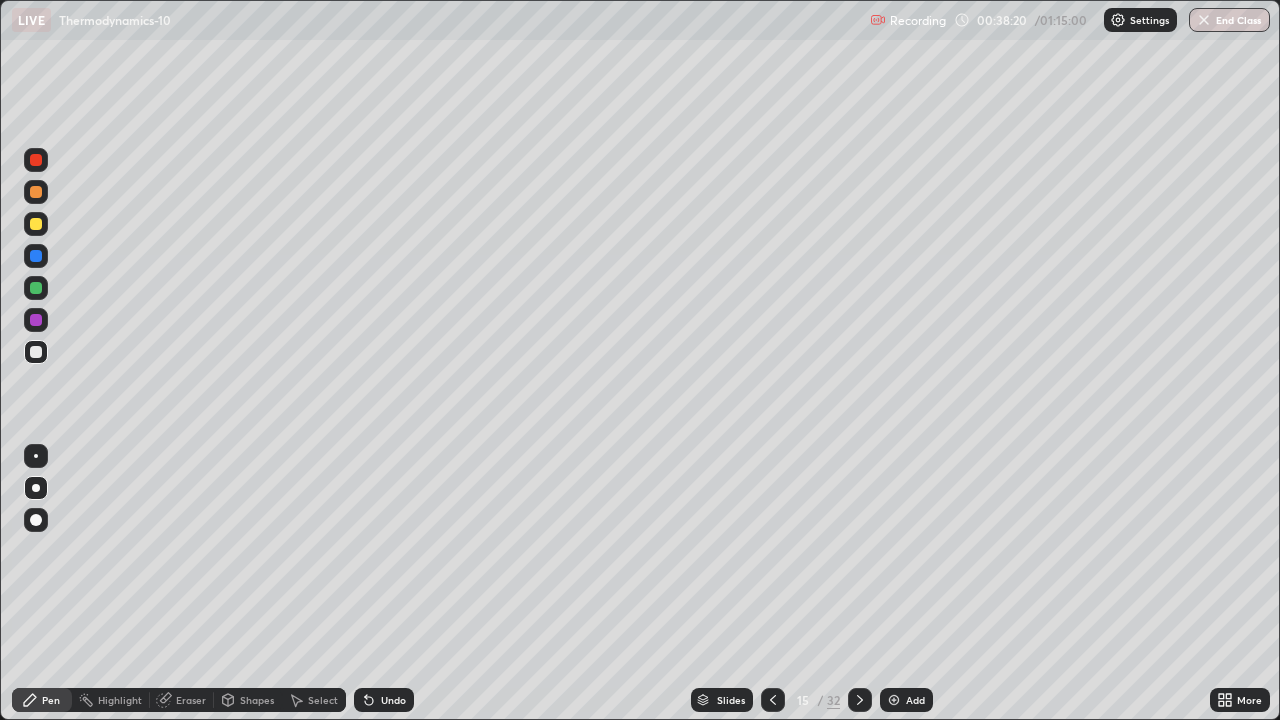 click on "Eraser" at bounding box center (191, 700) 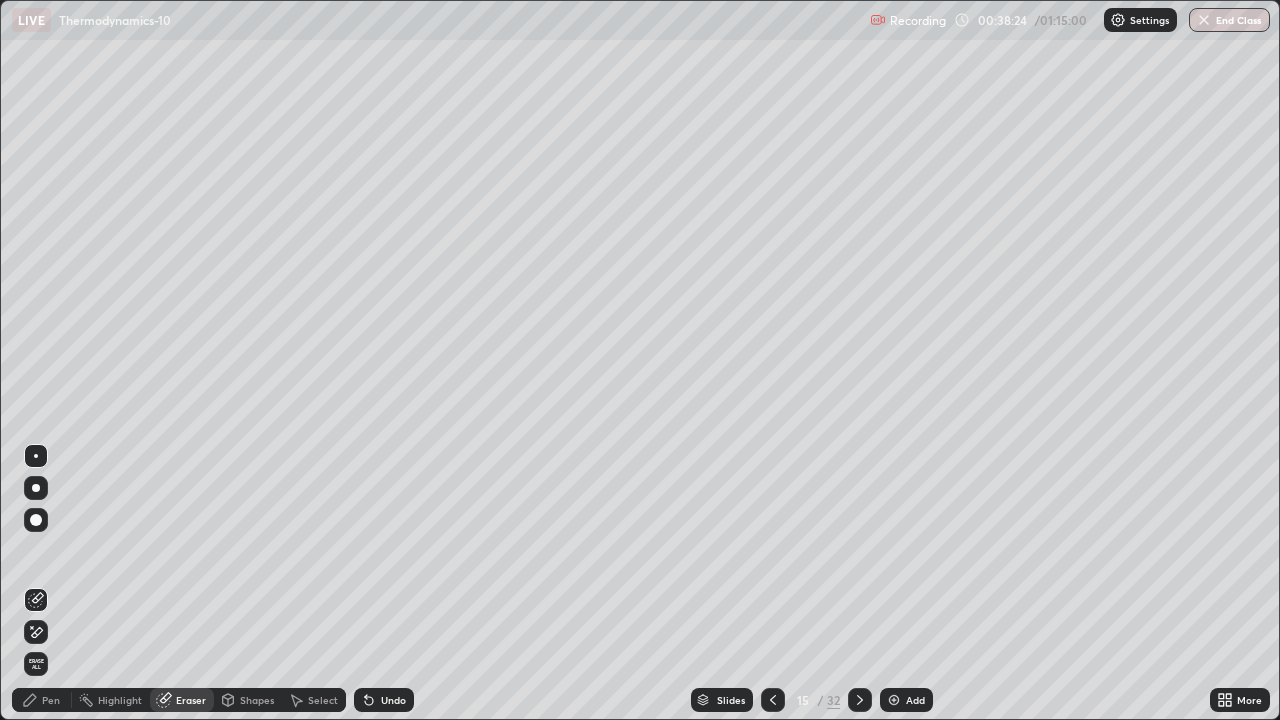 click on "Pen" at bounding box center (51, 700) 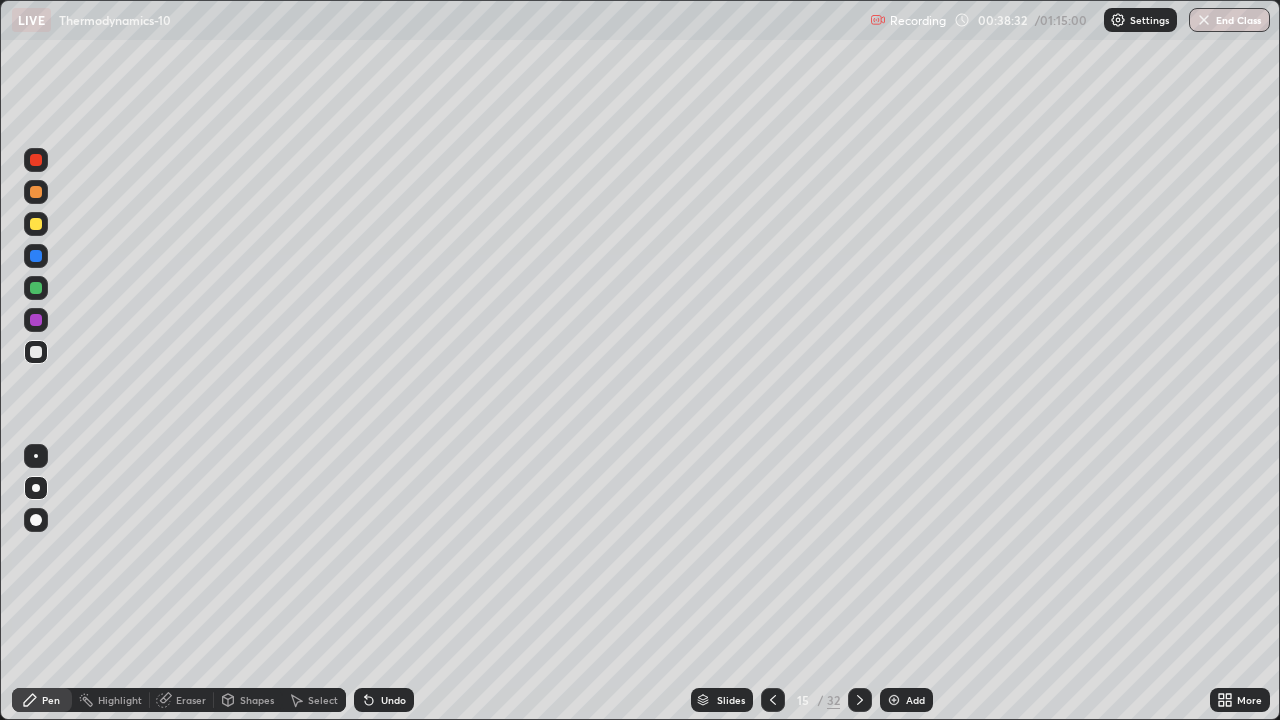 click at bounding box center [773, 700] 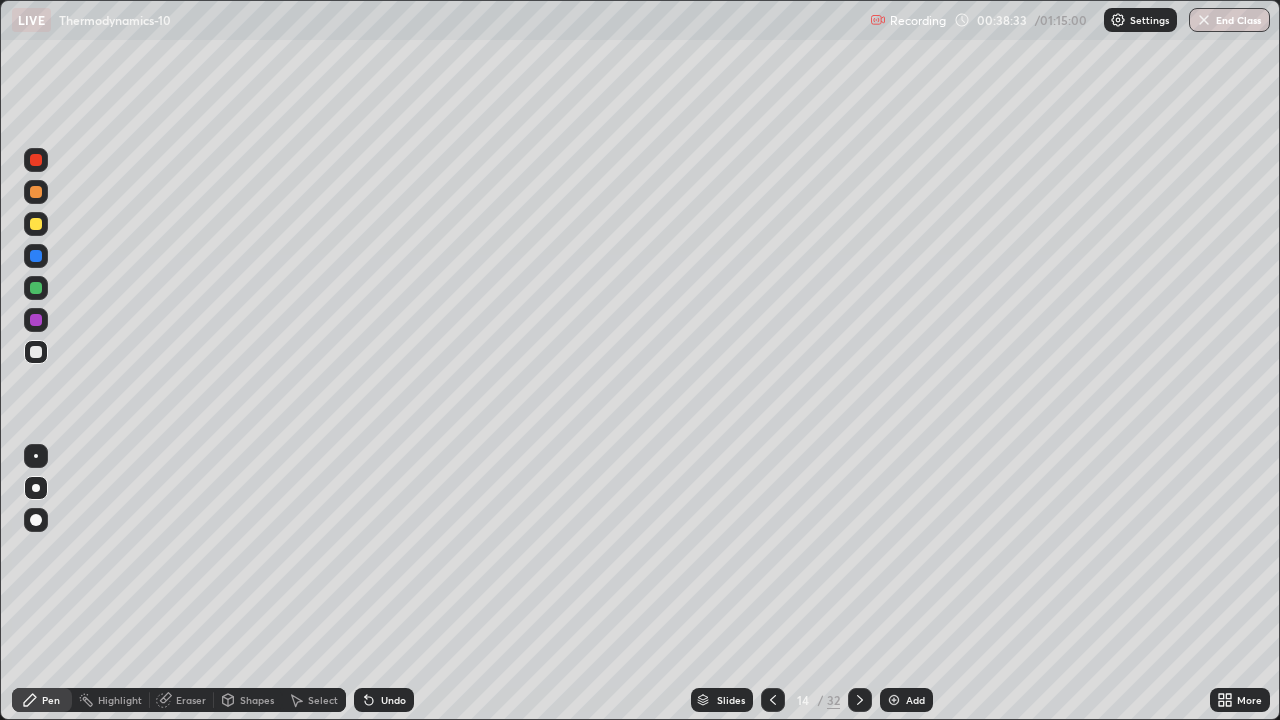 click 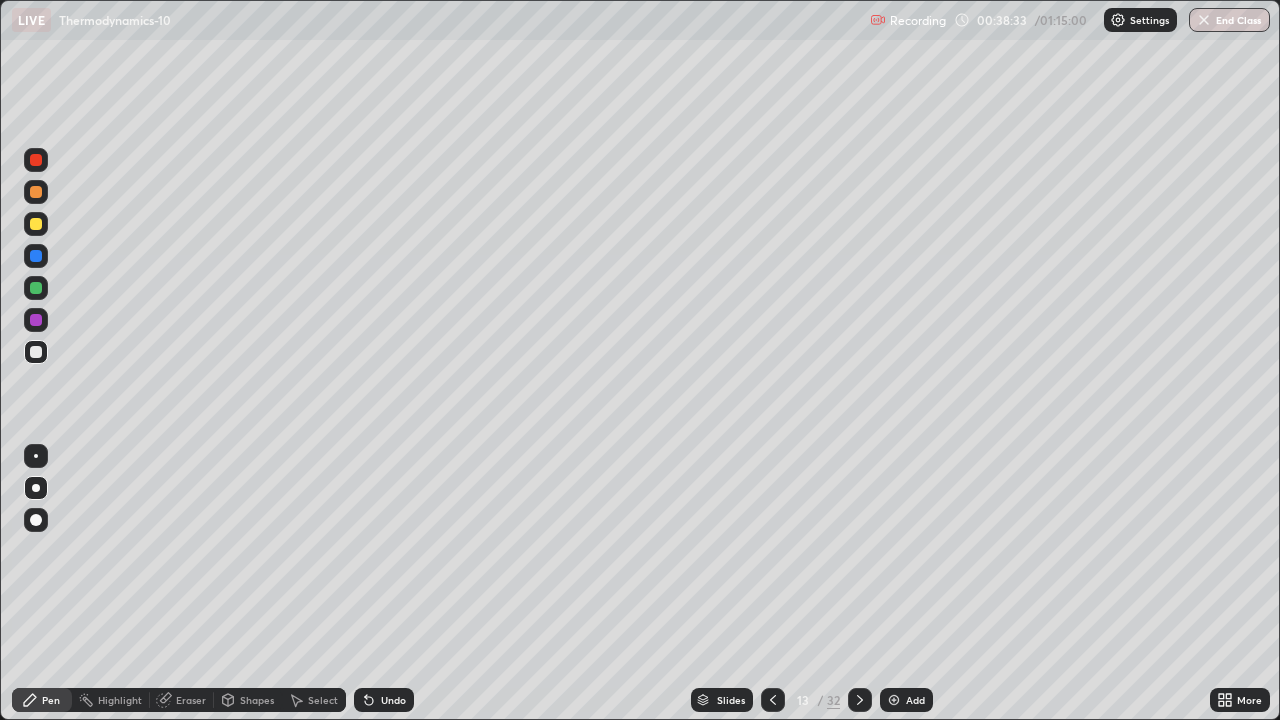 click at bounding box center [773, 700] 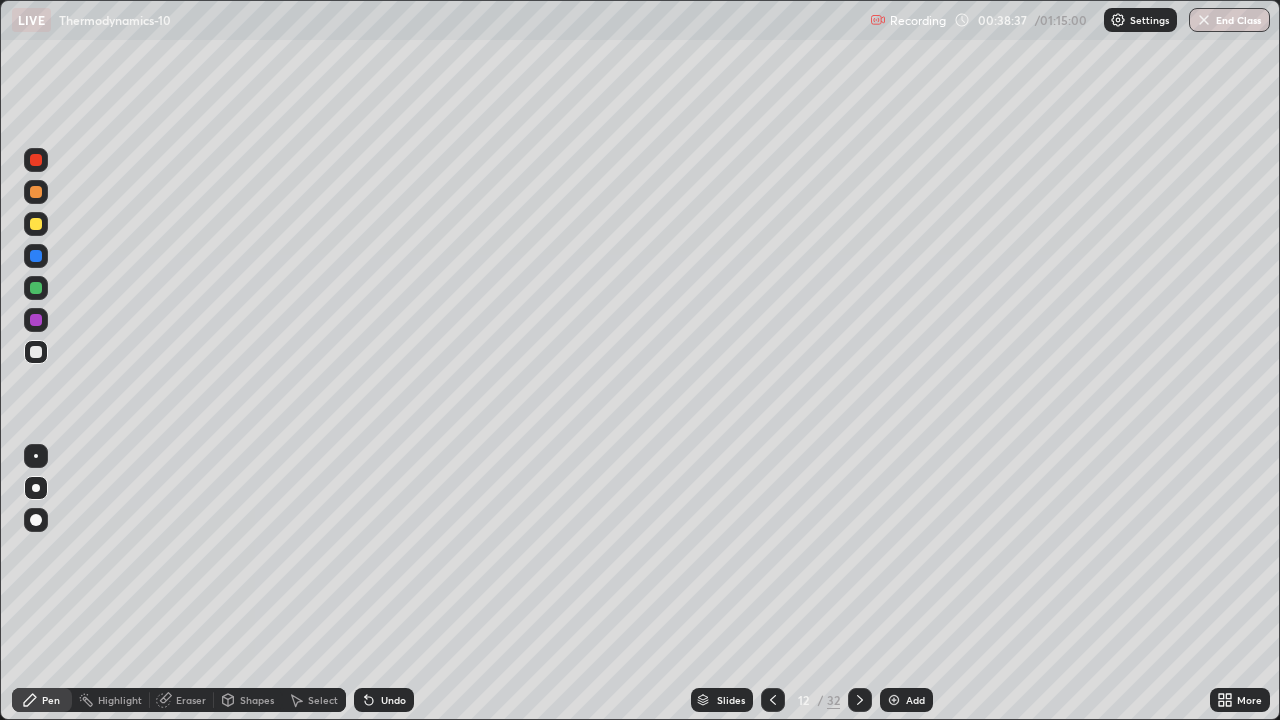 click at bounding box center (860, 700) 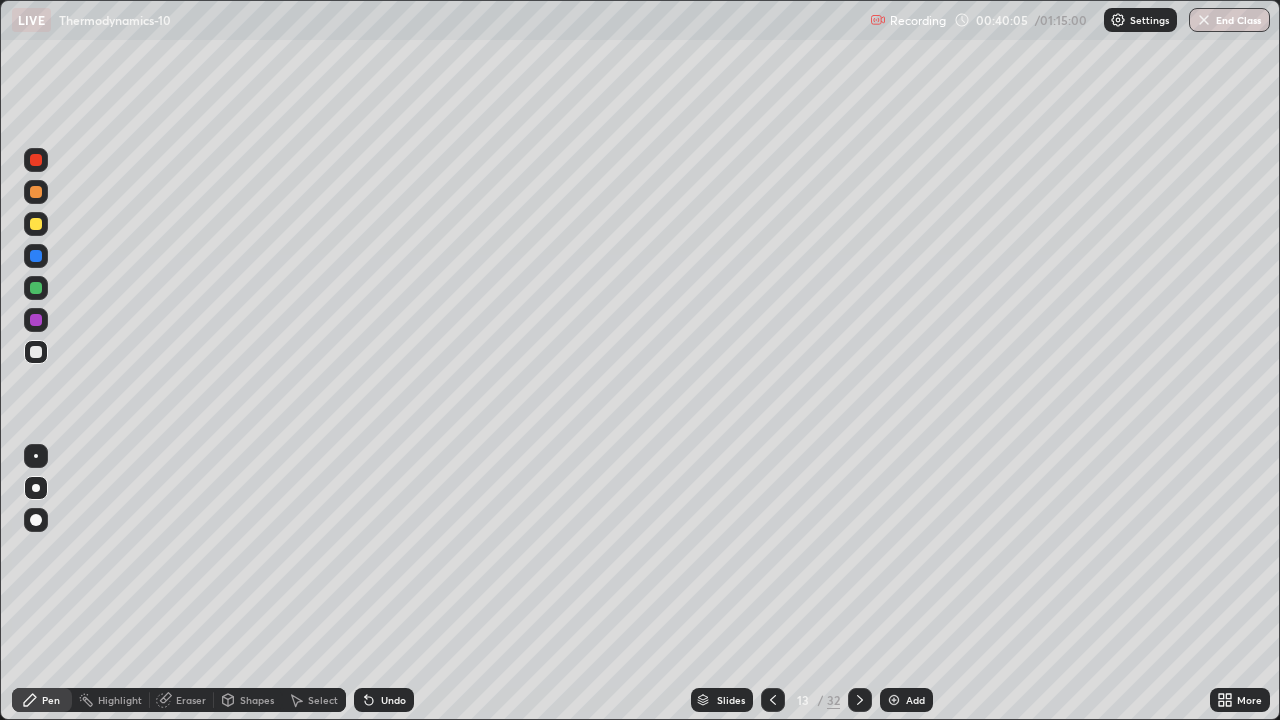 click 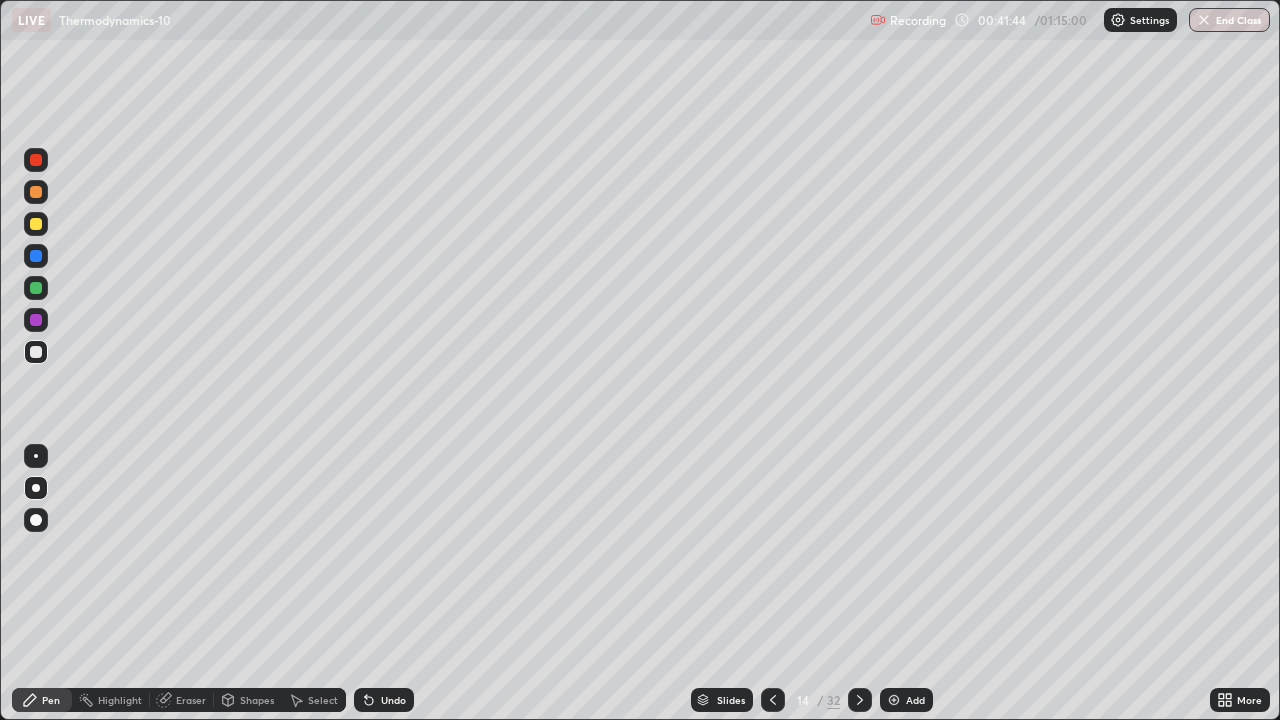 click 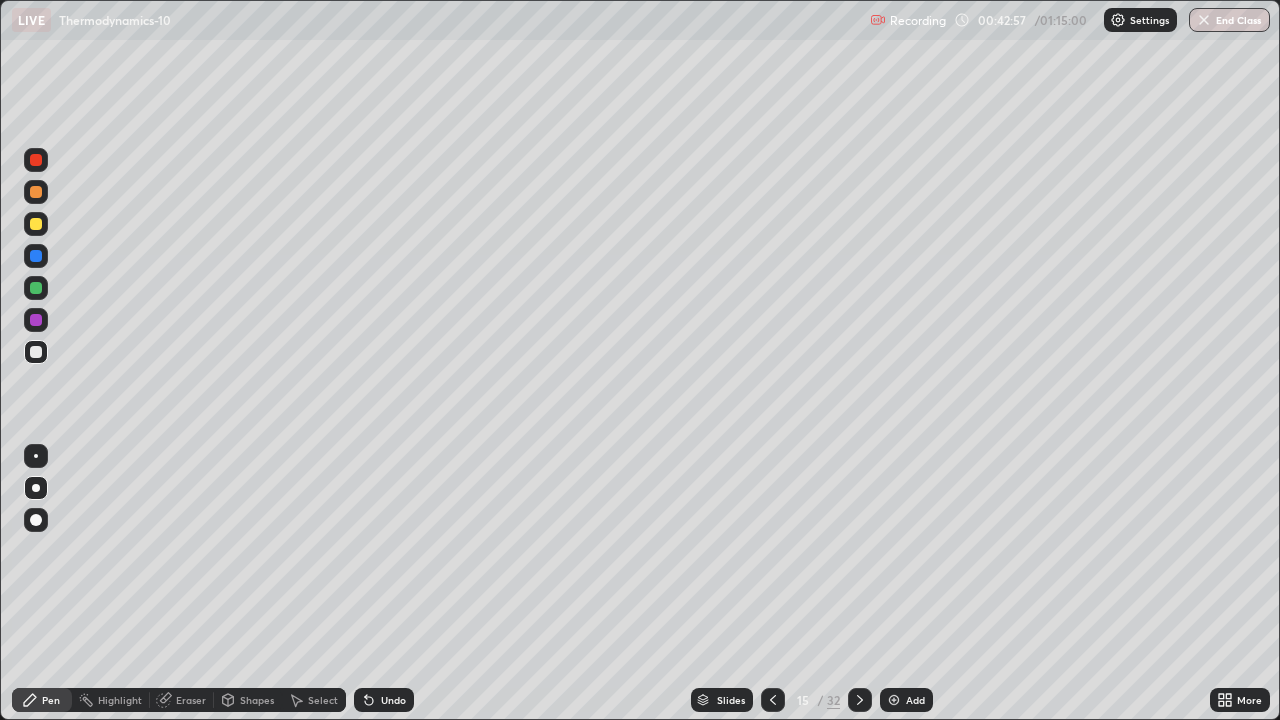 click 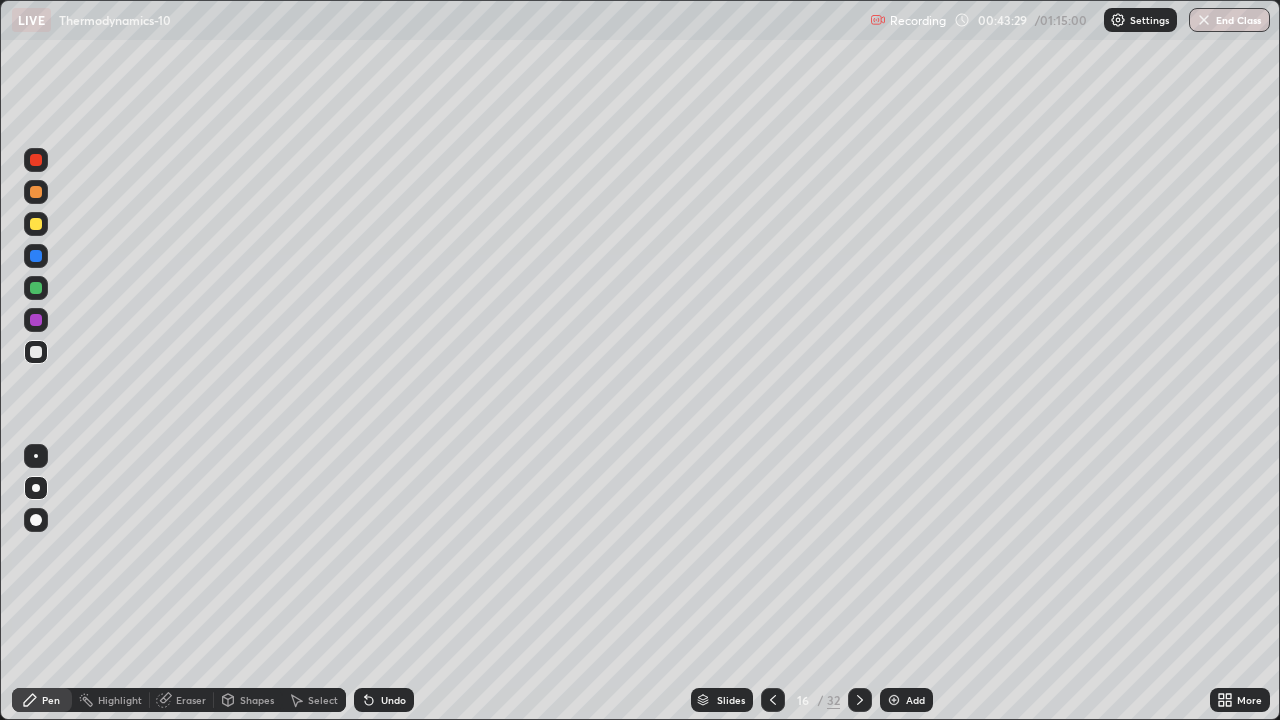 click on "Eraser" at bounding box center (191, 700) 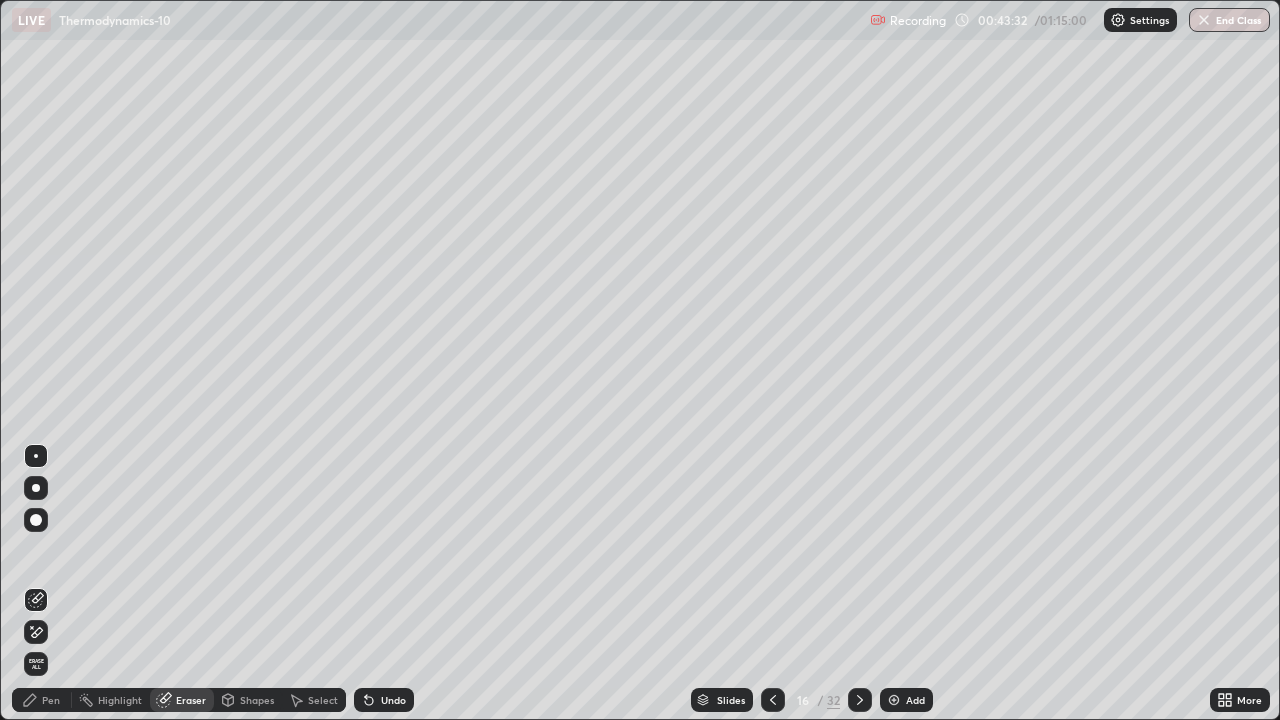 click on "Pen" at bounding box center [51, 700] 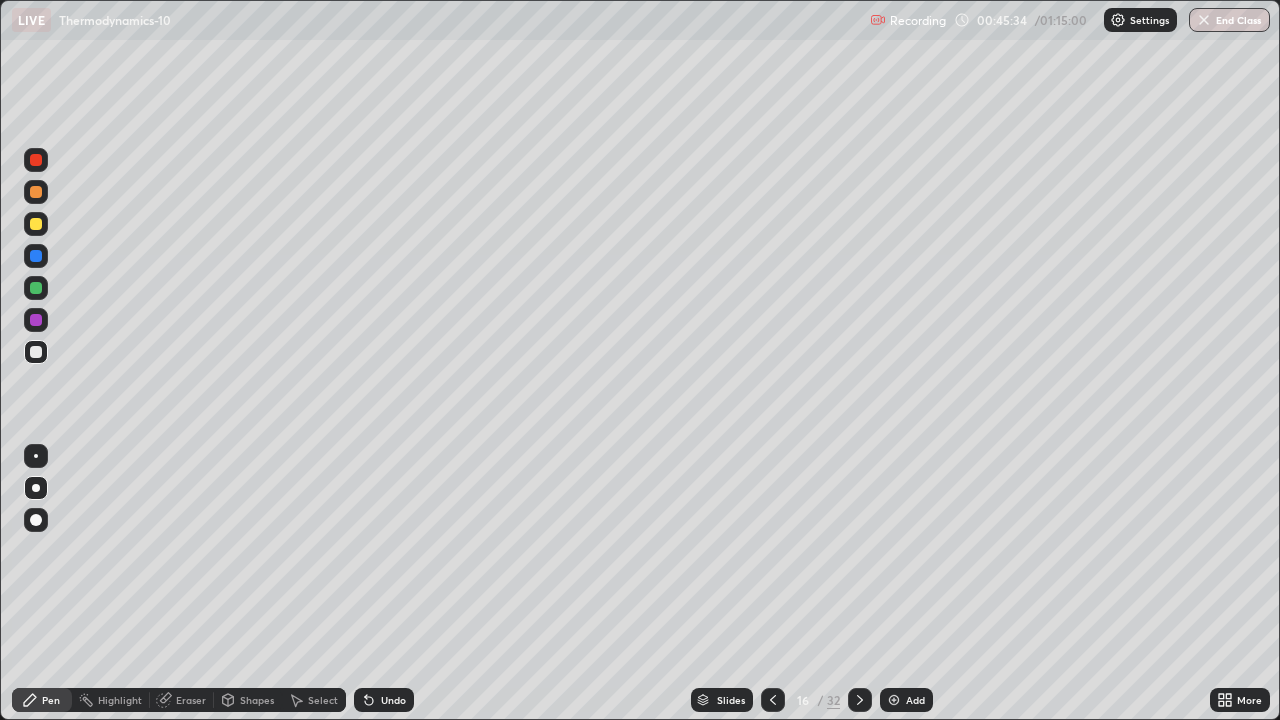 click on "Pen" at bounding box center [42, 700] 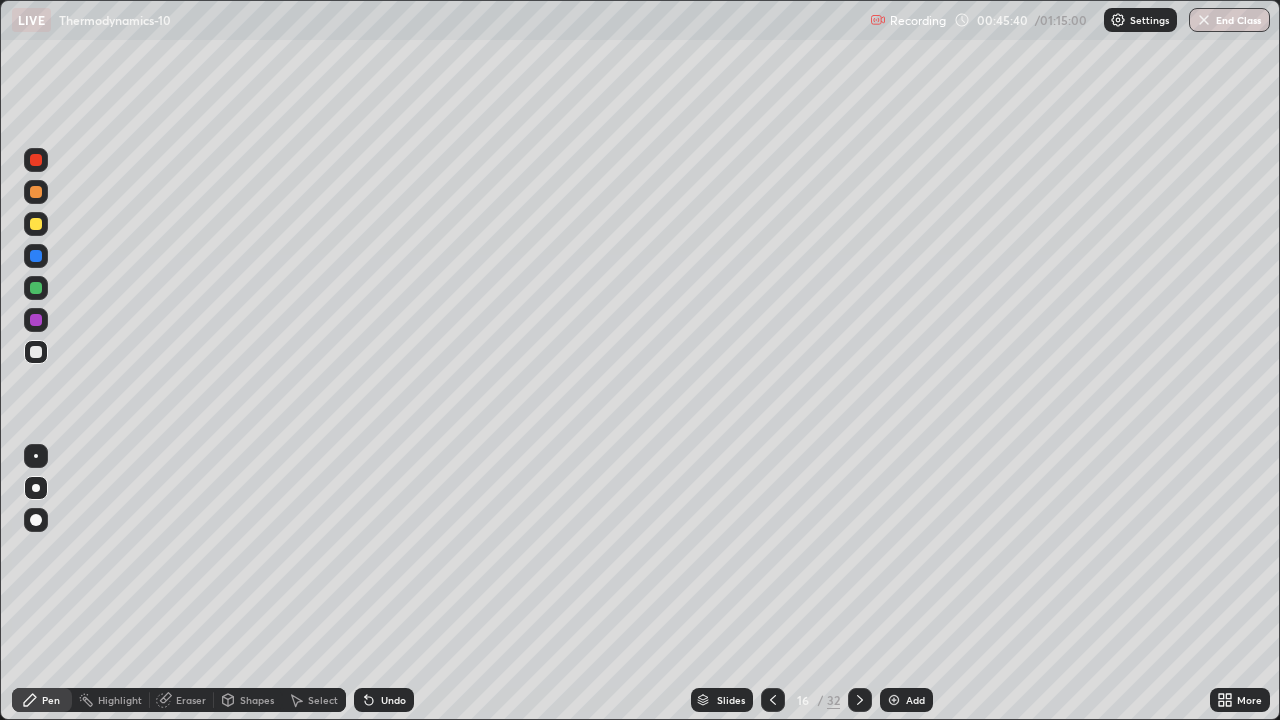 click on "Eraser" at bounding box center (191, 700) 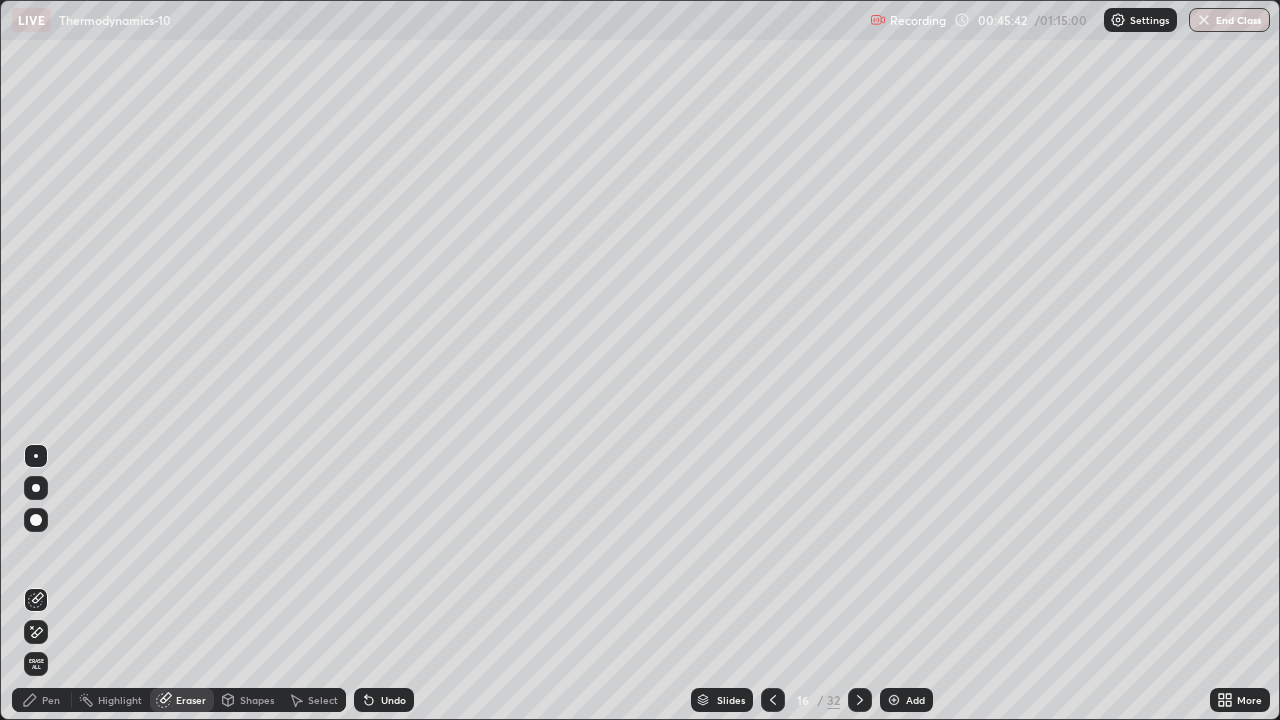 click on "Pen" at bounding box center [42, 700] 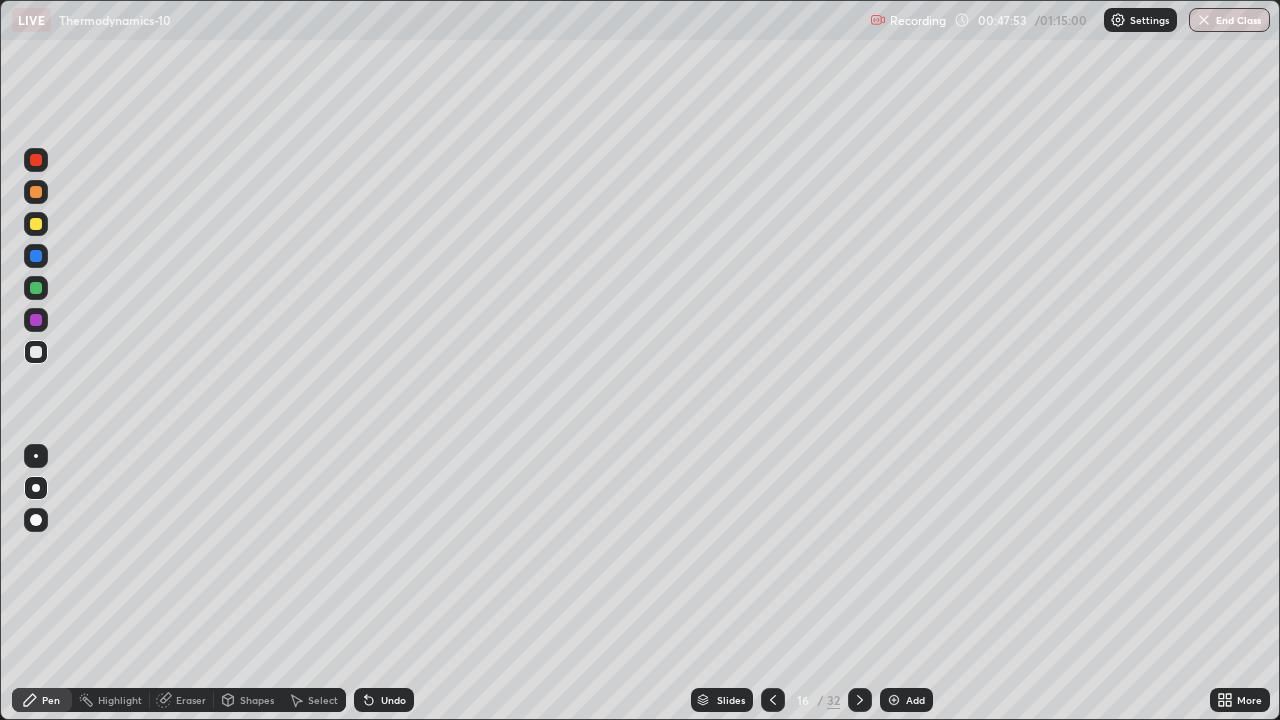 click at bounding box center (773, 700) 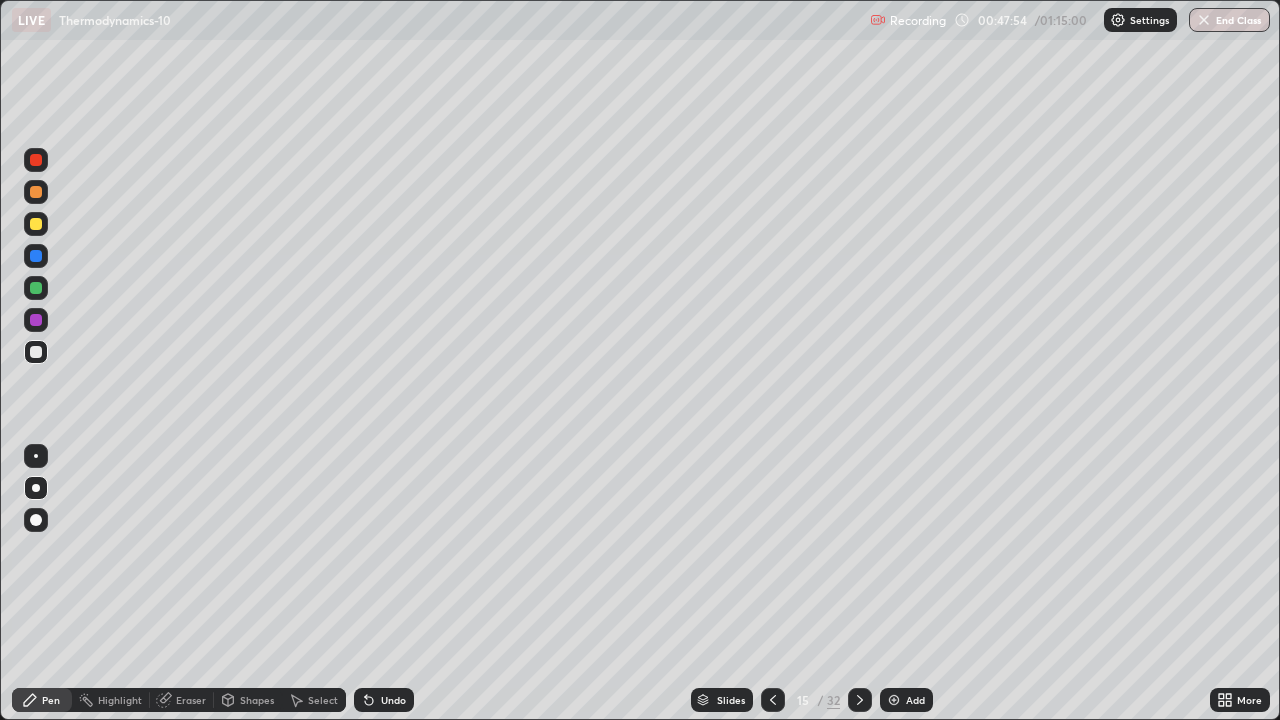 click 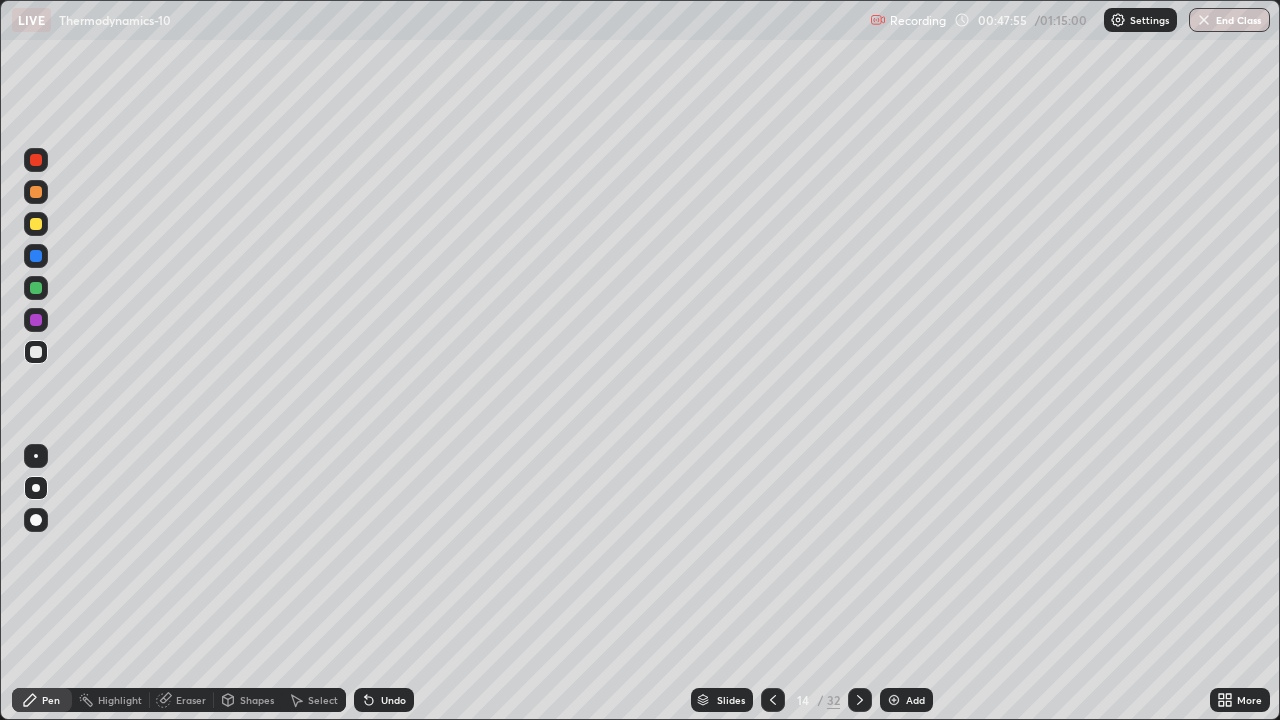 click 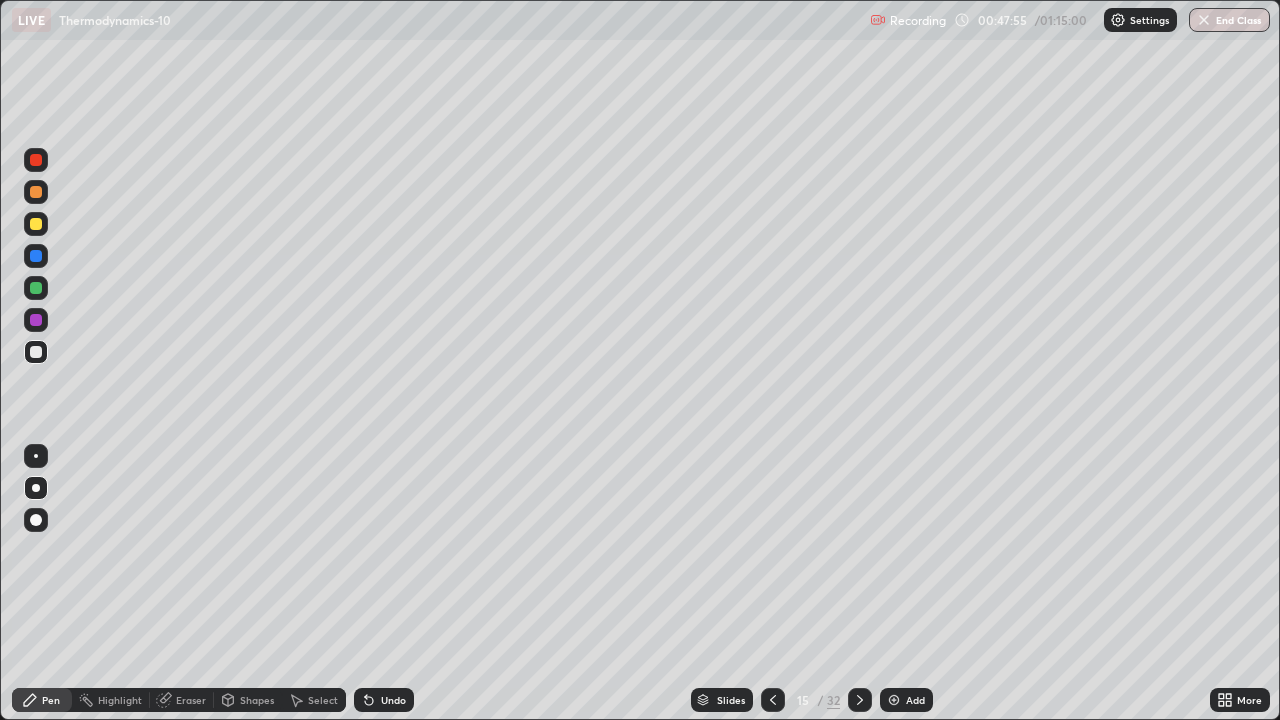 click 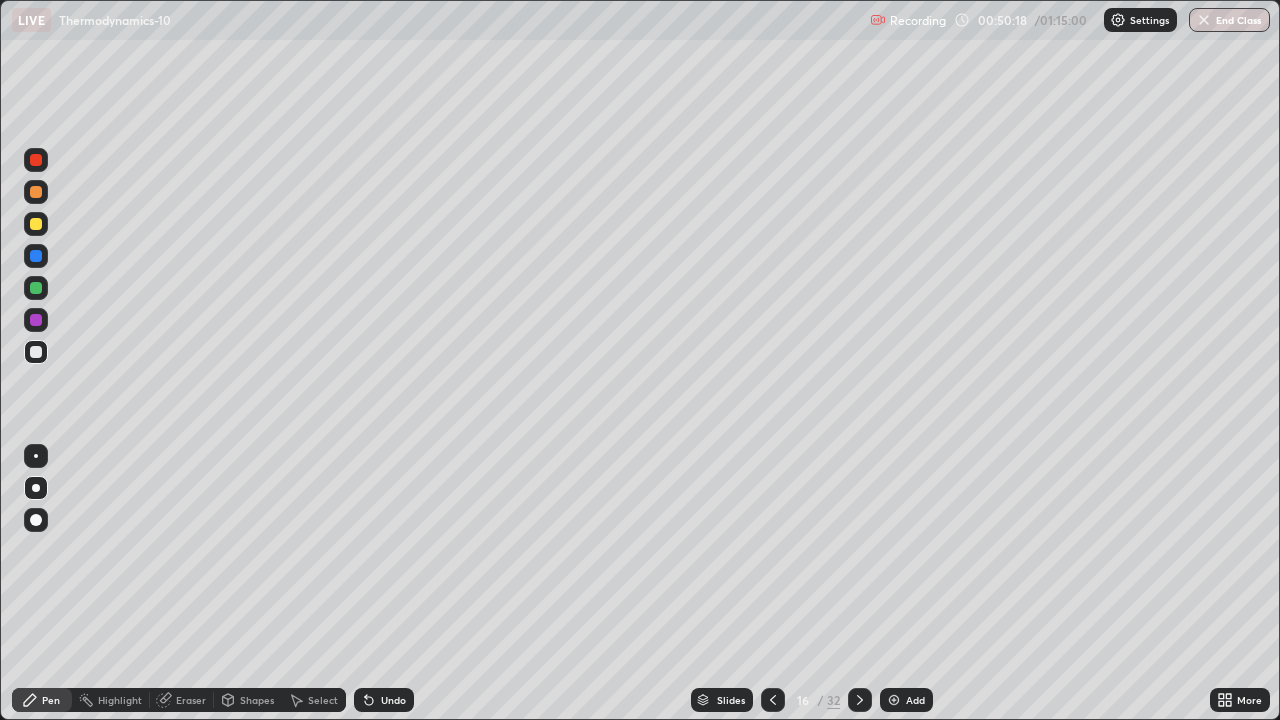 click 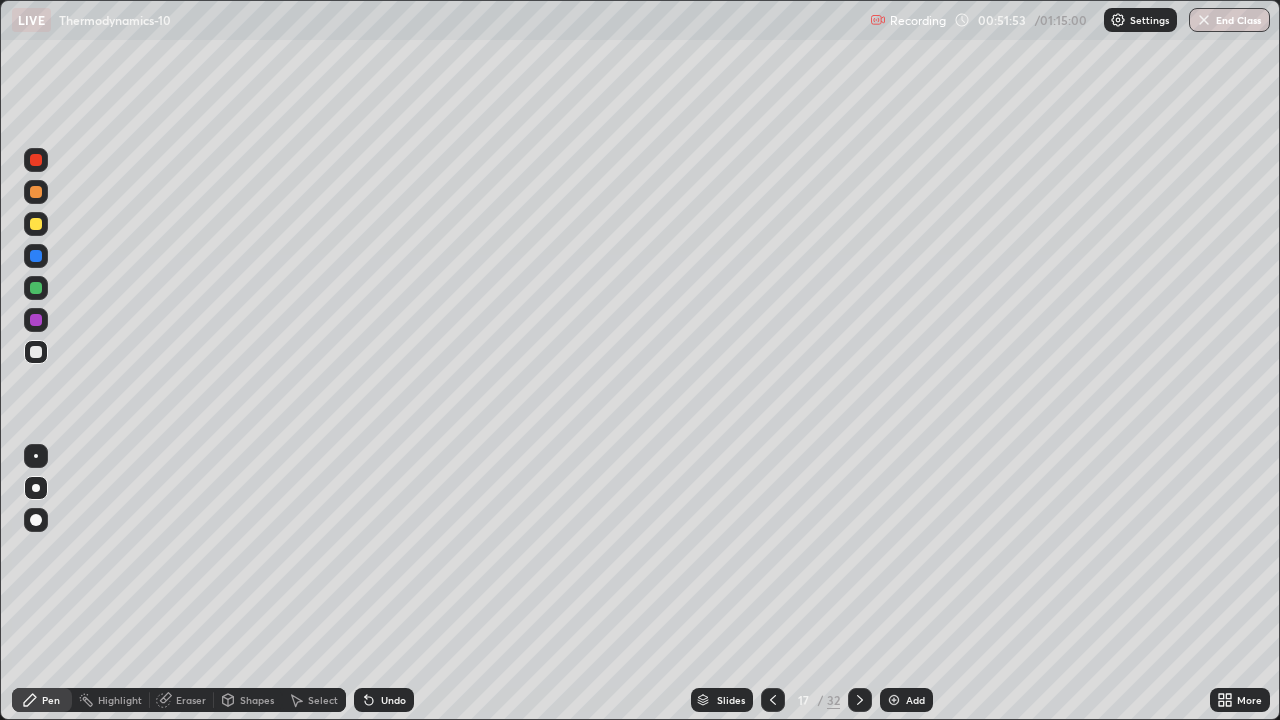 click on "Eraser" at bounding box center [182, 700] 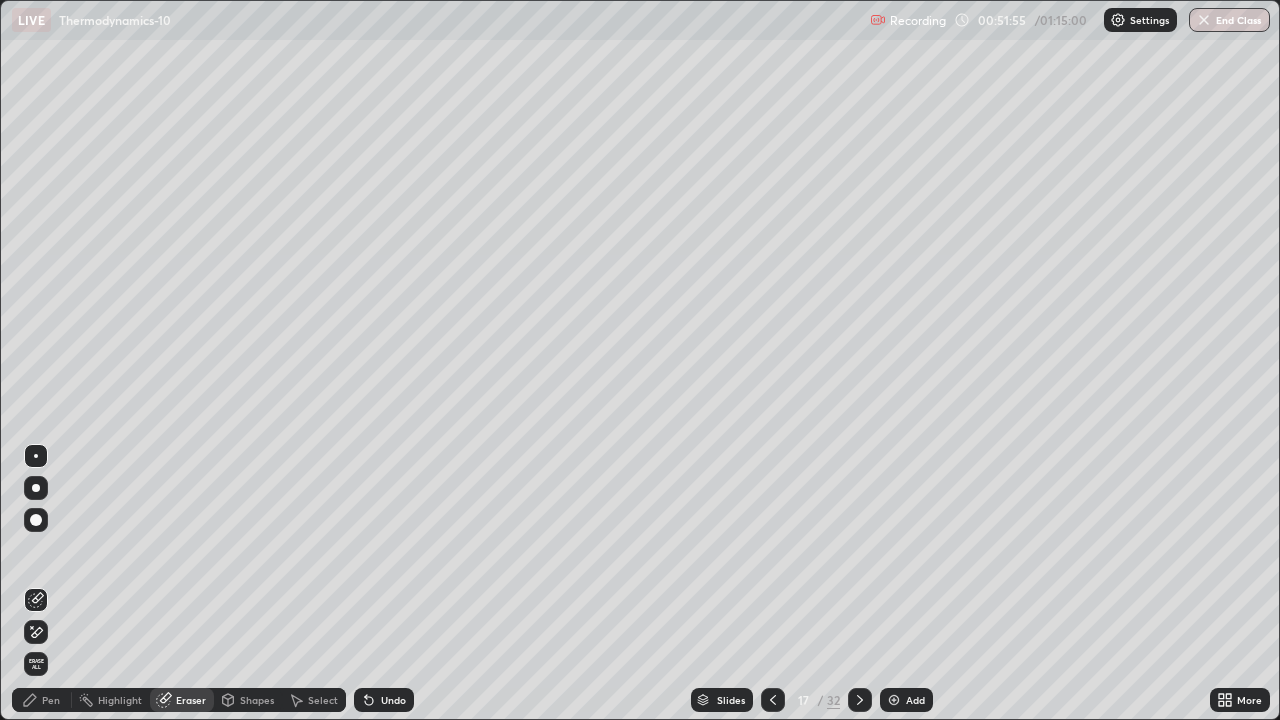 click on "Pen" at bounding box center (51, 700) 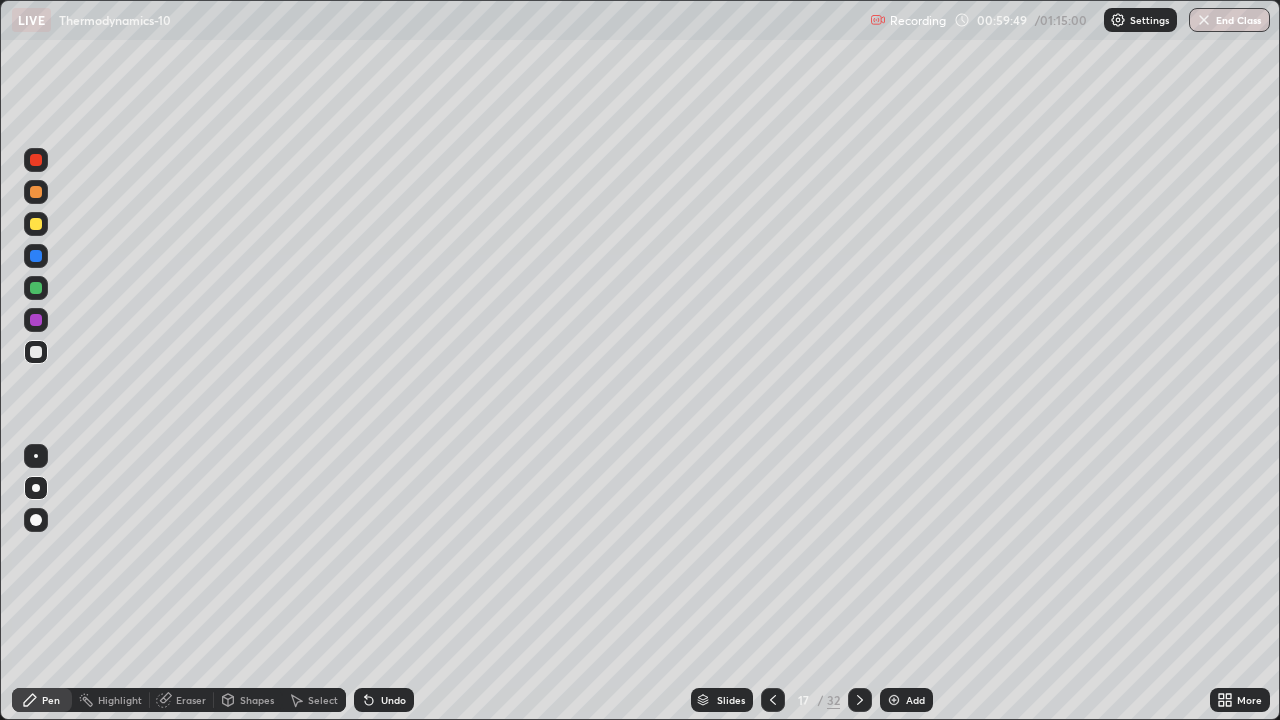 click 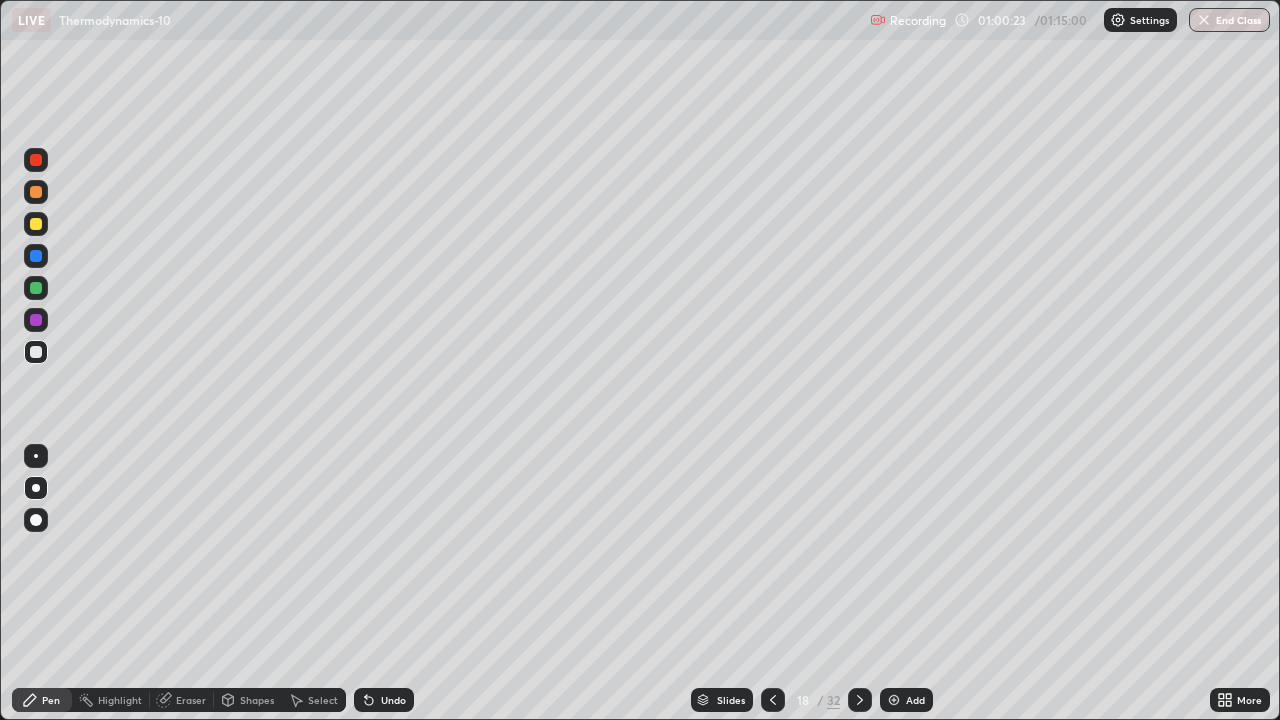 click at bounding box center (36, 320) 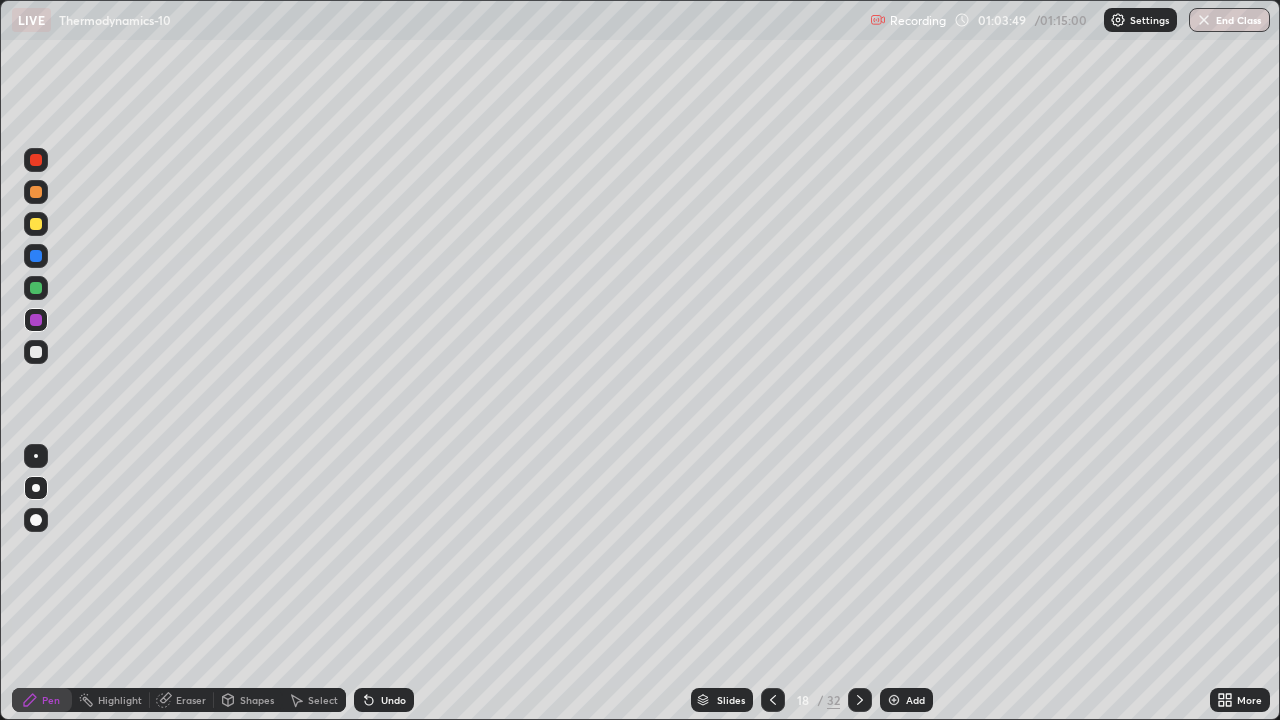 click at bounding box center (860, 700) 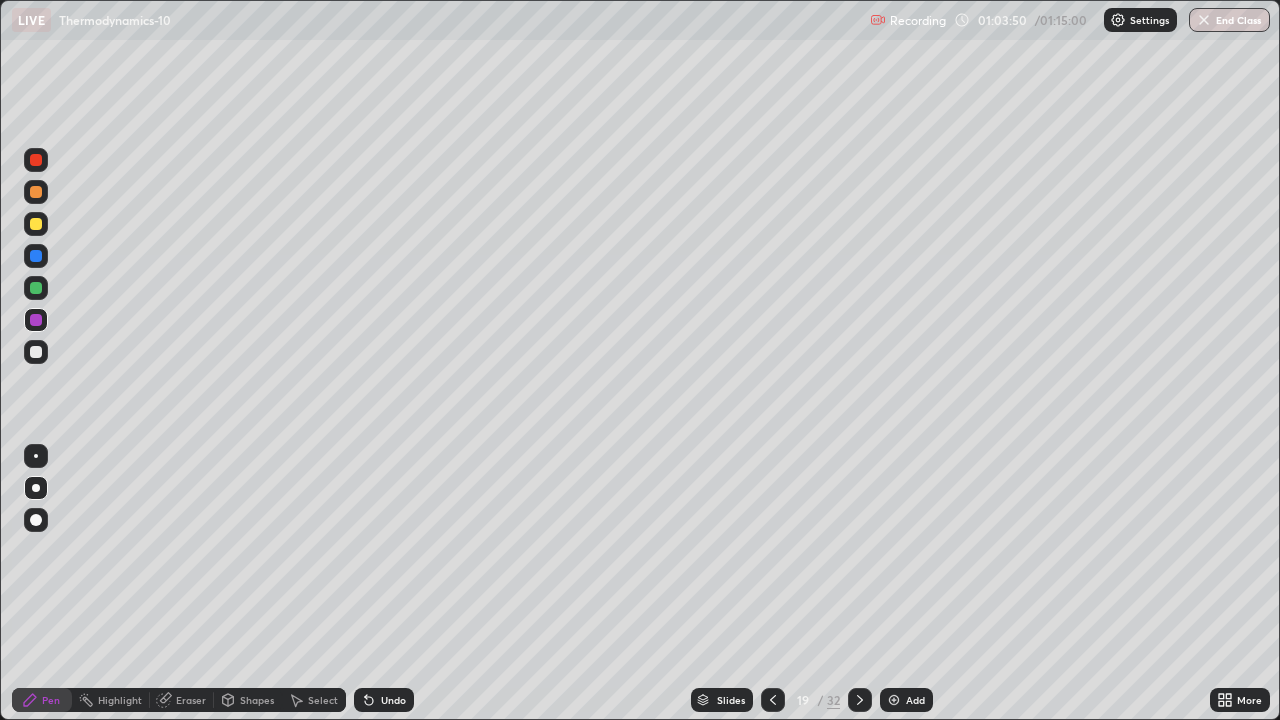 click at bounding box center [36, 352] 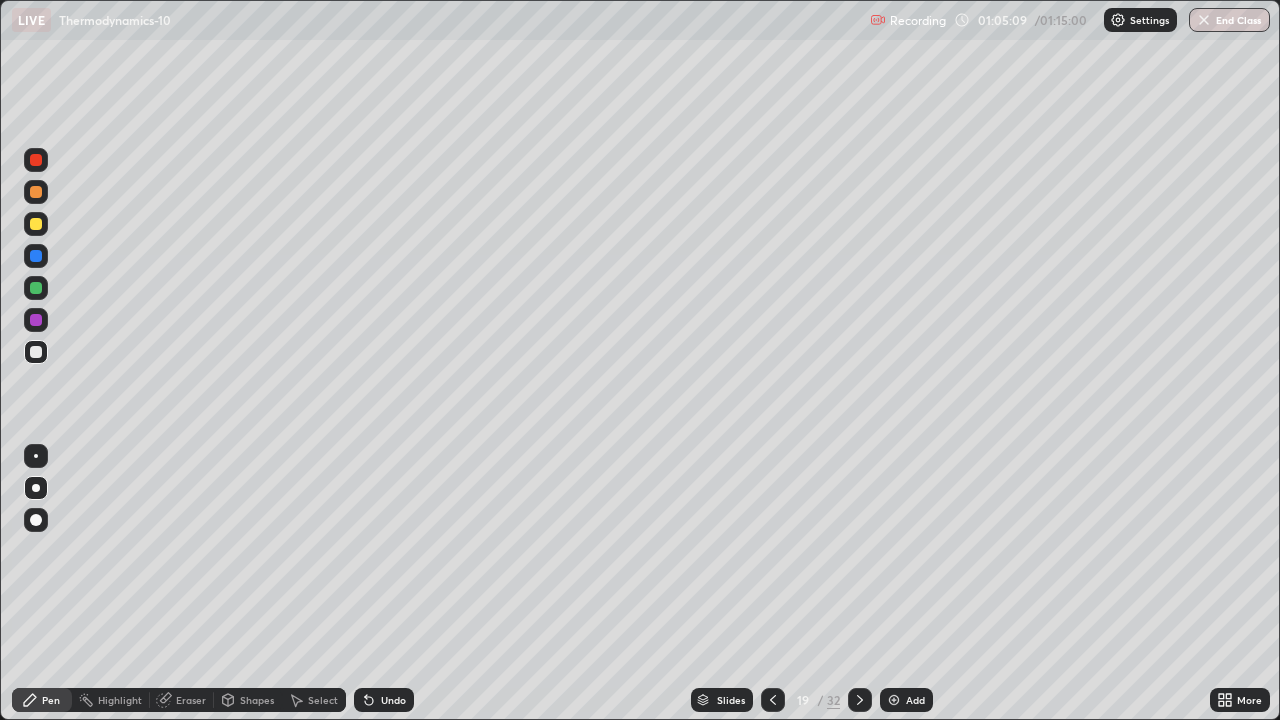 click on "Eraser" at bounding box center (191, 700) 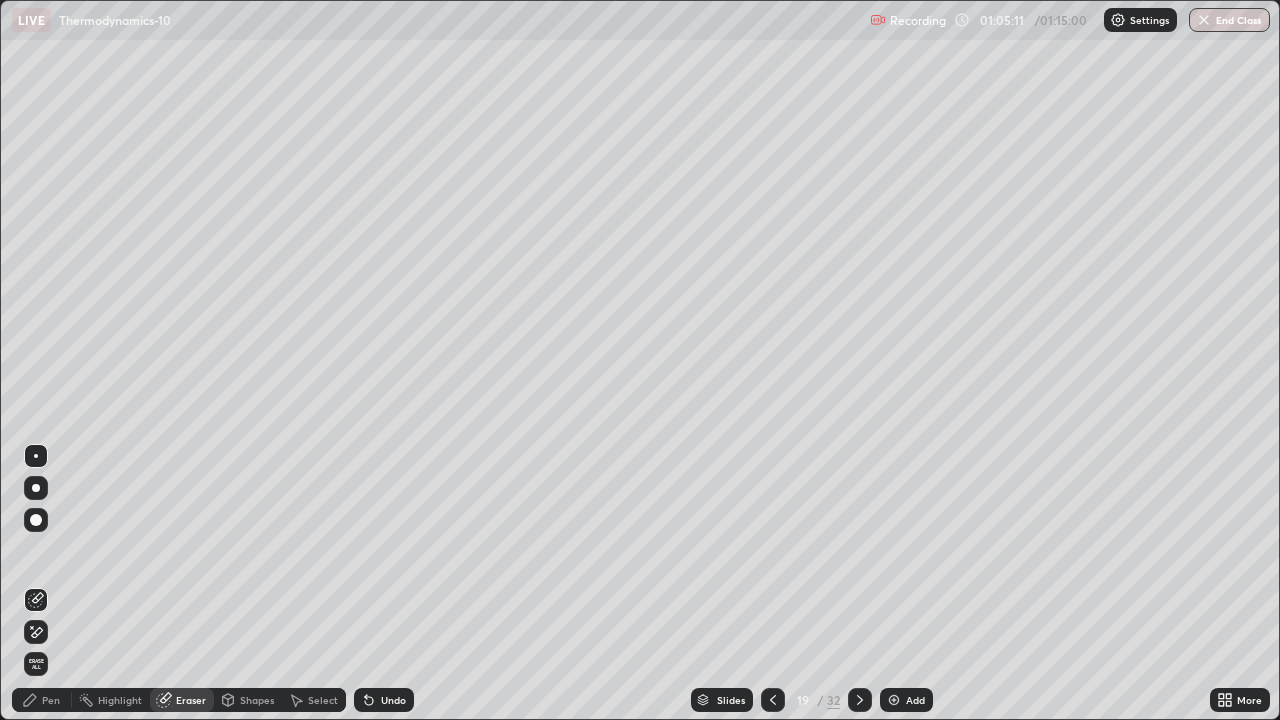 click on "Pen" at bounding box center [42, 700] 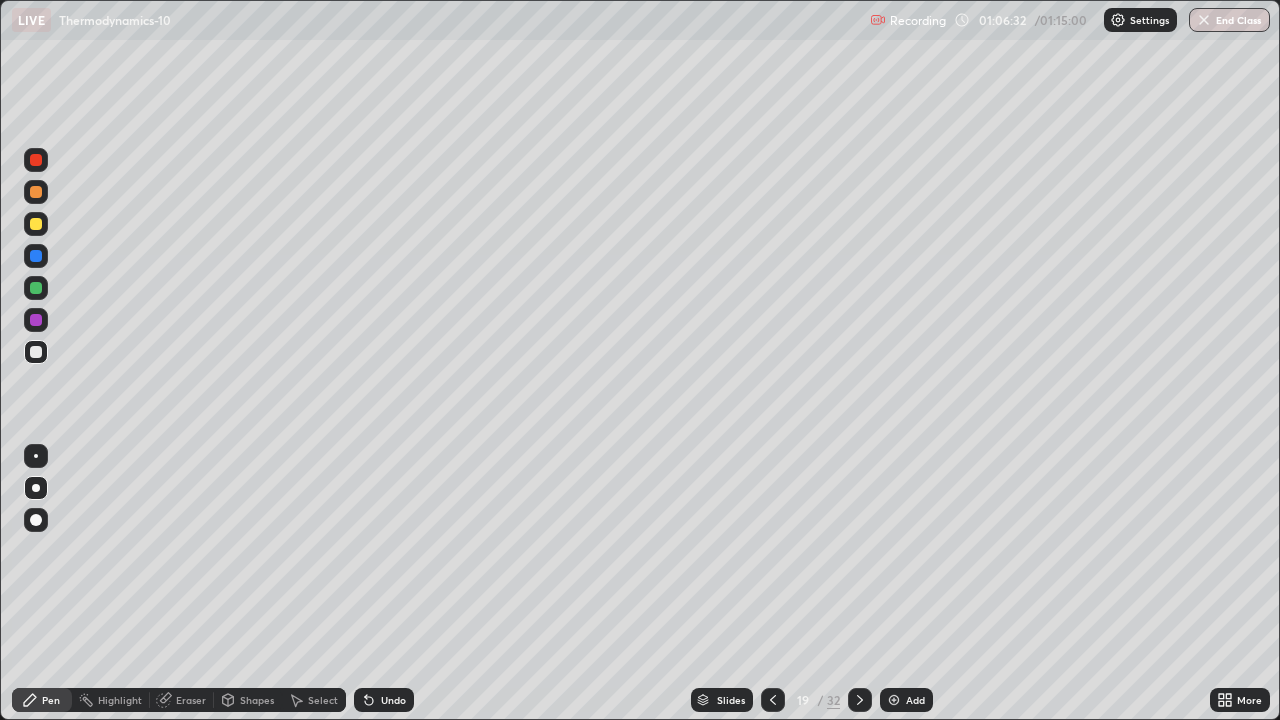 click 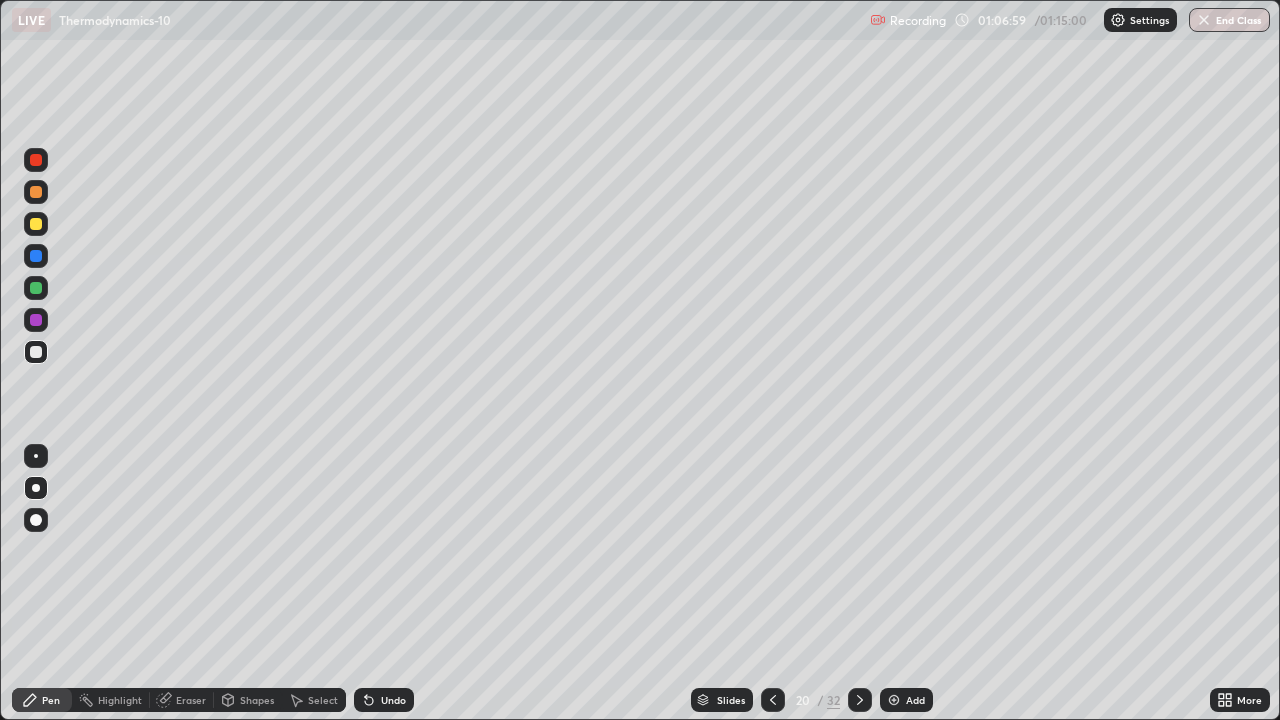 click on "Eraser" at bounding box center [191, 700] 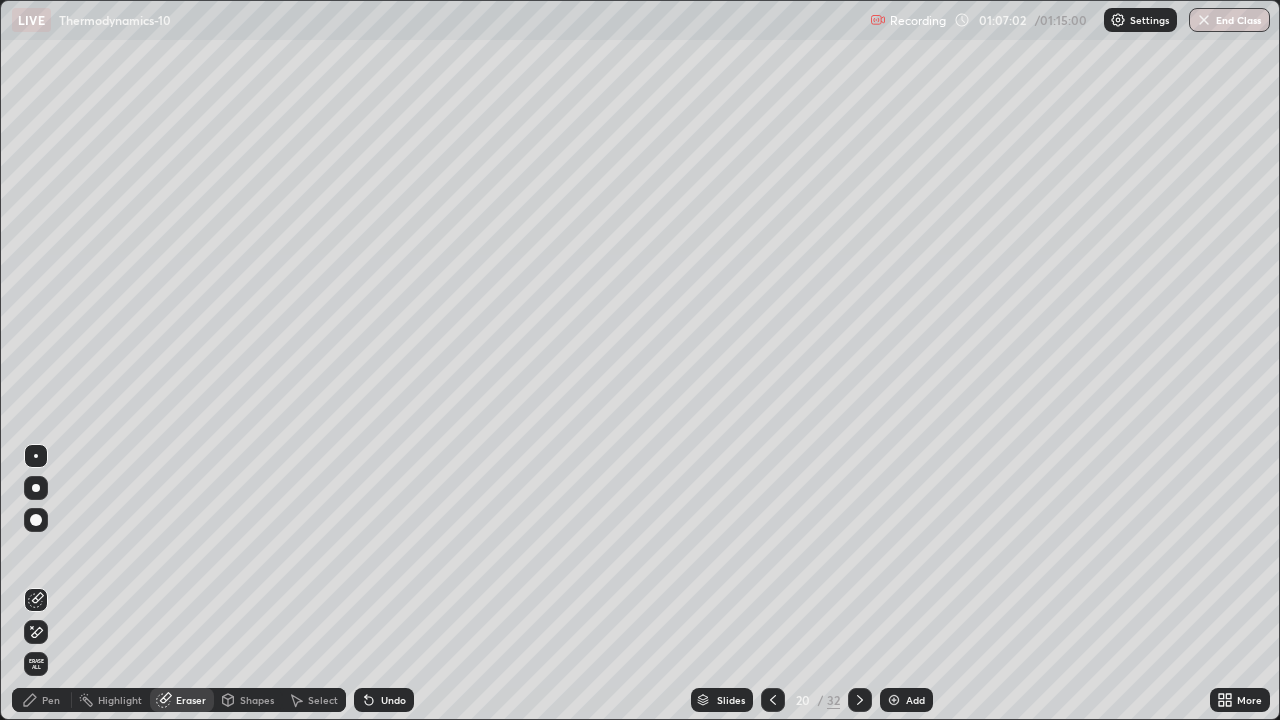 click on "Pen" at bounding box center [42, 700] 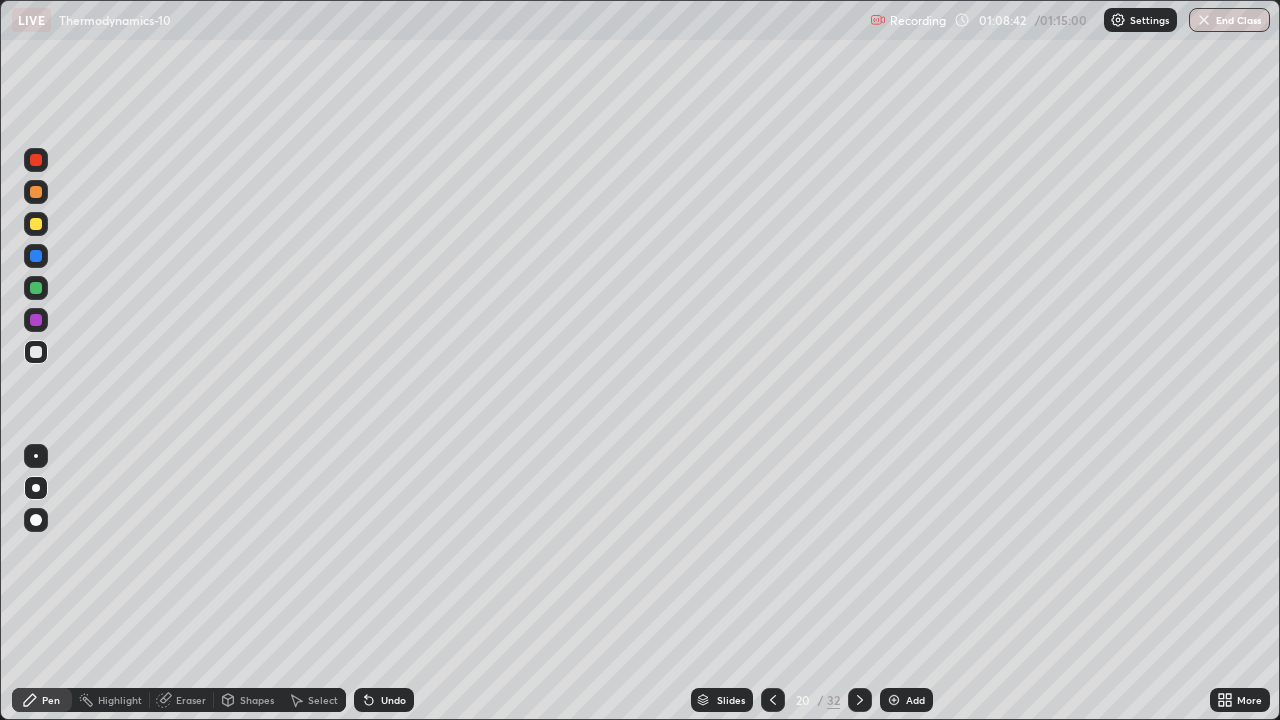 click 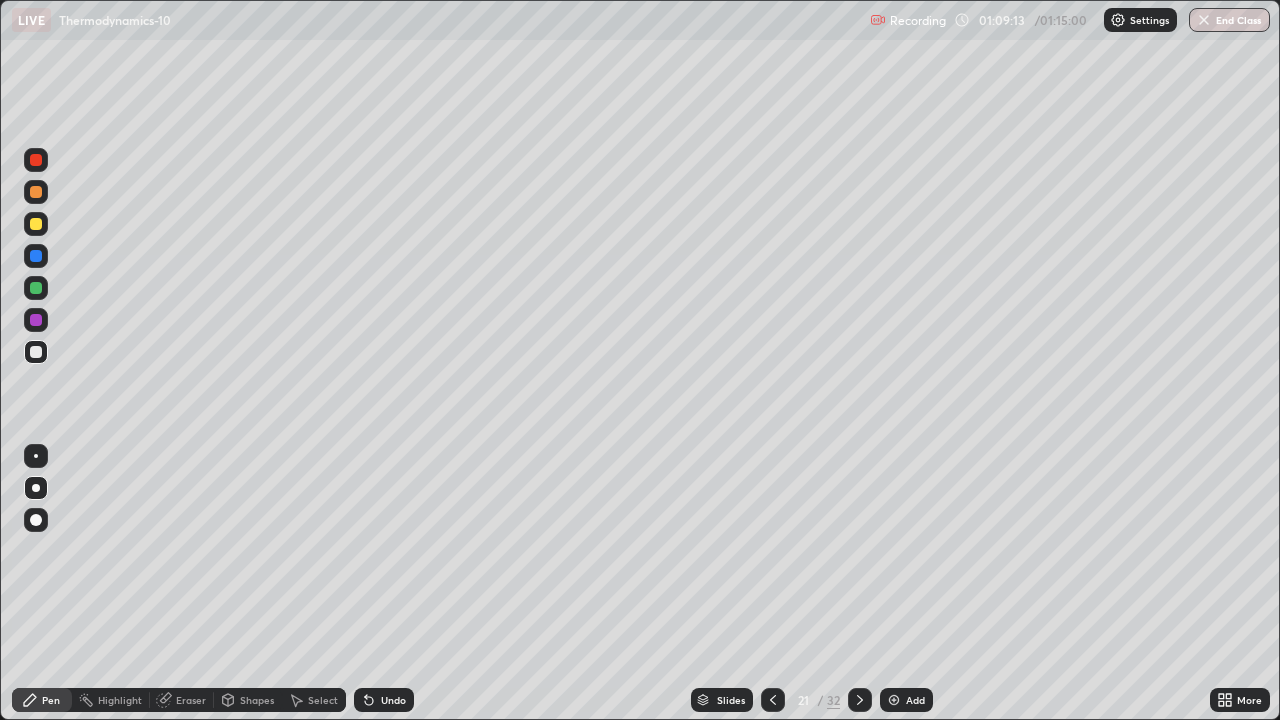 click on "Eraser" at bounding box center [191, 700] 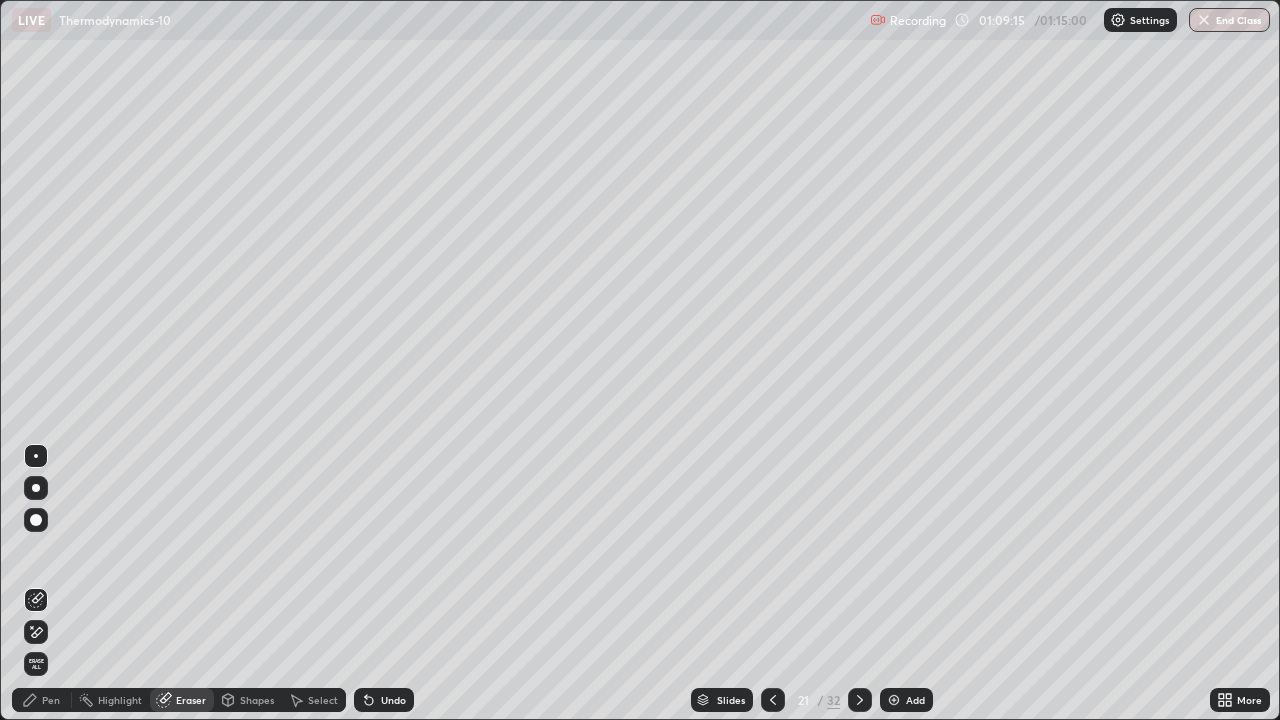 click on "Pen" at bounding box center (51, 700) 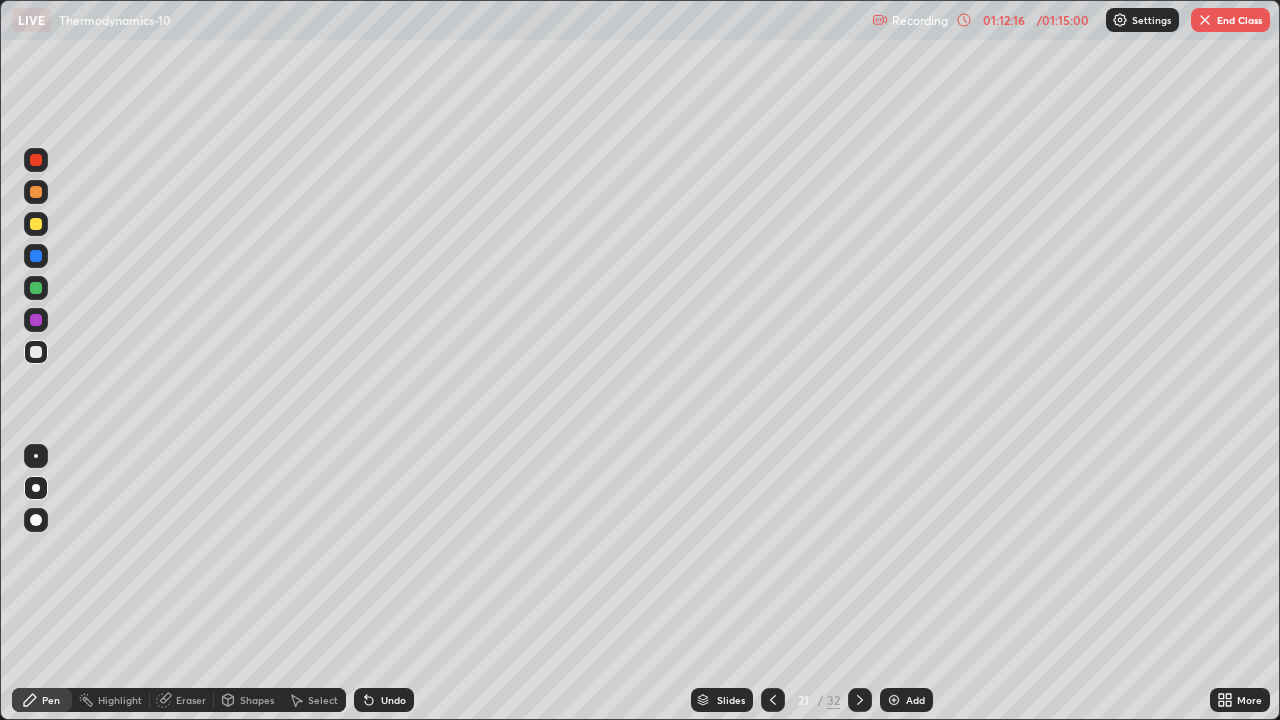 click 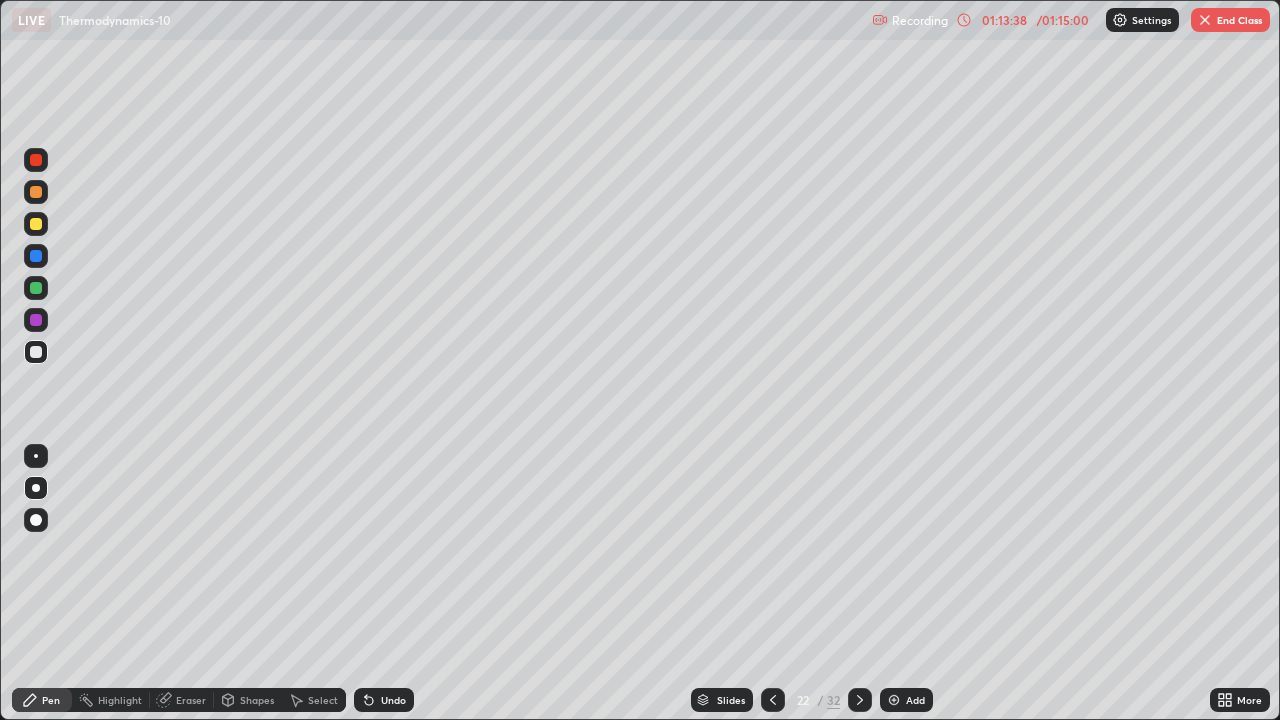 click on "Eraser" at bounding box center [191, 700] 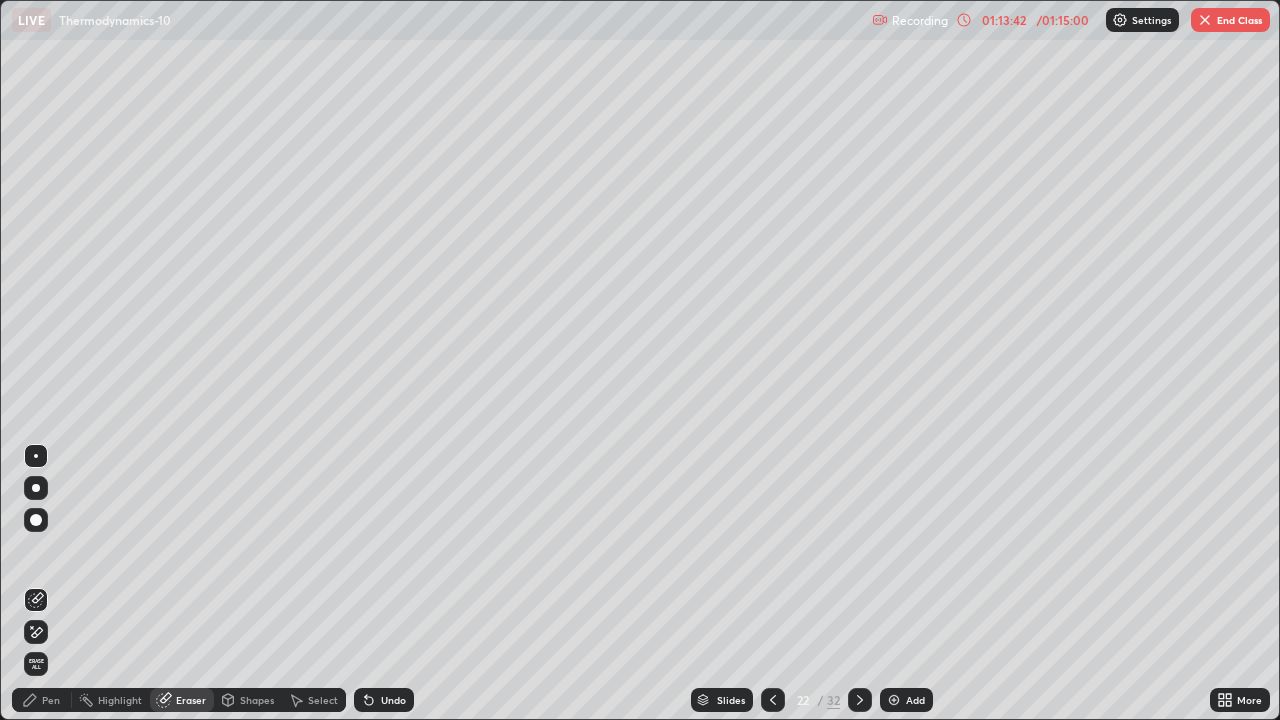 click on "Pen" at bounding box center (42, 700) 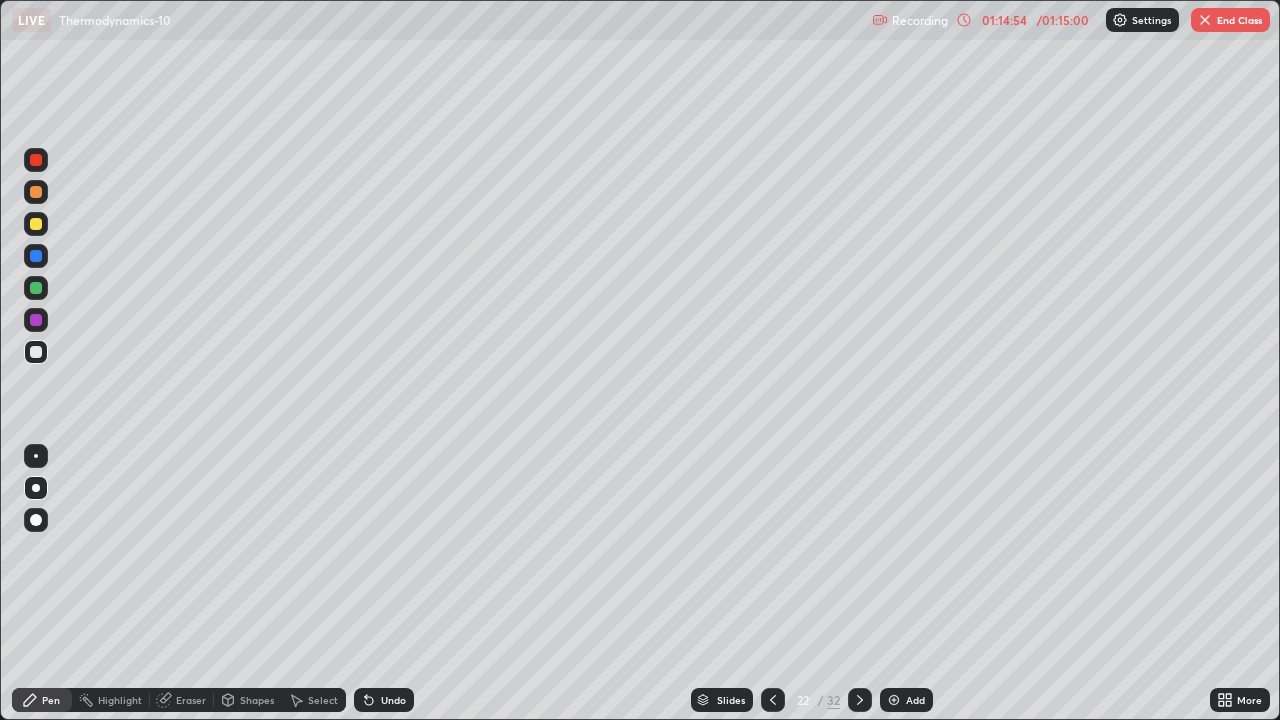 click 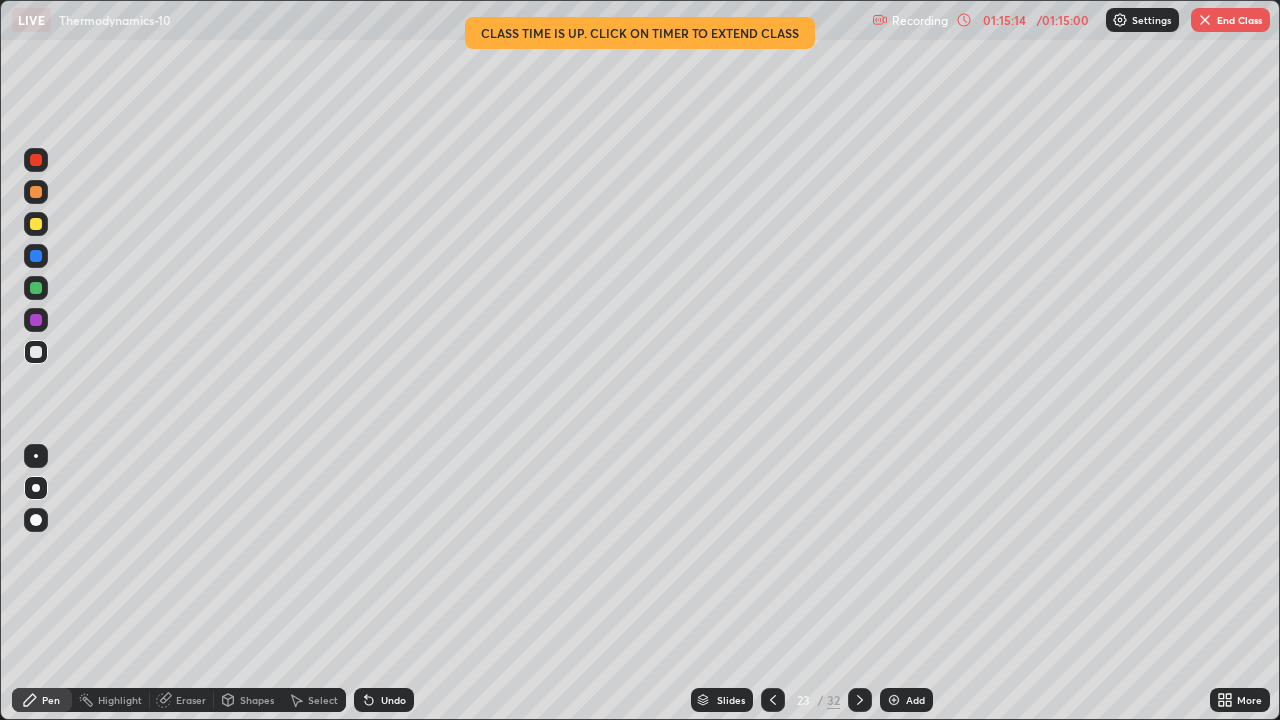 click on "Eraser" at bounding box center (182, 700) 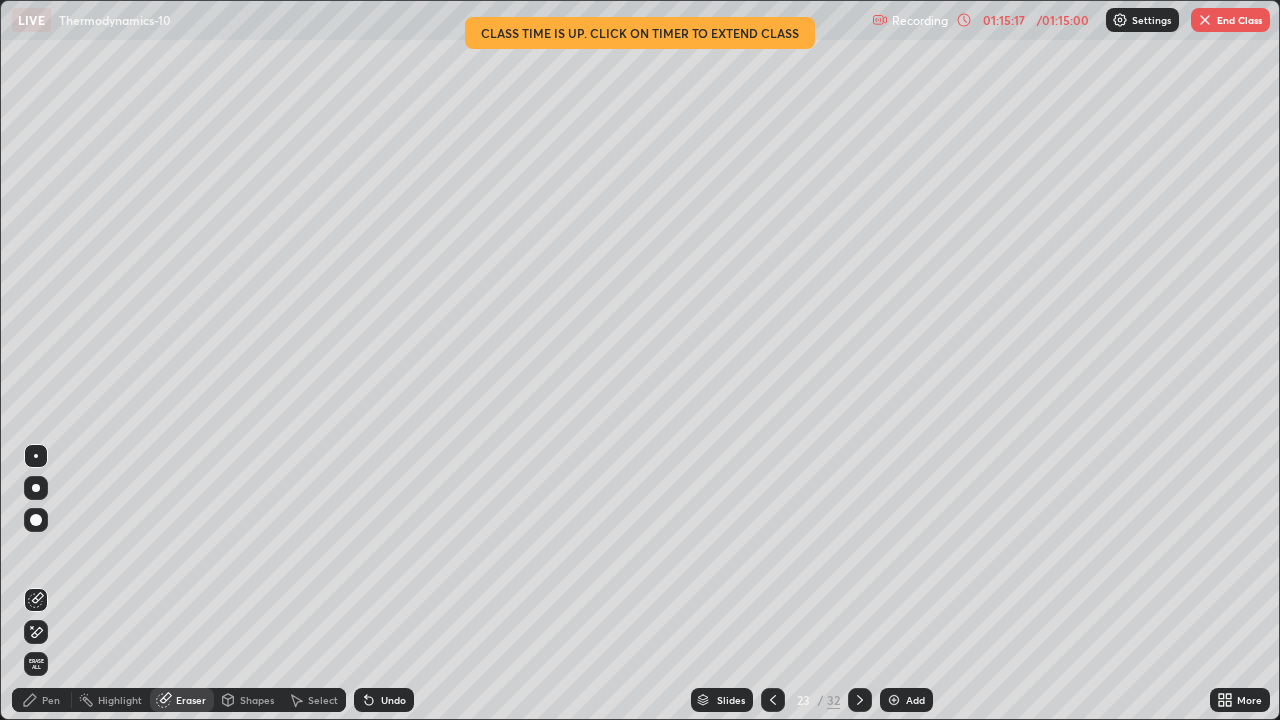 click on "Pen" at bounding box center (51, 700) 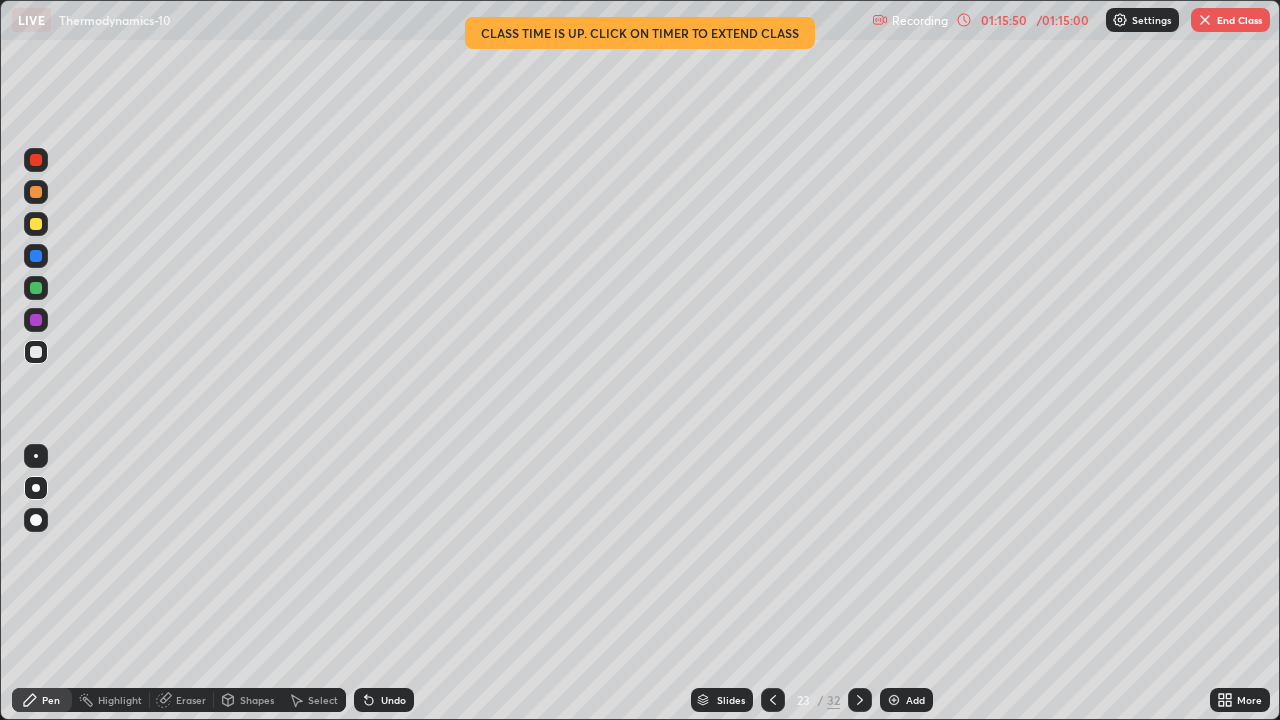 click 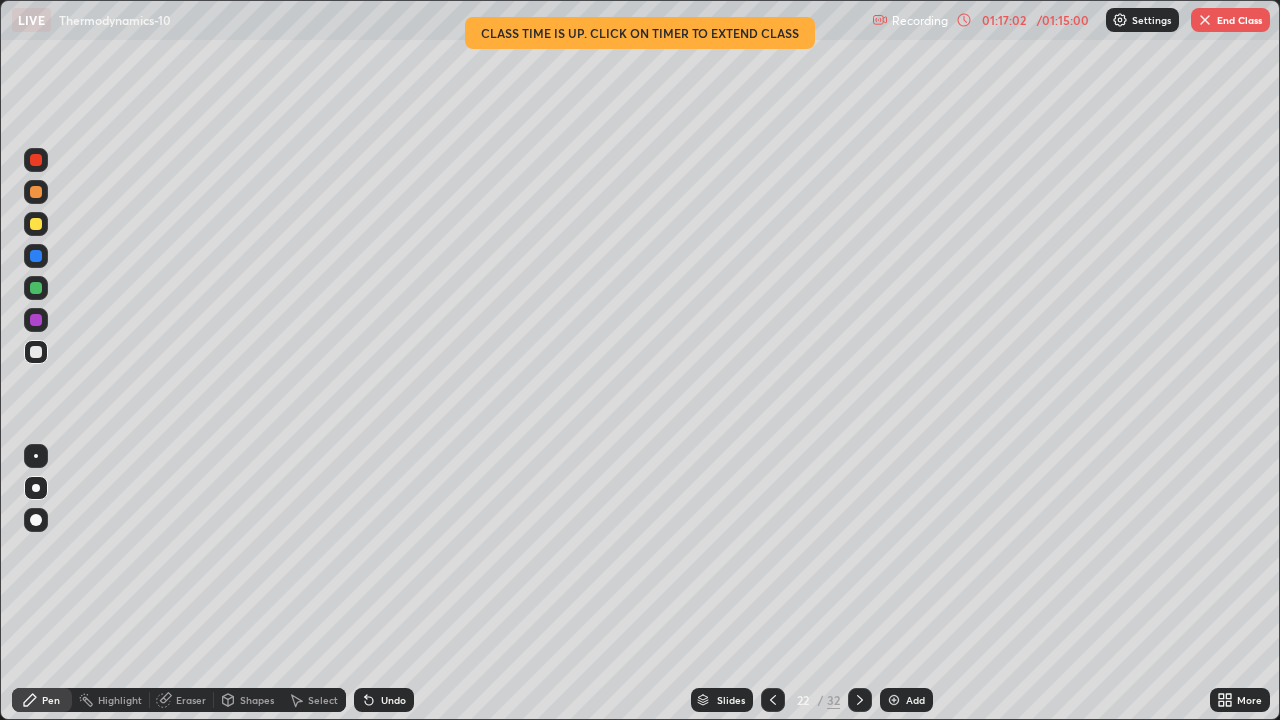 click 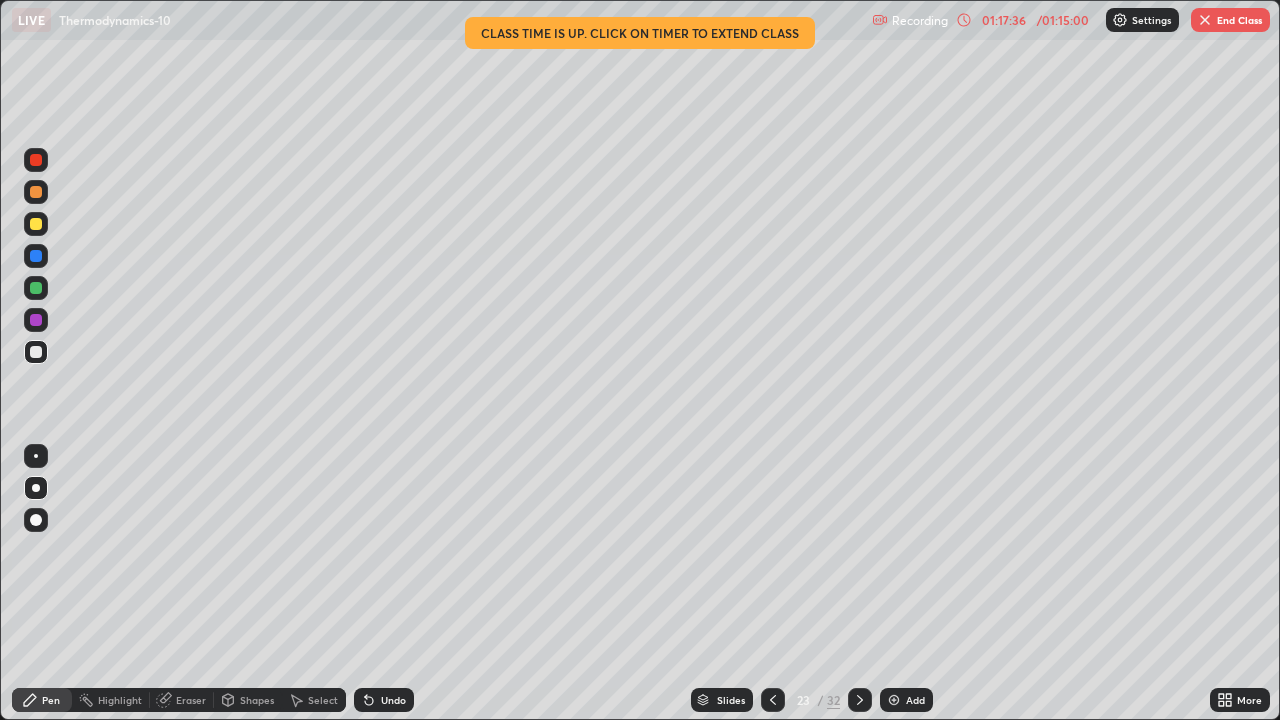 click on "End Class" at bounding box center (1230, 20) 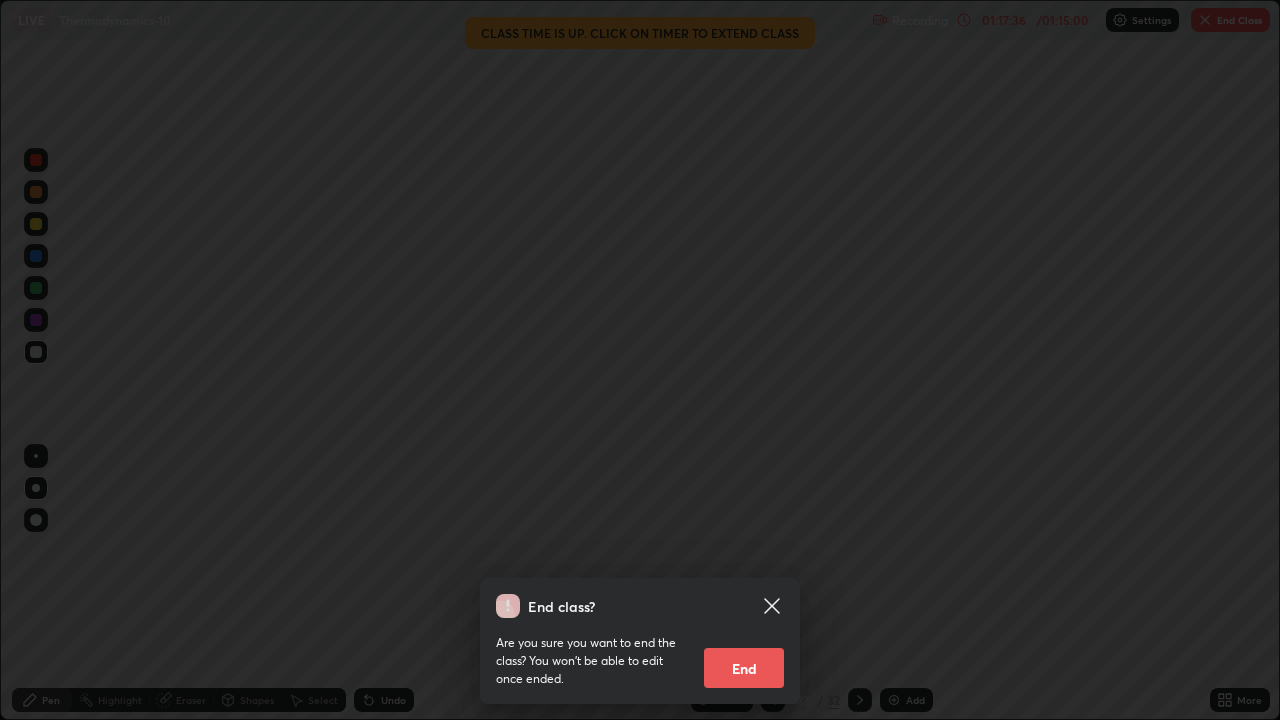 click on "End" at bounding box center [744, 668] 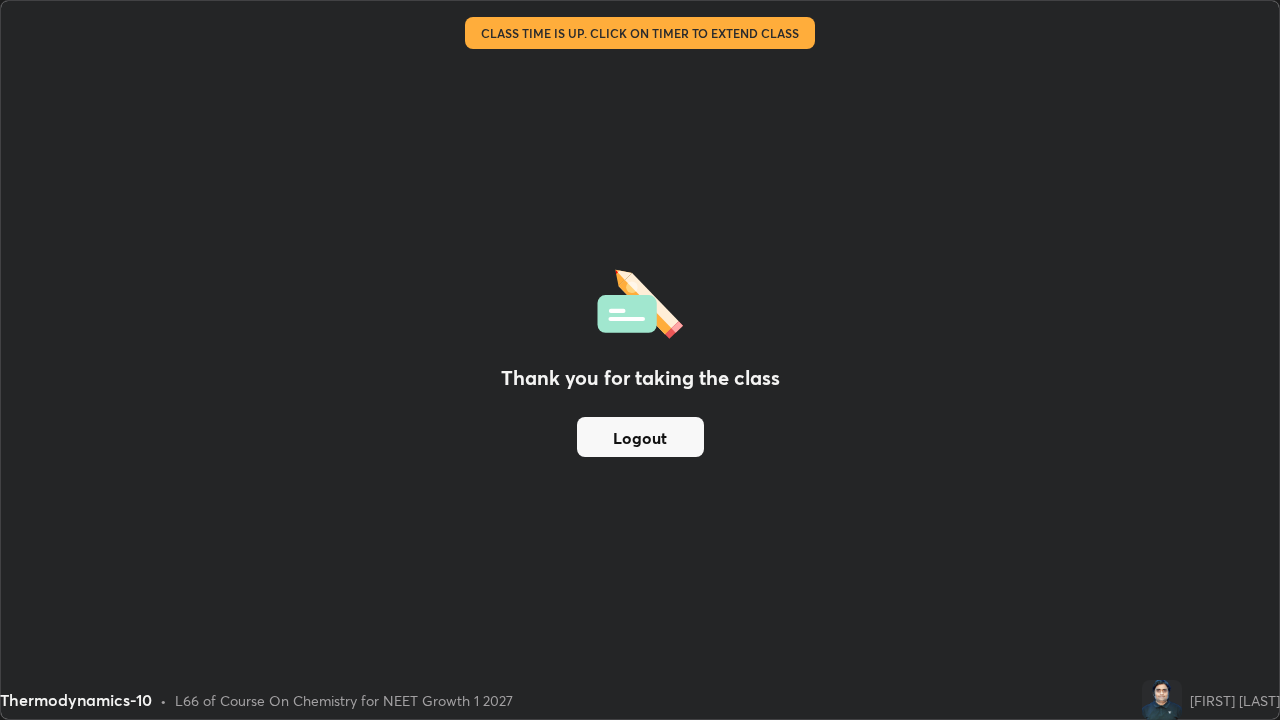 click on "Logout" at bounding box center (640, 437) 